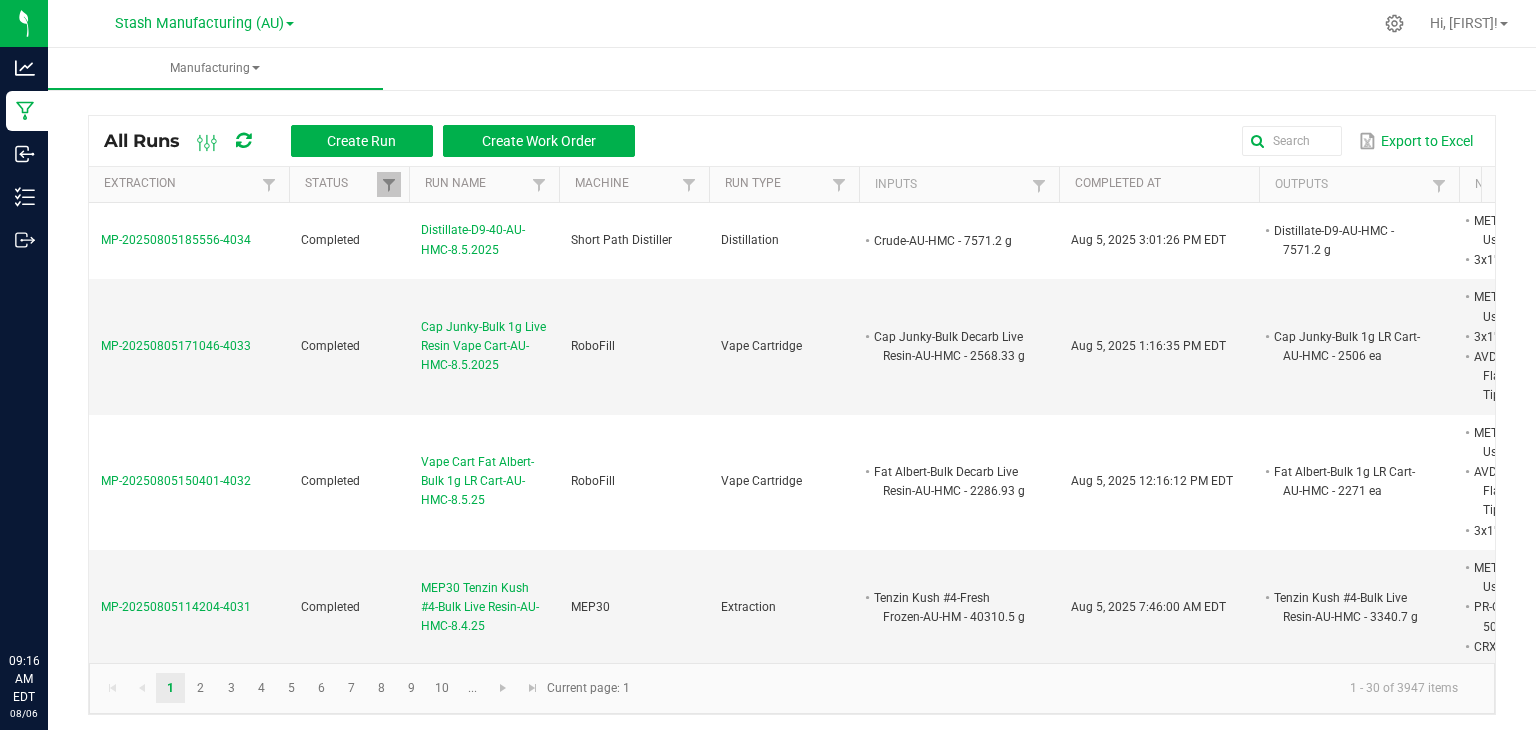 scroll, scrollTop: 0, scrollLeft: 0, axis: both 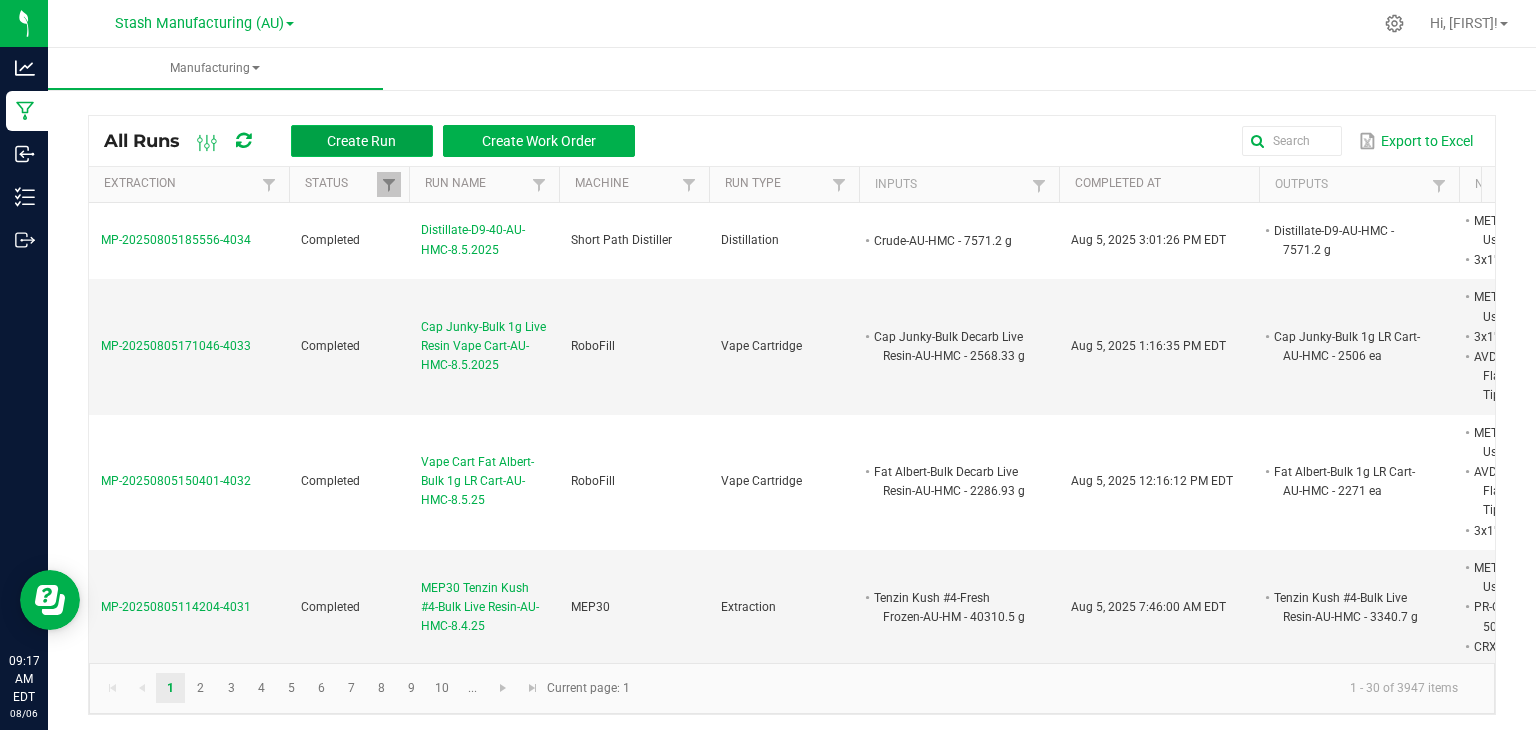 click on "Create Run" at bounding box center (361, 141) 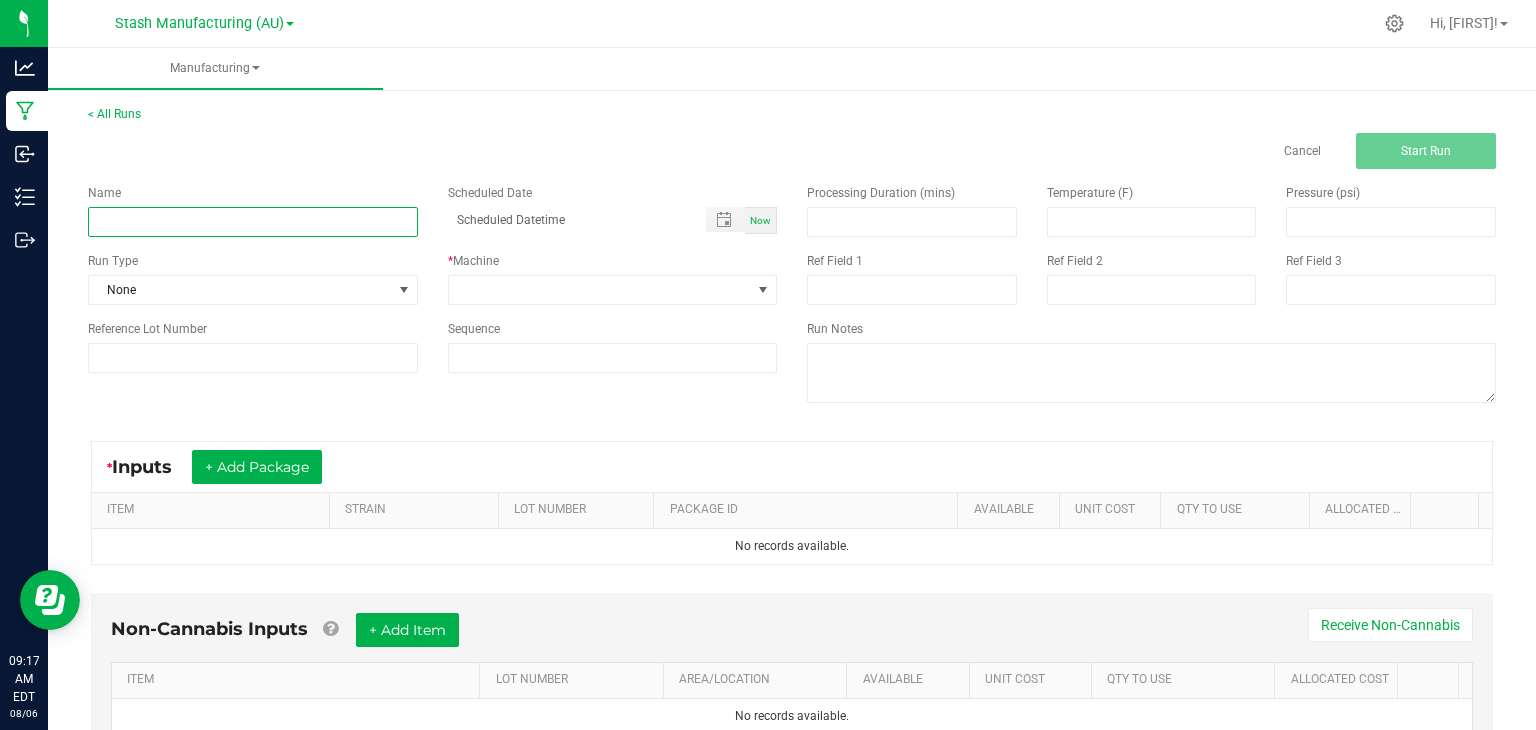 click at bounding box center (253, 222) 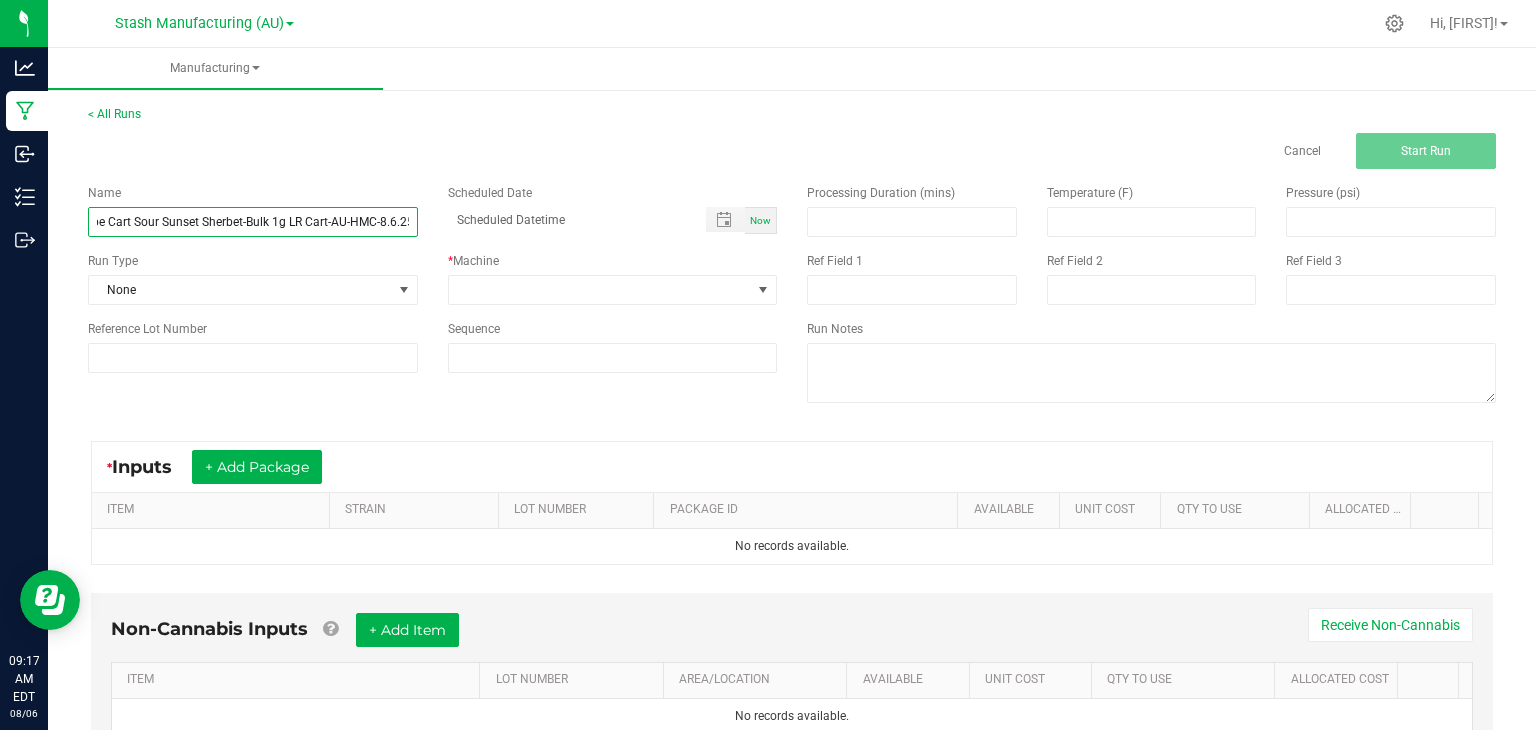 scroll, scrollTop: 0, scrollLeft: 27, axis: horizontal 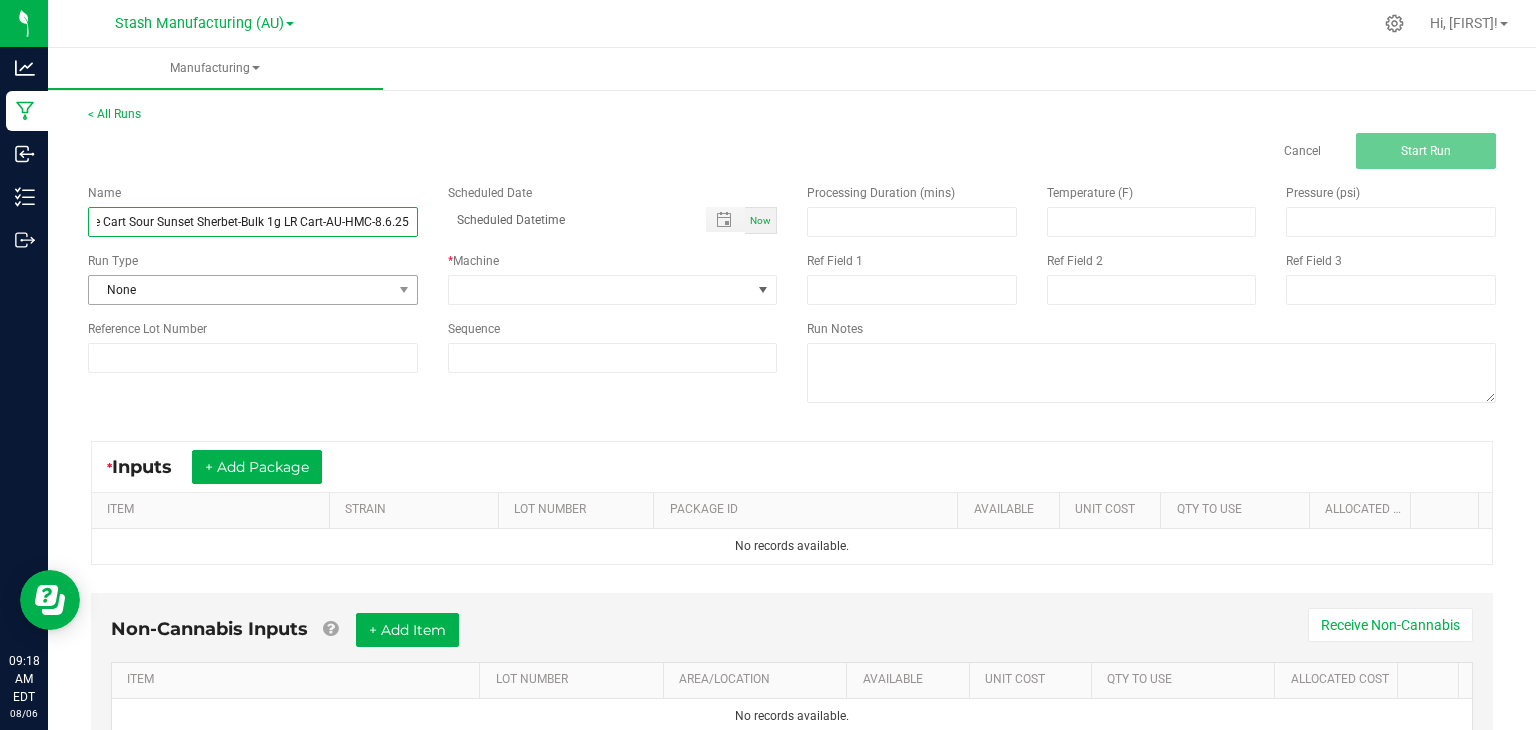 type on "Vape Cart Sour Sunset Sherbet-Bulk 1g LR Cart-AU-HMC-8.6.25" 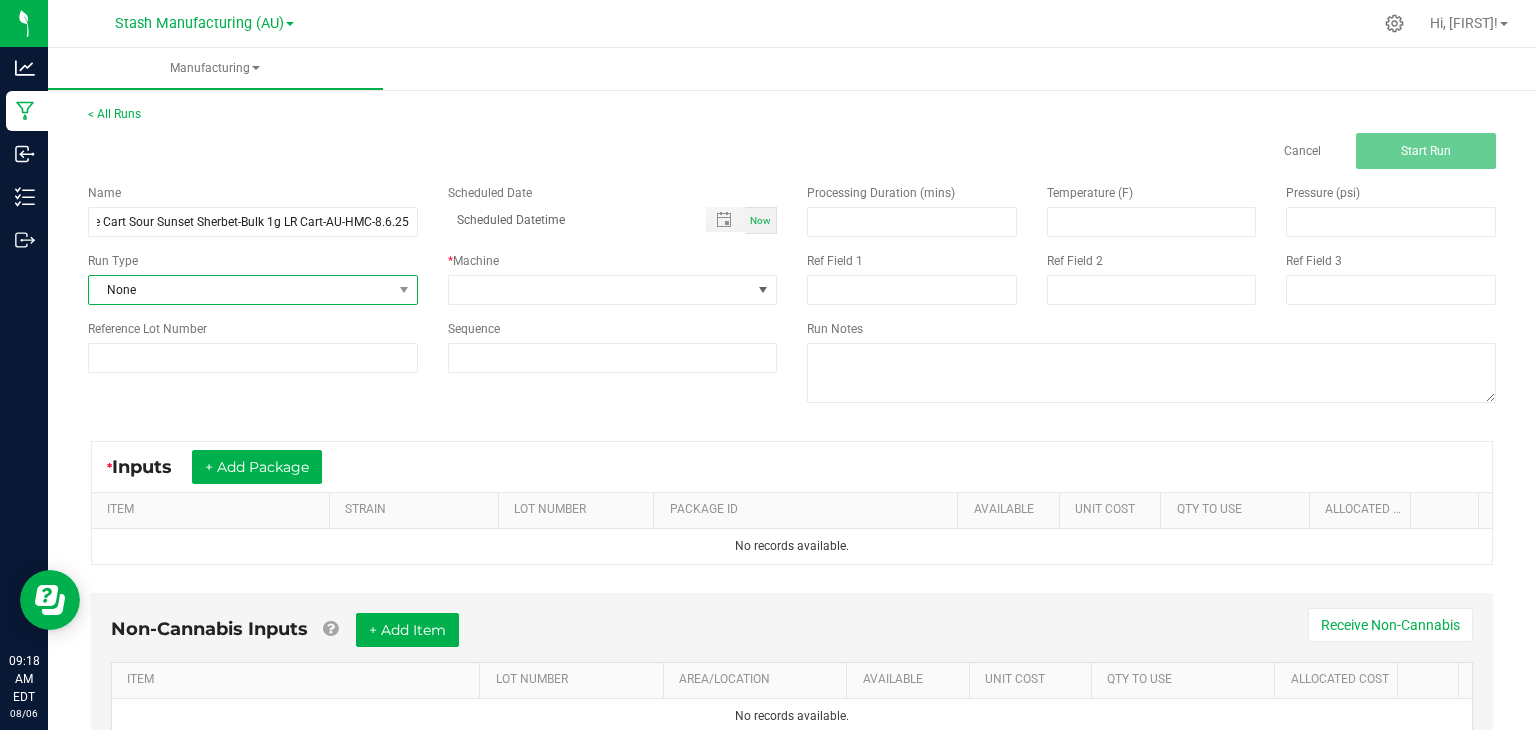 click on "None" at bounding box center (253, 290) 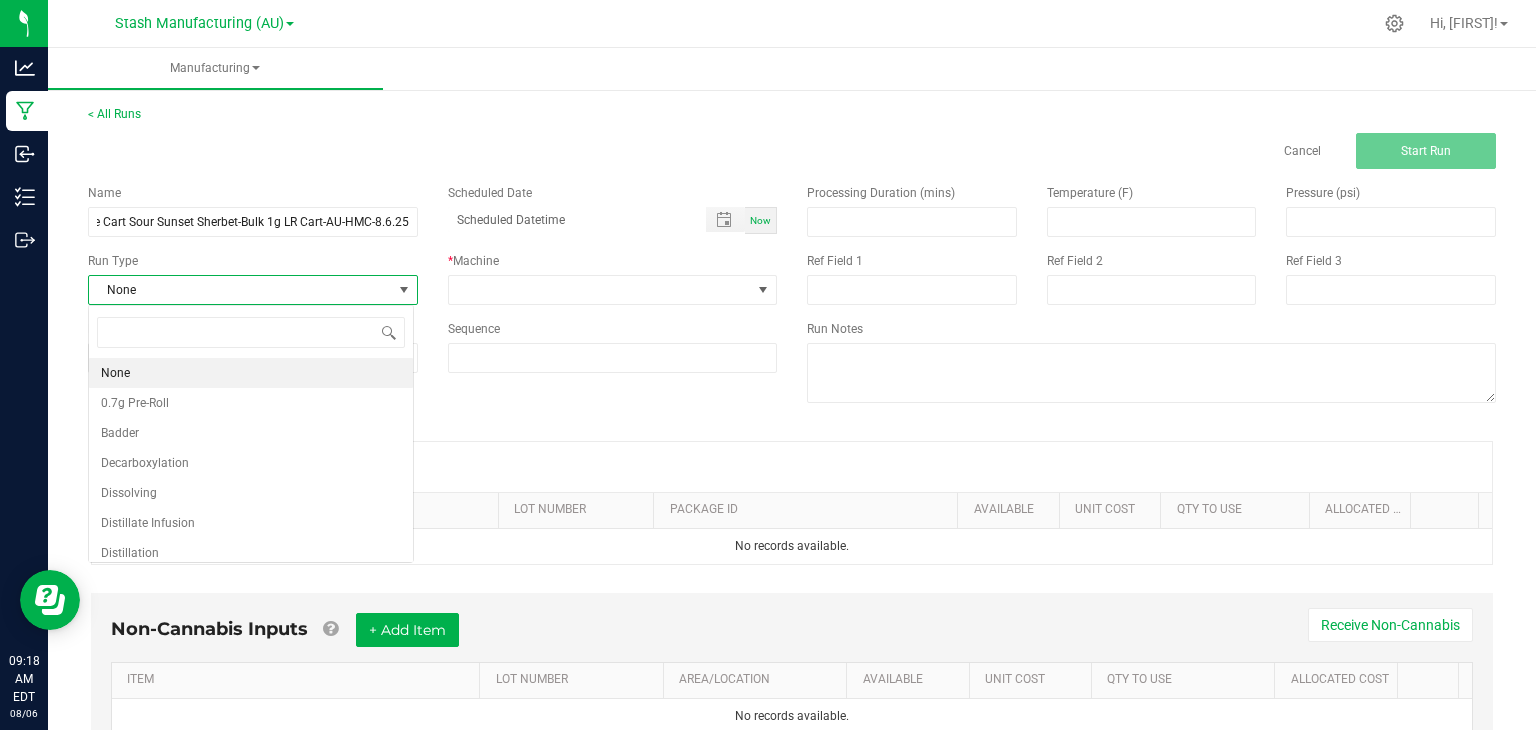 scroll, scrollTop: 0, scrollLeft: 0, axis: both 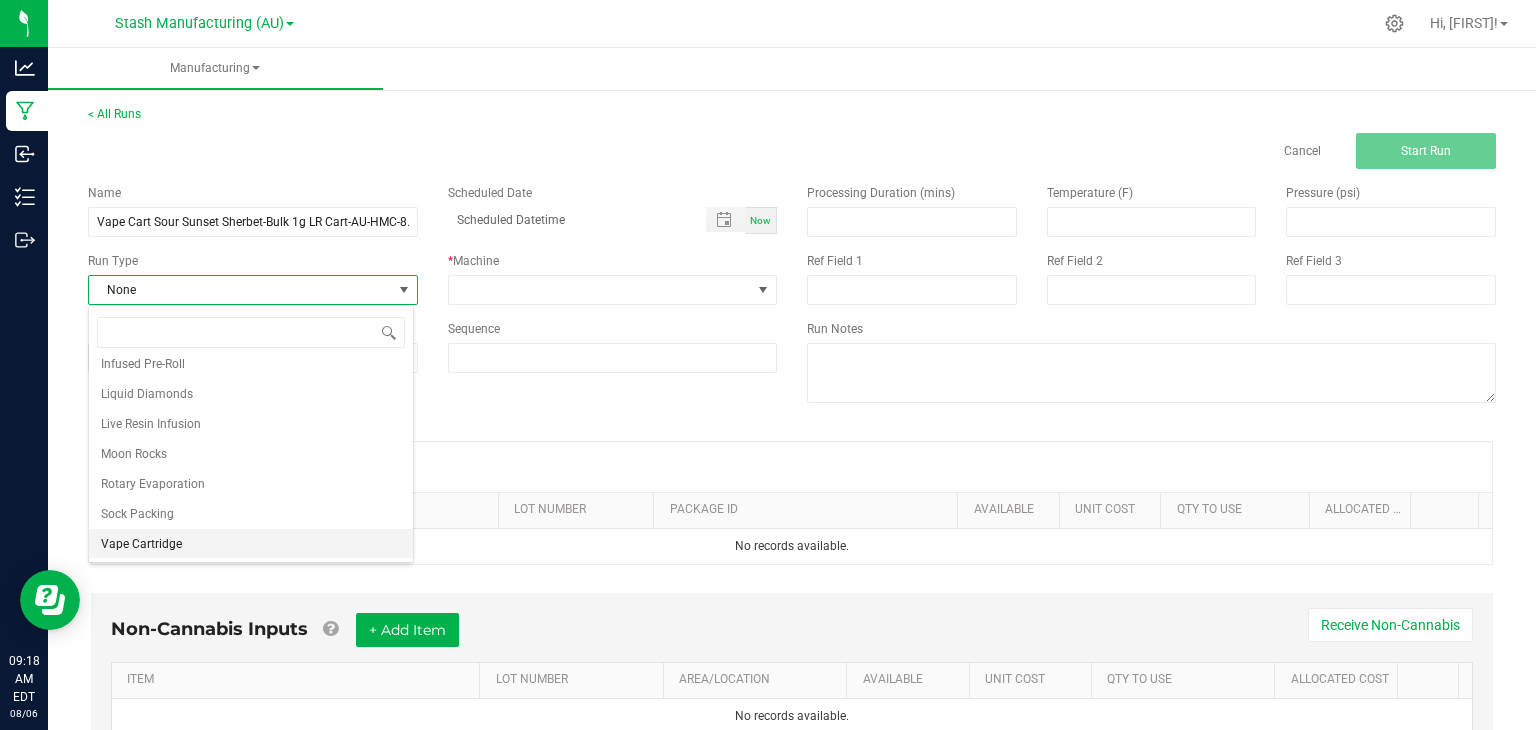 click on "Vape Cartridge" at bounding box center (251, 544) 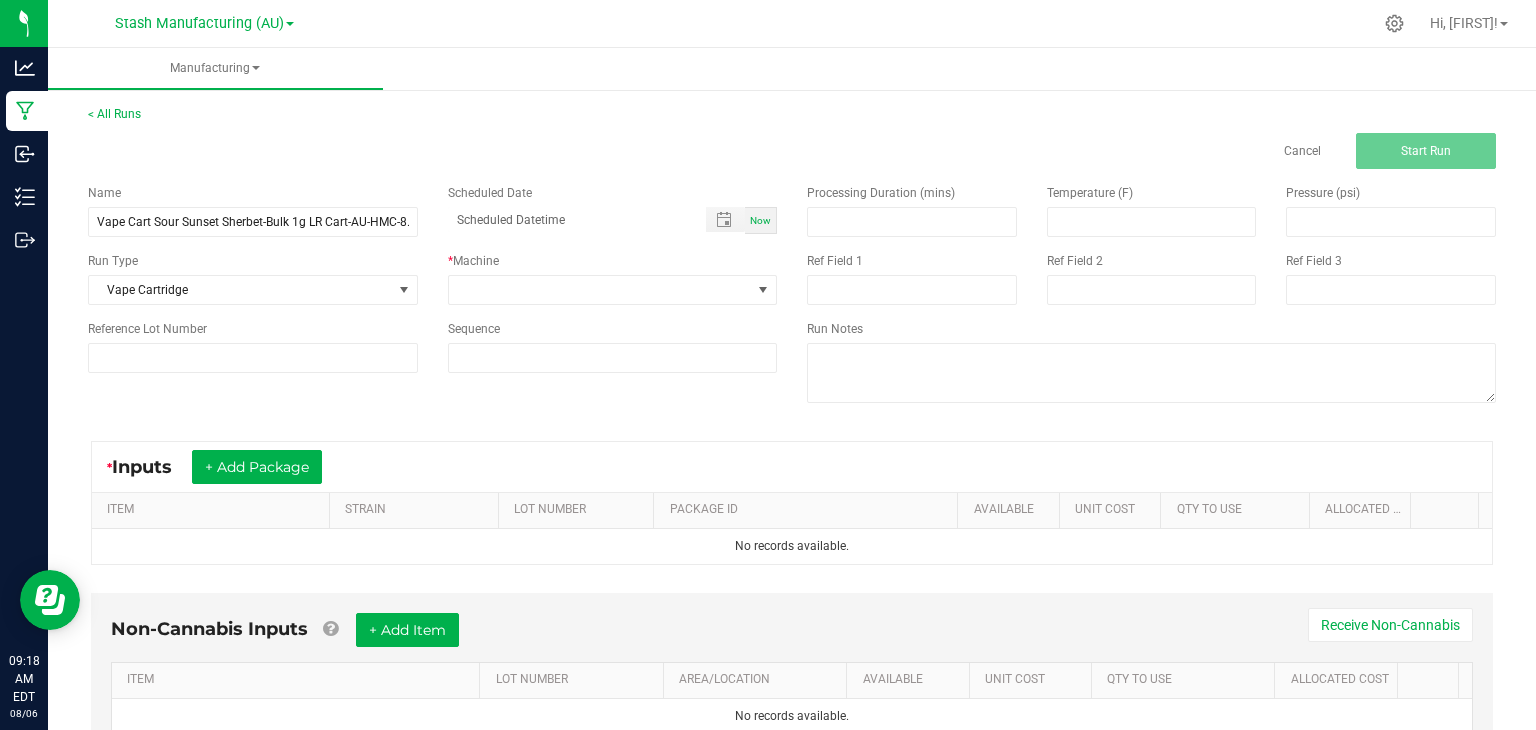 click on "Now" at bounding box center [761, 220] 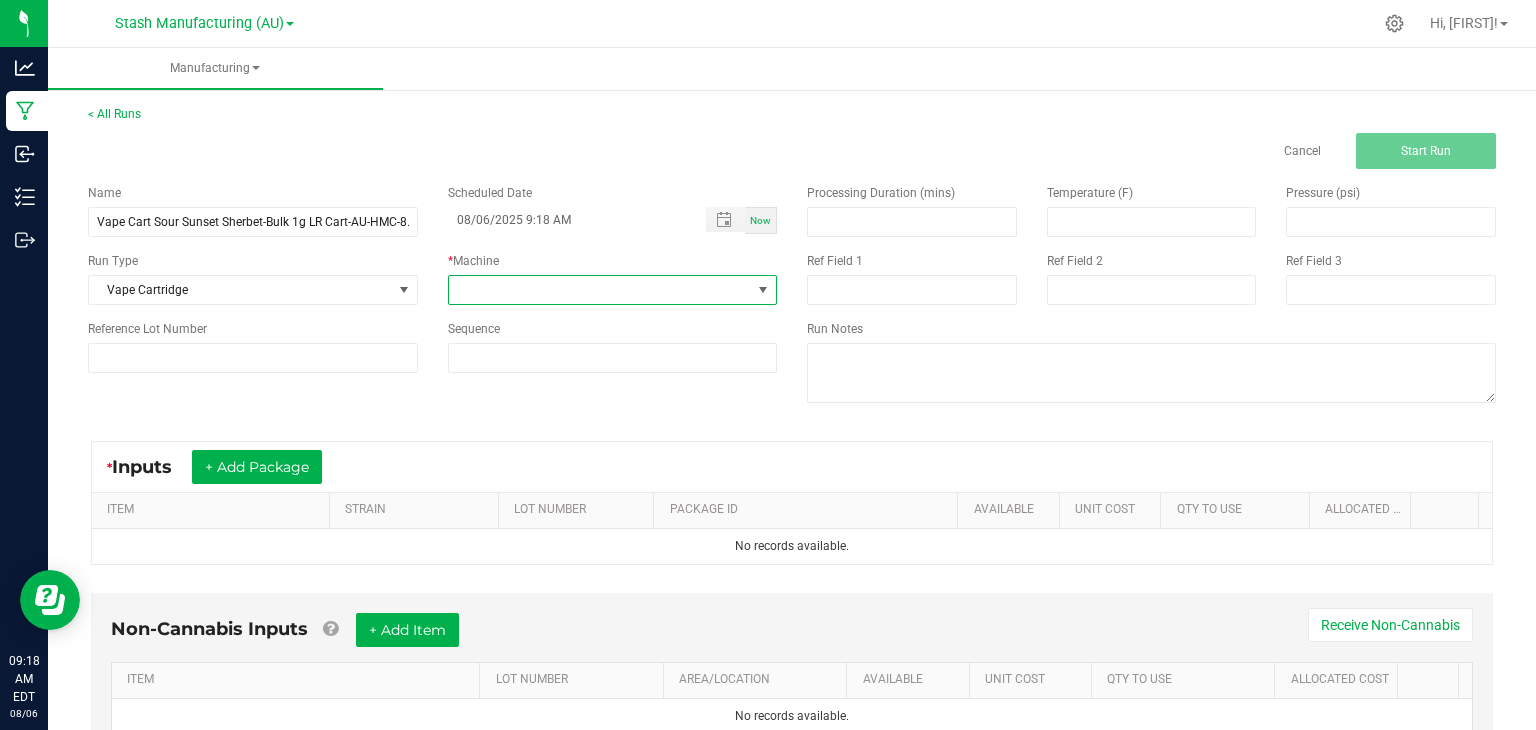 click at bounding box center (600, 290) 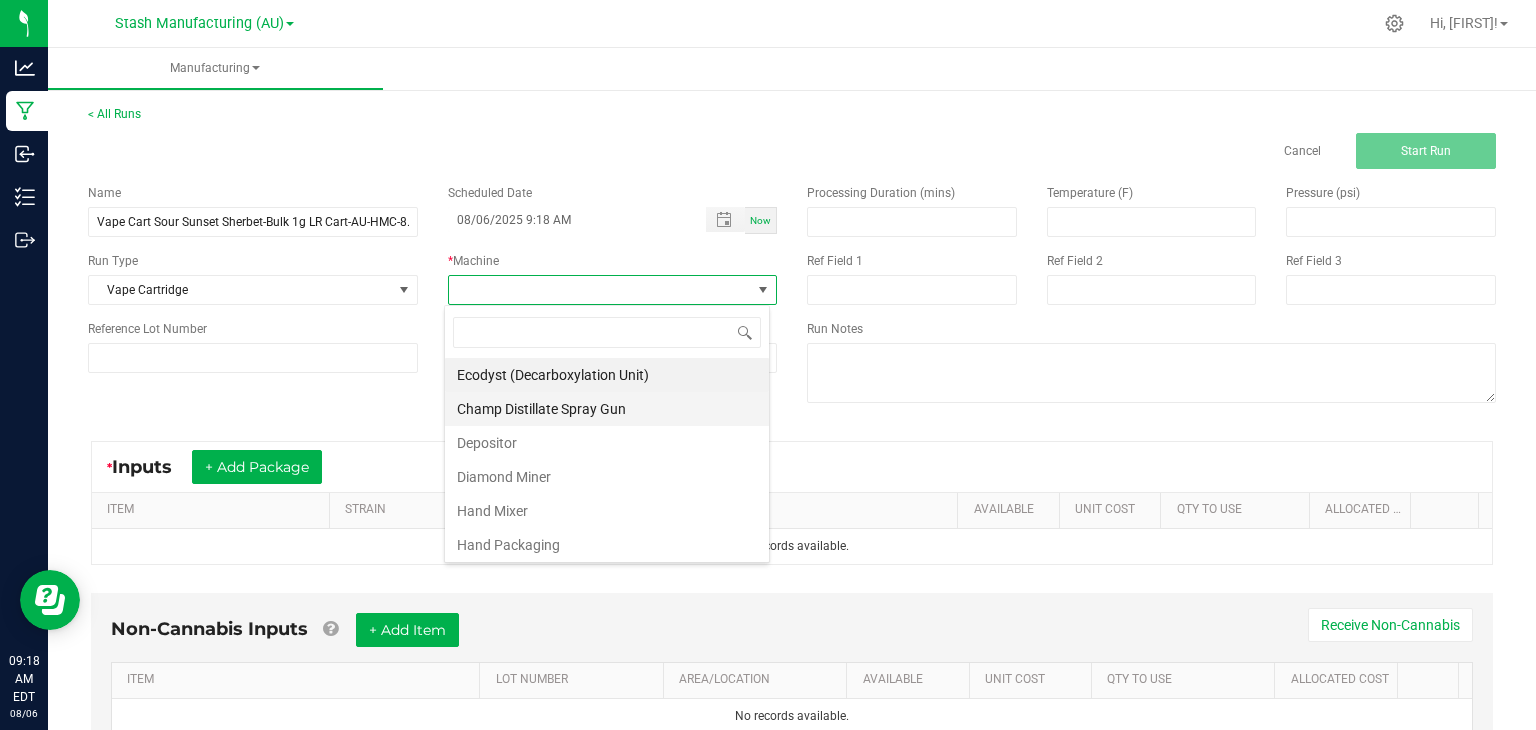 scroll, scrollTop: 99970, scrollLeft: 99674, axis: both 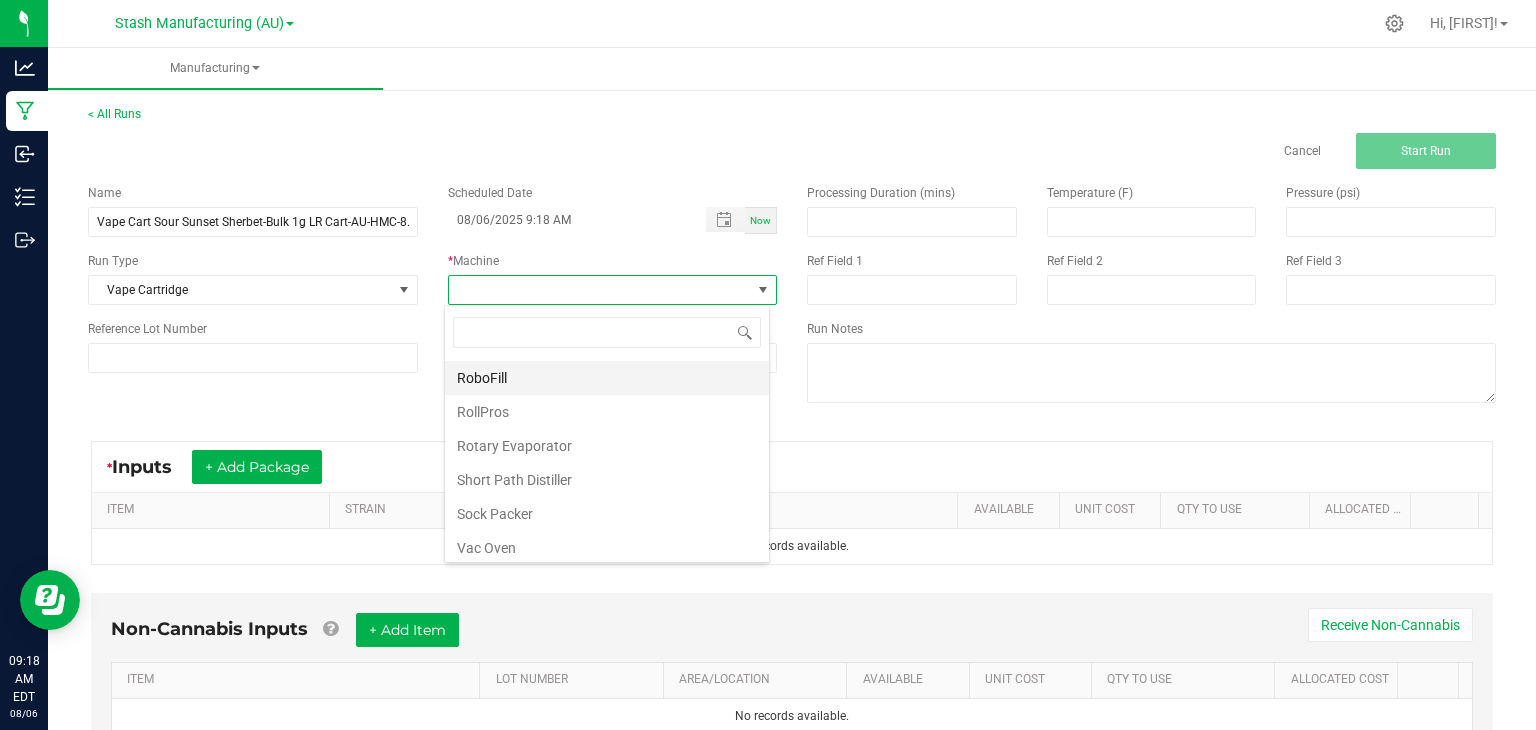 click on "RoboFill" at bounding box center (607, 378) 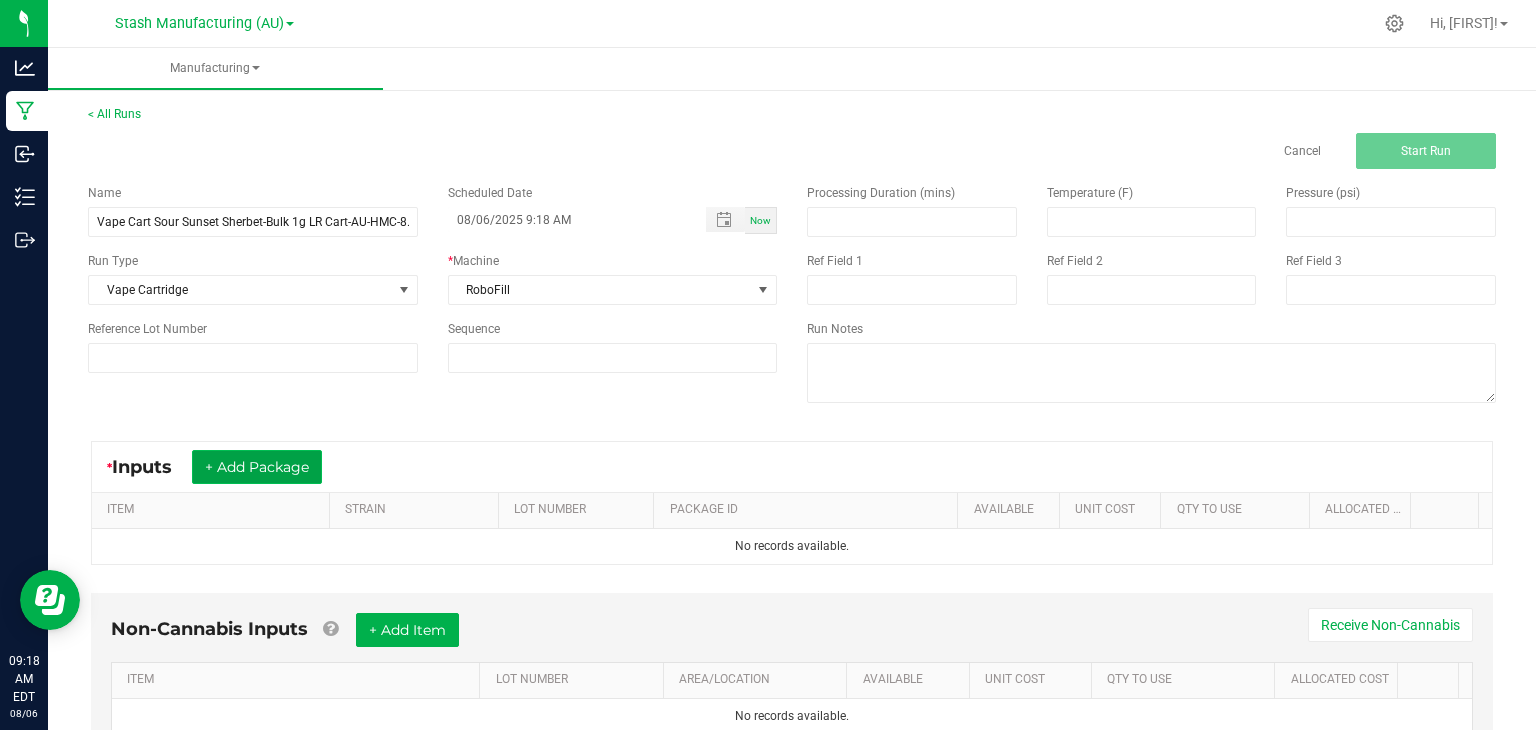 click on "+ Add Package" at bounding box center [257, 467] 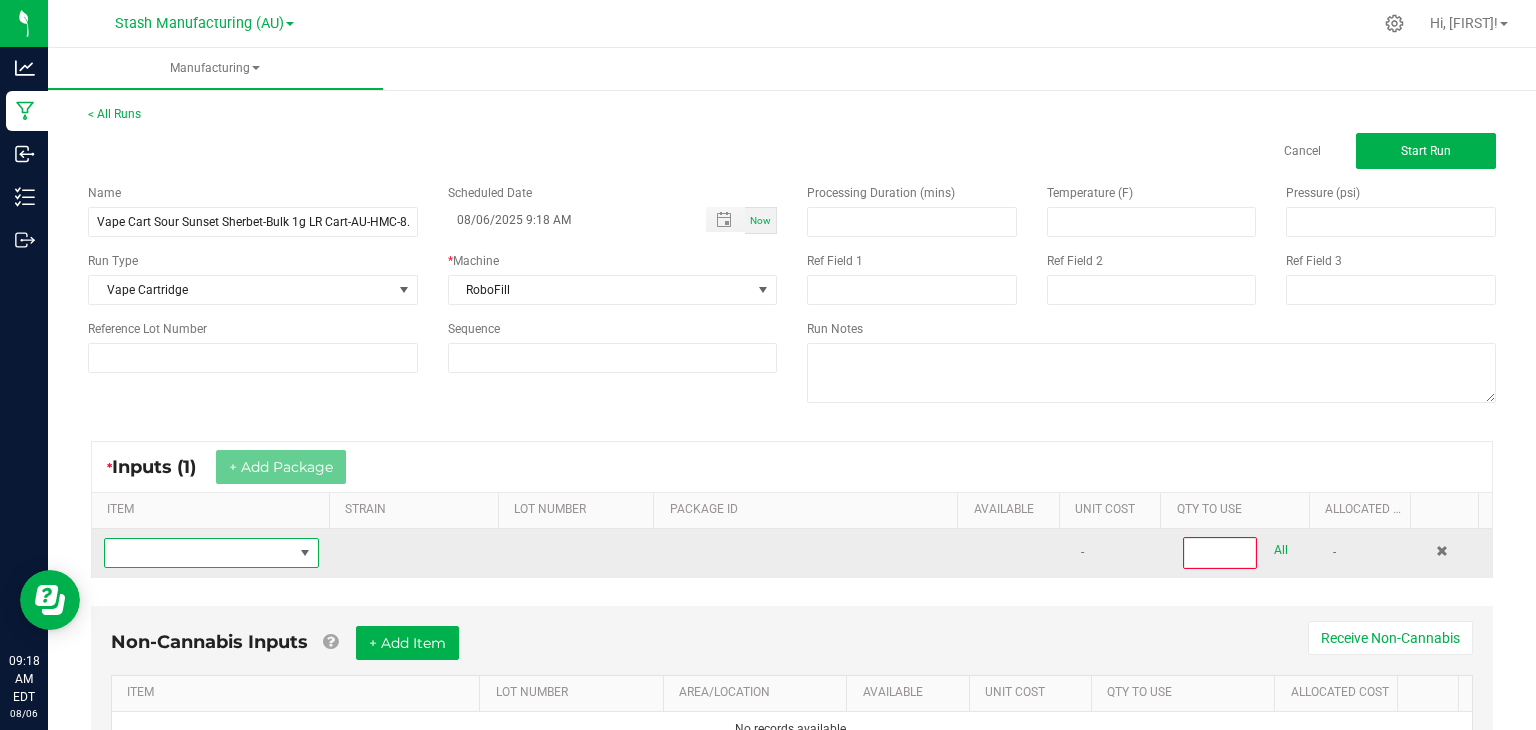 click at bounding box center (199, 553) 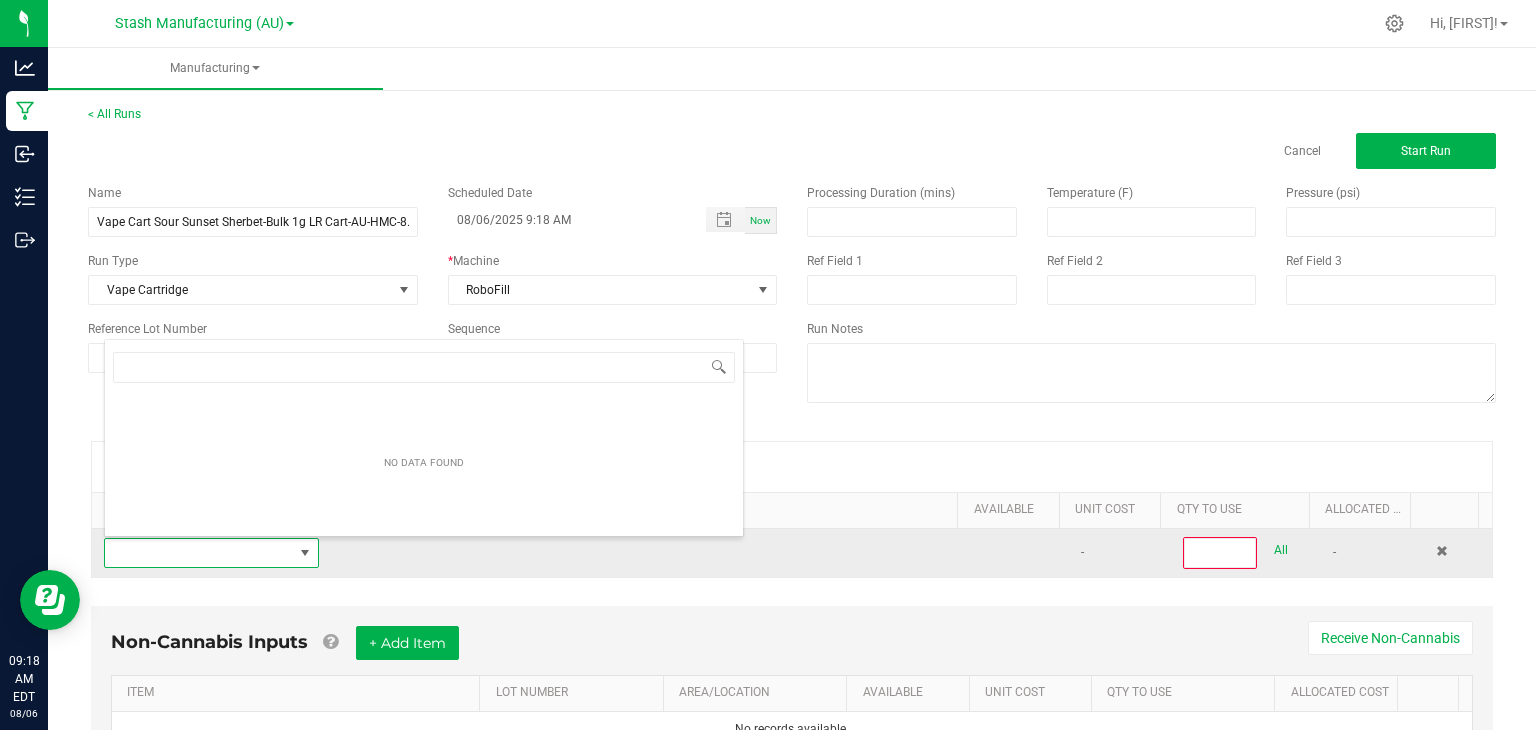 scroll, scrollTop: 99970, scrollLeft: 99790, axis: both 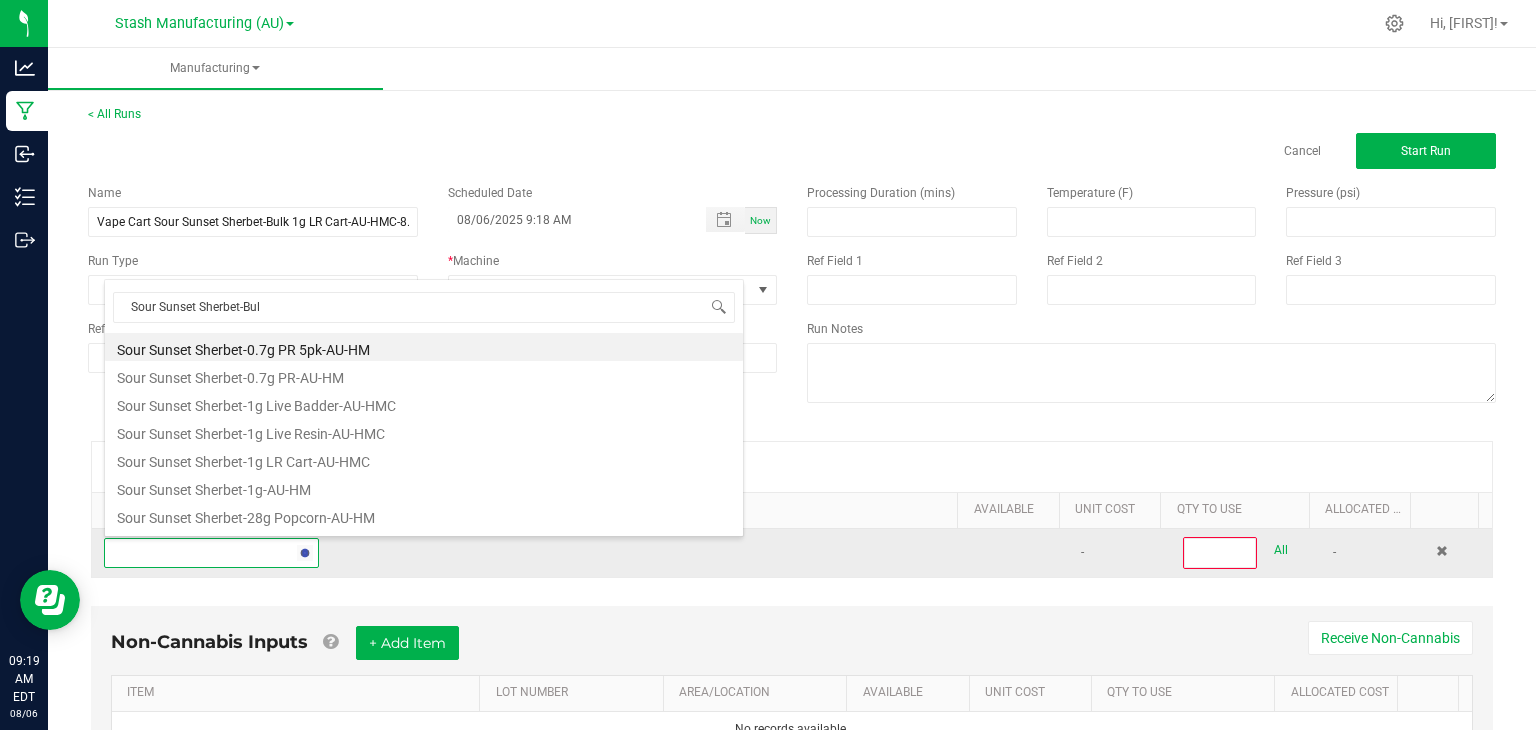 type on "Sour Sunset Sherbet-Bulk" 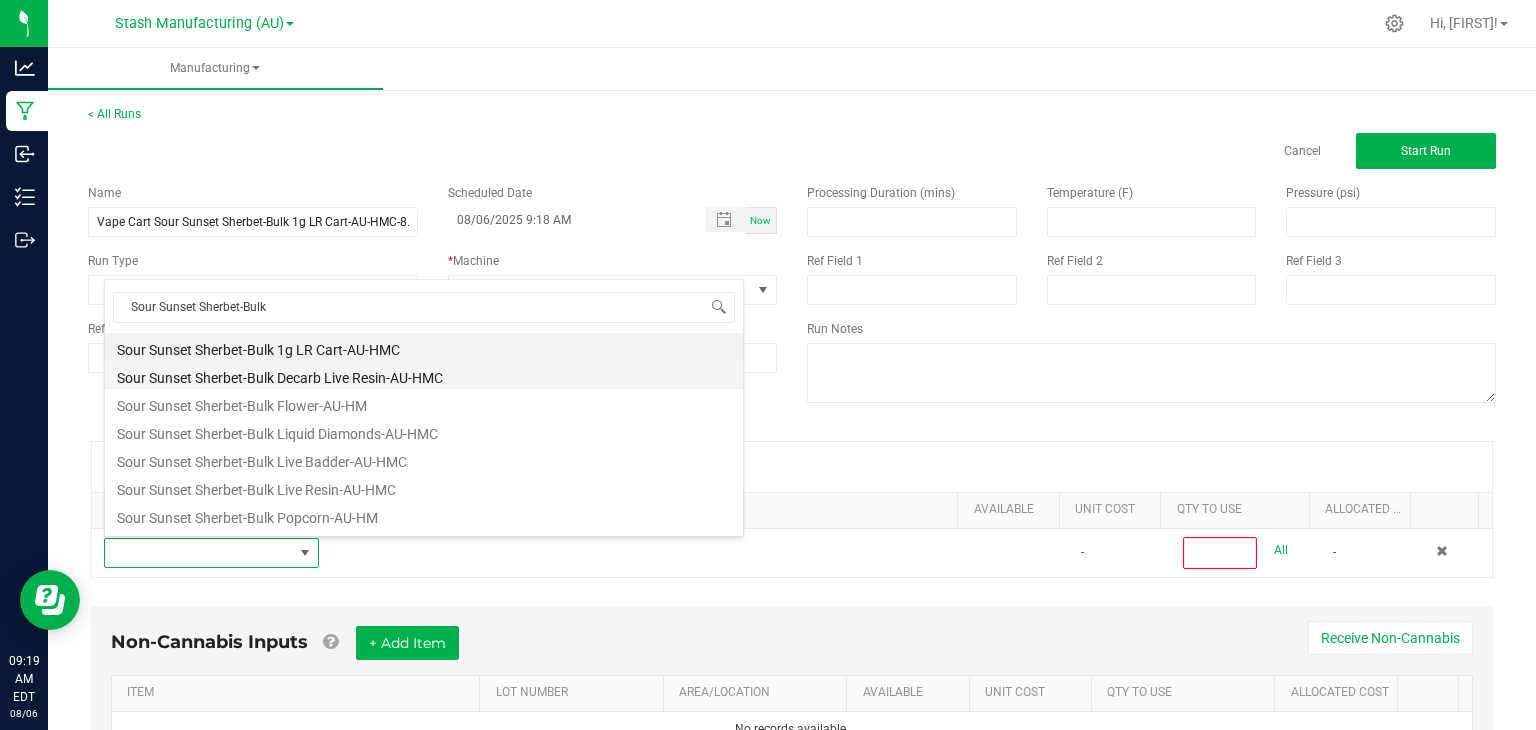 click on "Sour Sunset Sherbet-Bulk Decarb Live Resin-AU-HMC" at bounding box center [424, 375] 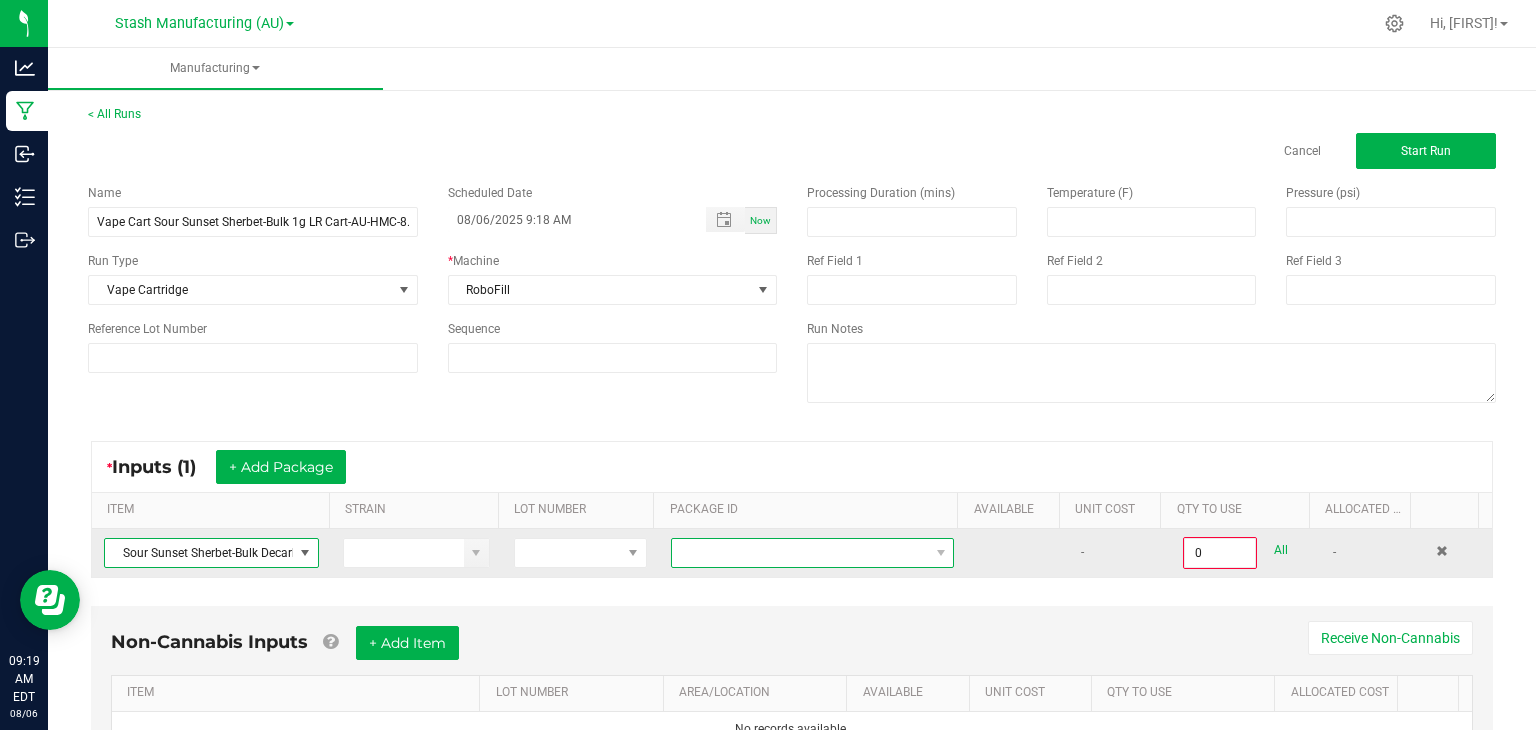 click at bounding box center (800, 553) 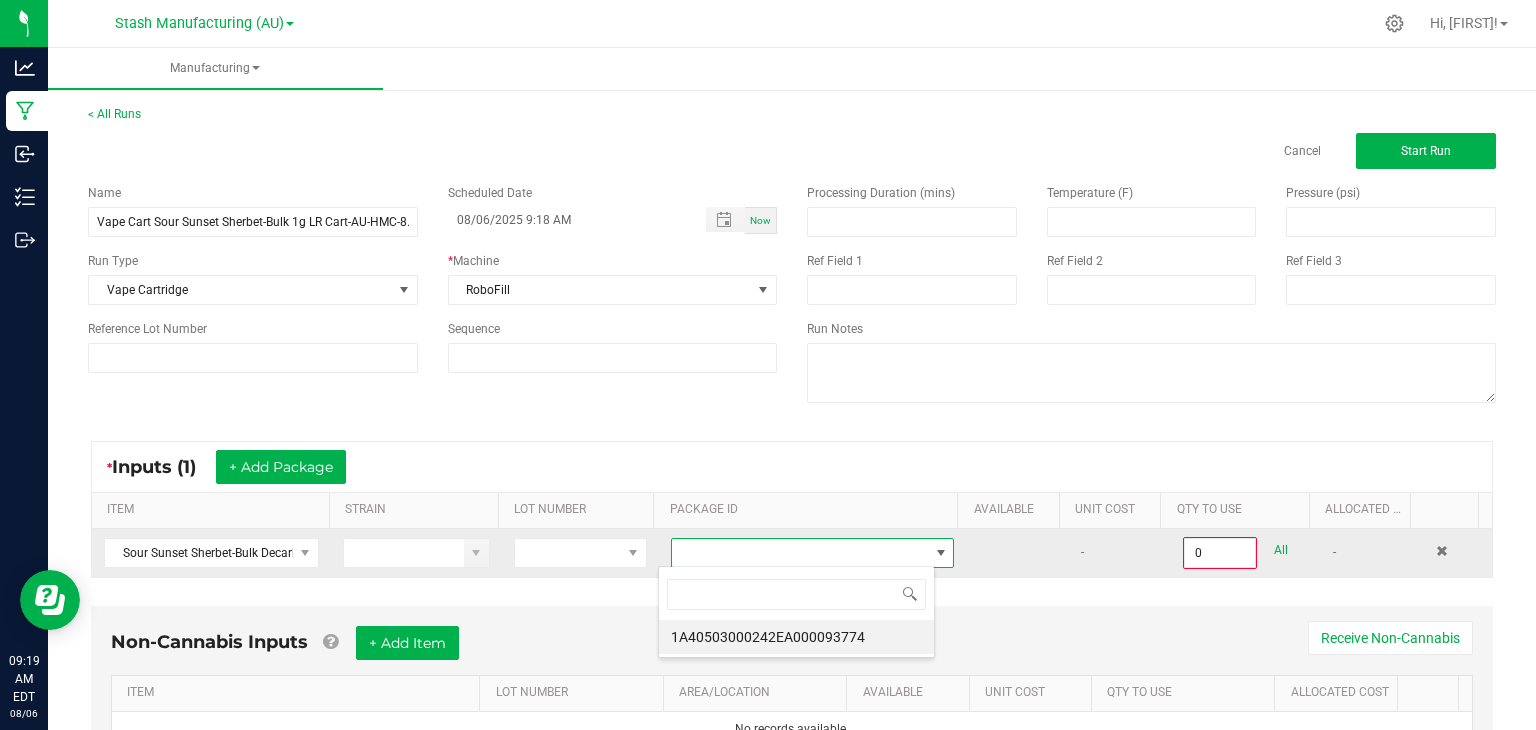 scroll, scrollTop: 99970, scrollLeft: 99723, axis: both 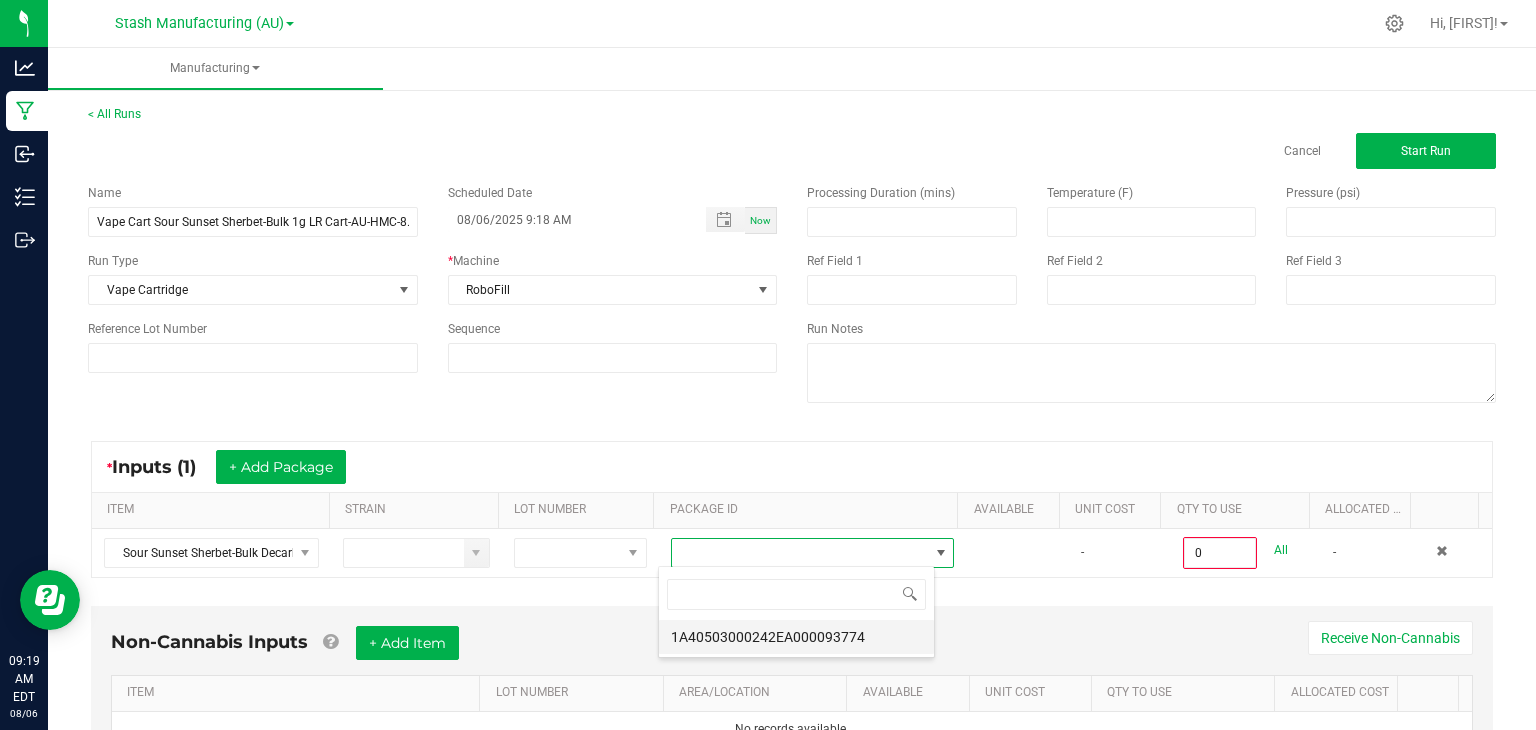 click on "1A40503000242EA000093774" at bounding box center (796, 637) 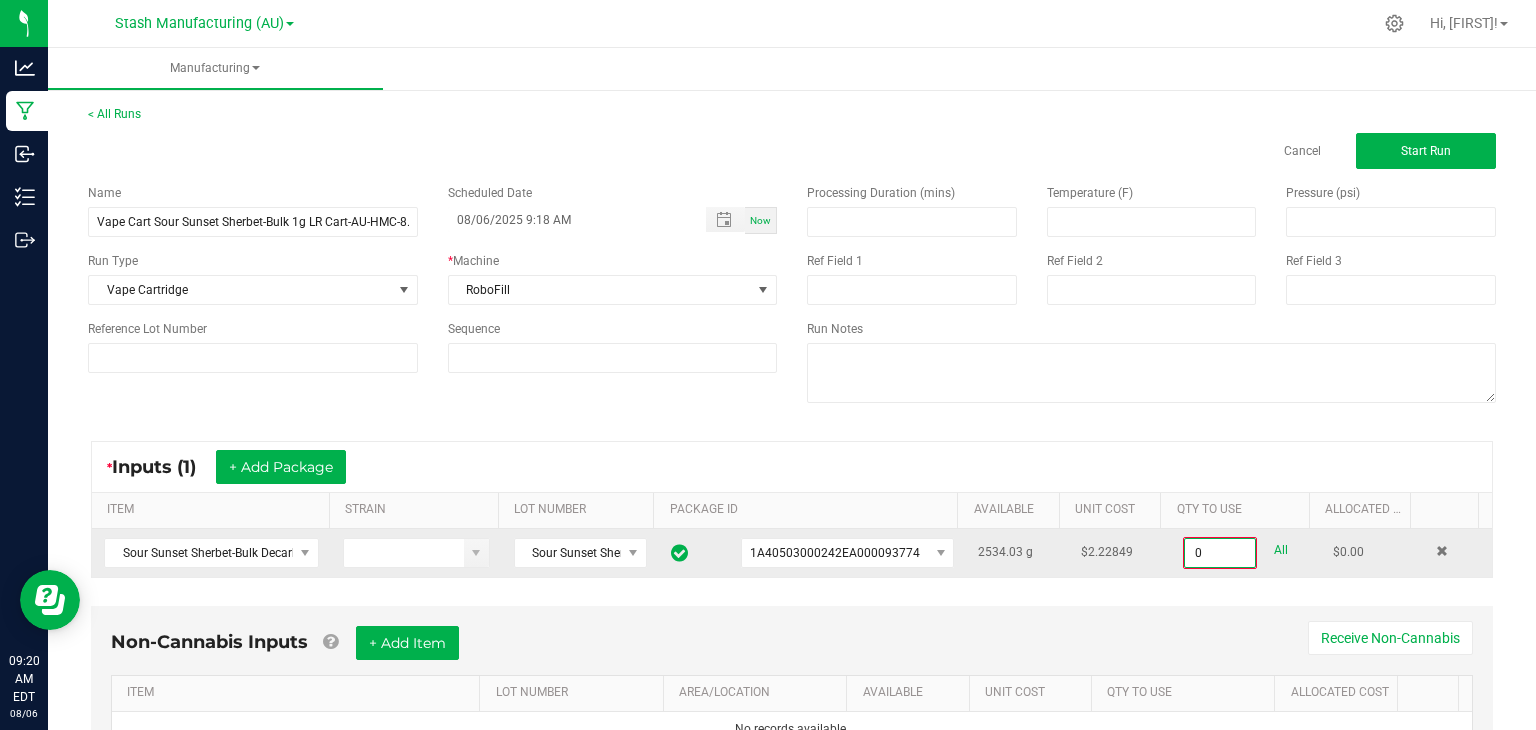 click on "0" at bounding box center [1220, 553] 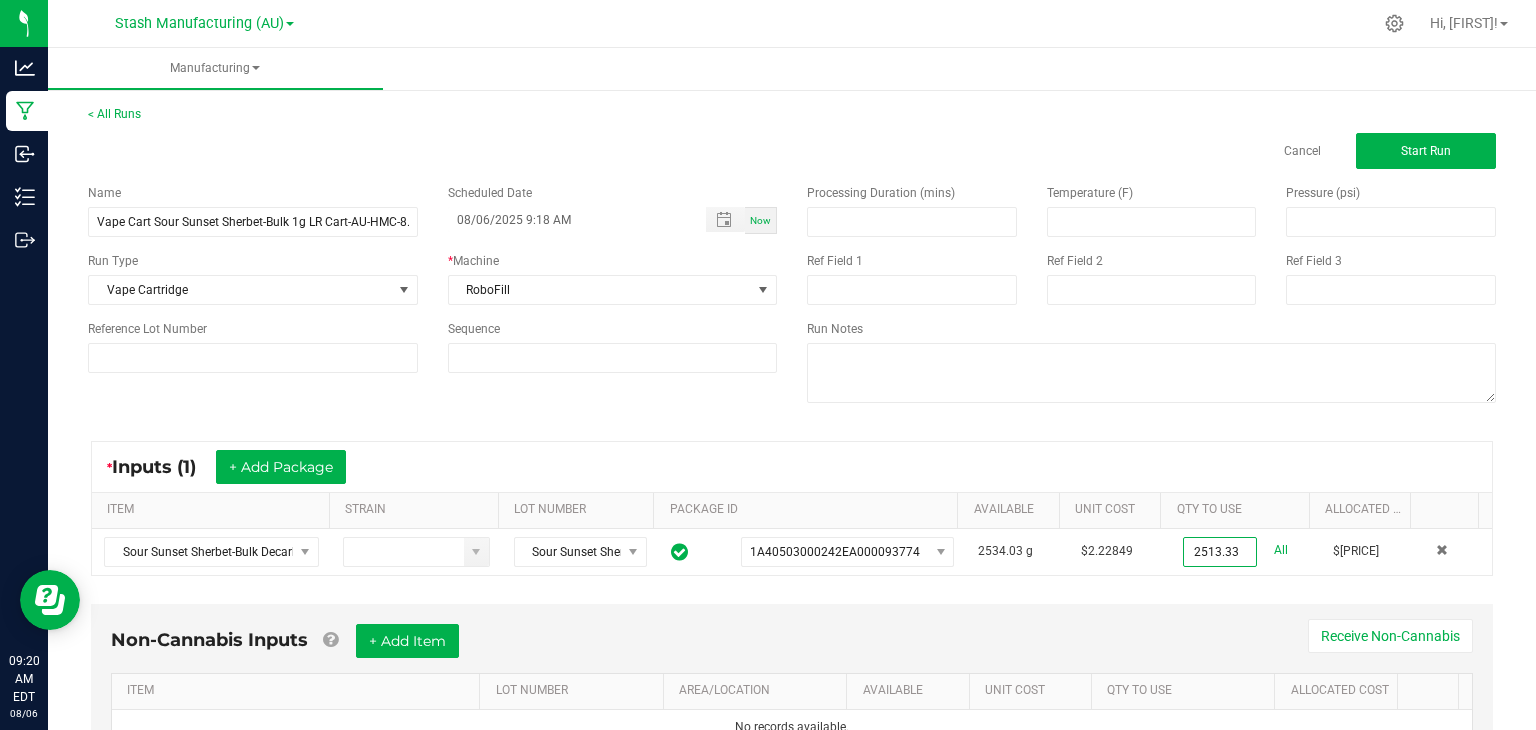 type on "2513.3300 g" 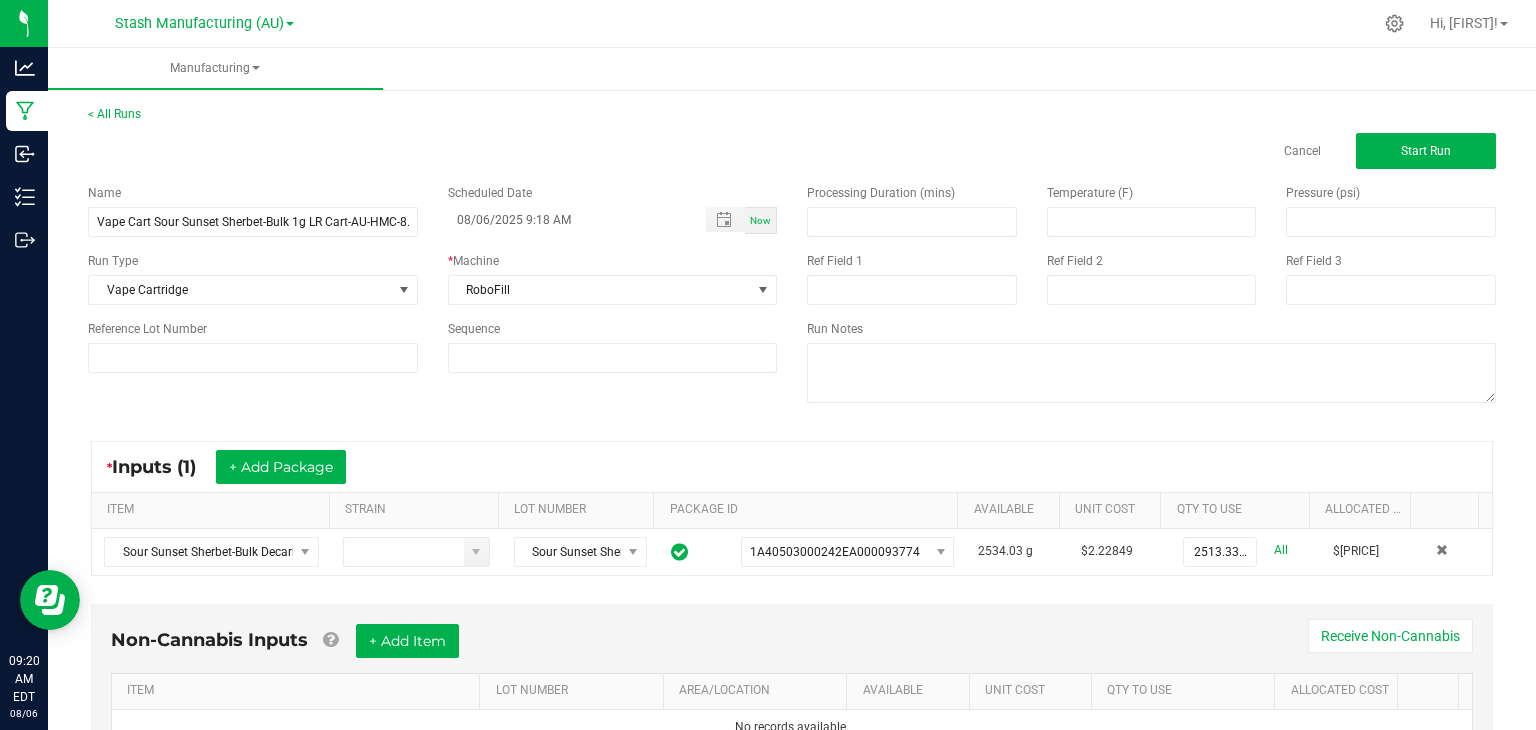 click on "Non-Cannabis Inputs   + Add Item   Receive Non-Cannabis  ITEM LOT NUMBER AREA/LOCATION AVAILABLE Unit Cost QTY TO USE Allocated Cost  No records available." at bounding box center [792, 685] 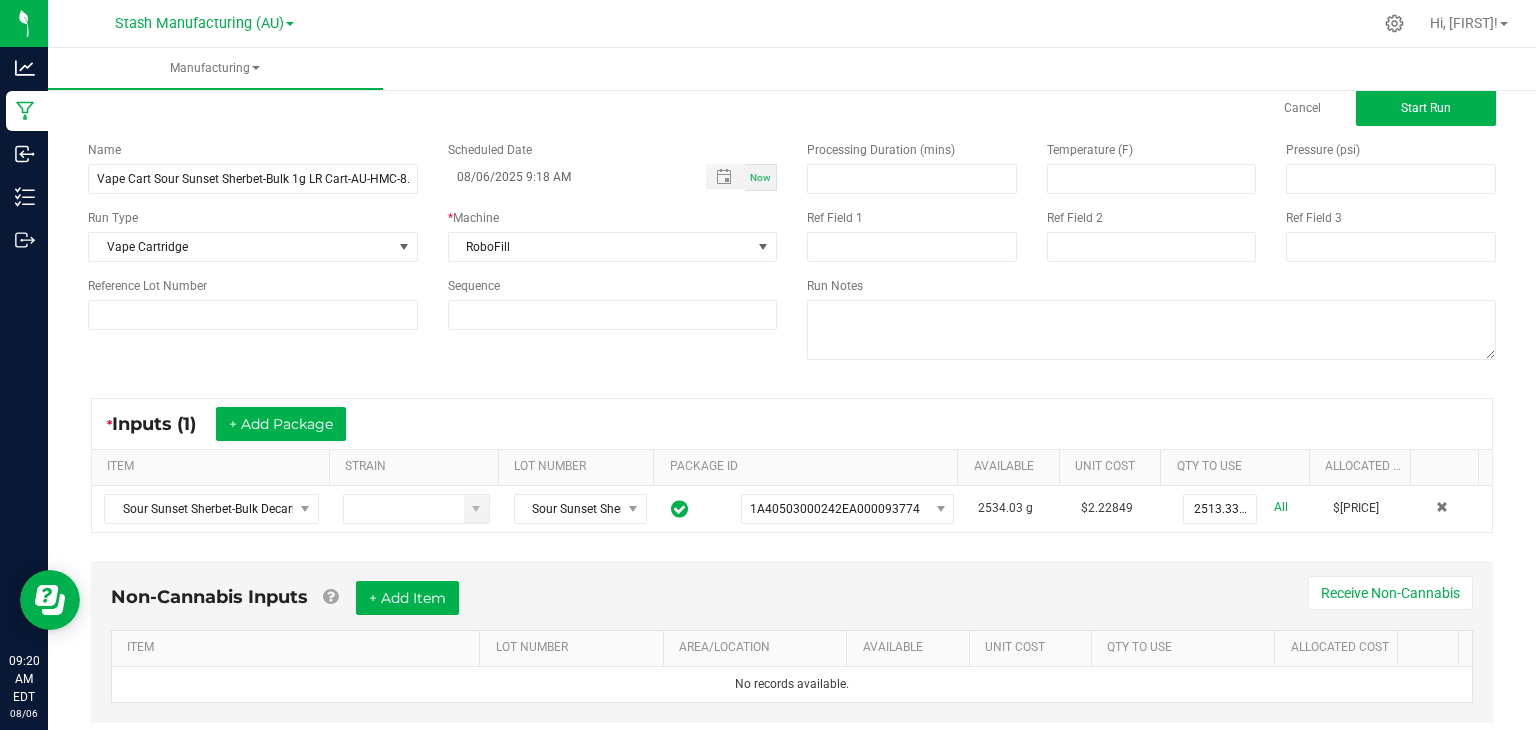 scroll, scrollTop: 91, scrollLeft: 0, axis: vertical 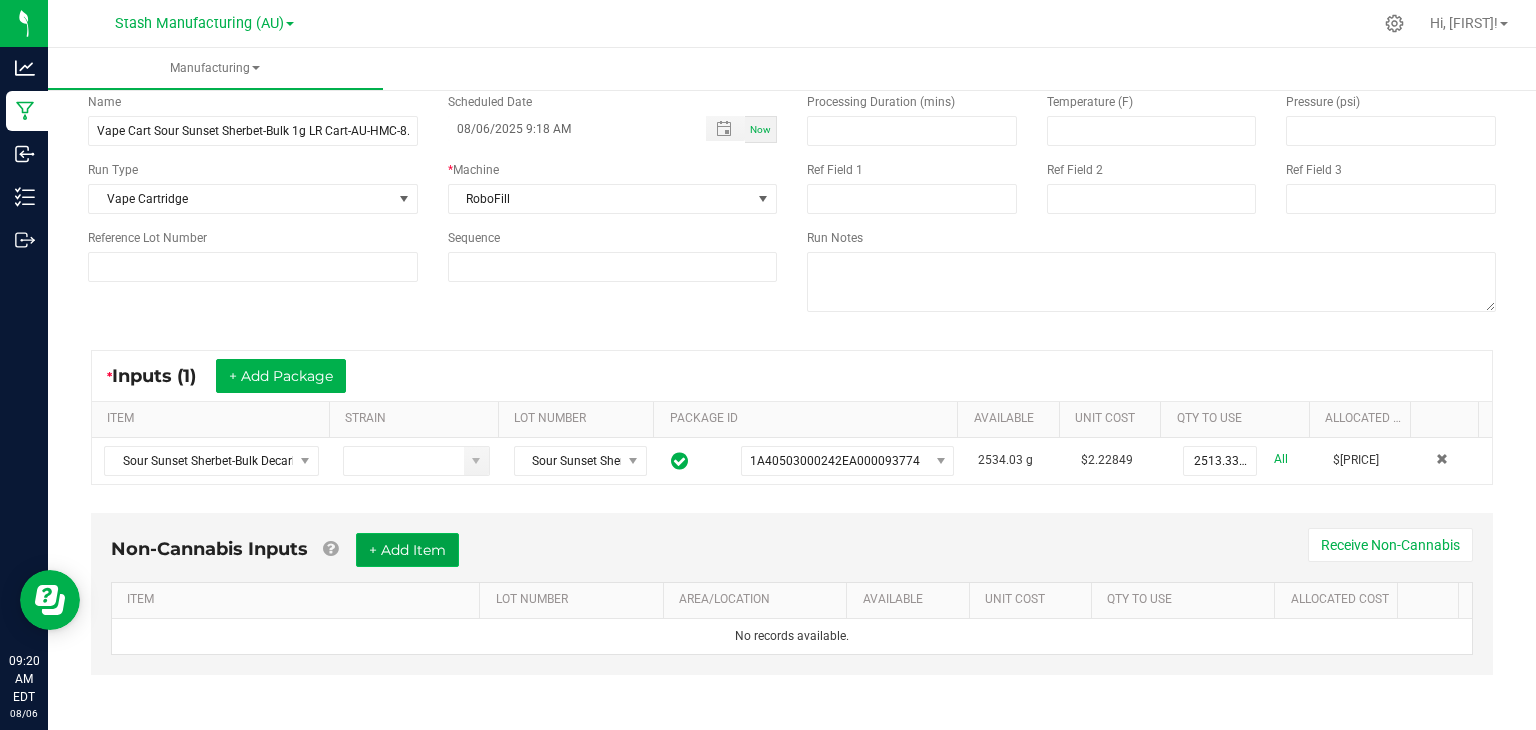 click on "+ Add Item" at bounding box center (407, 550) 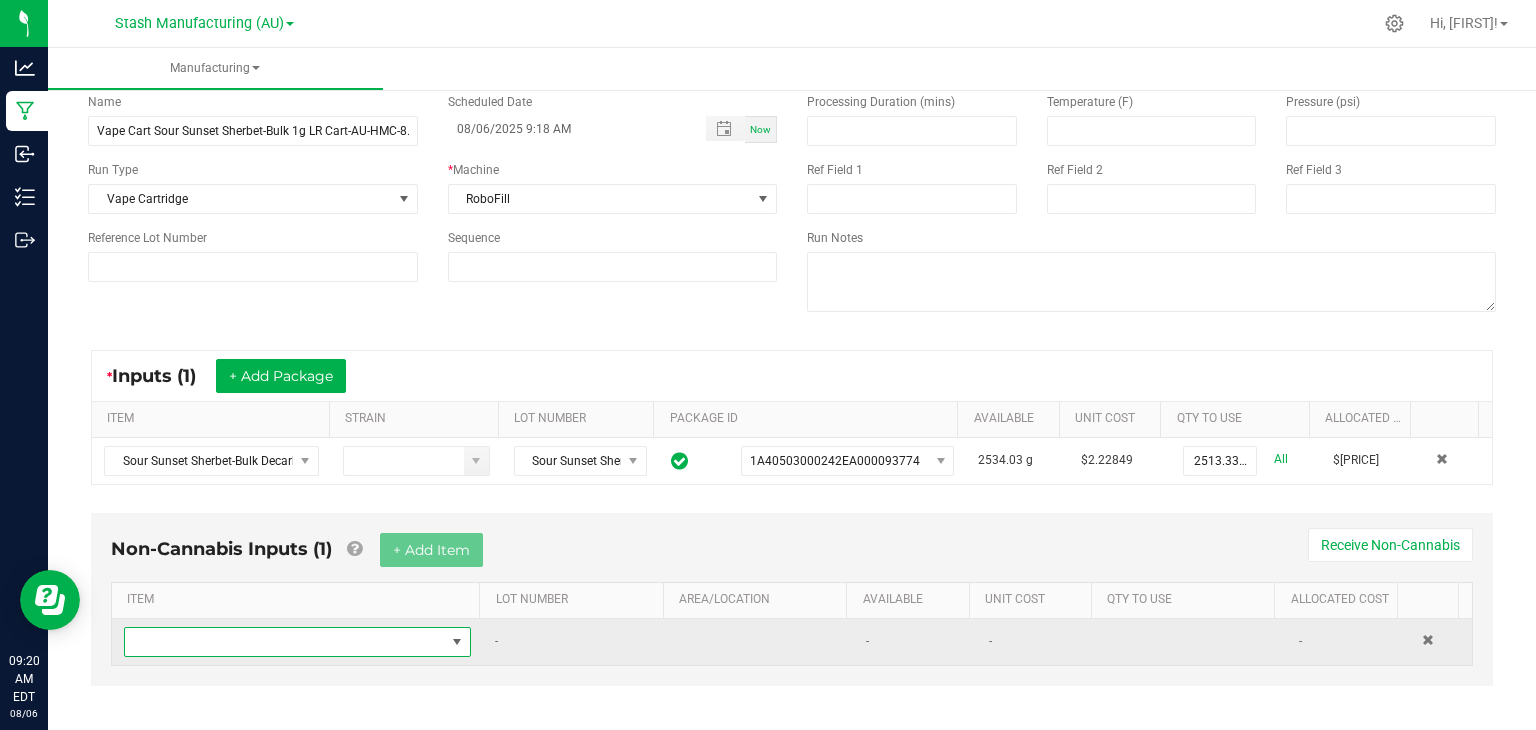 click at bounding box center [285, 642] 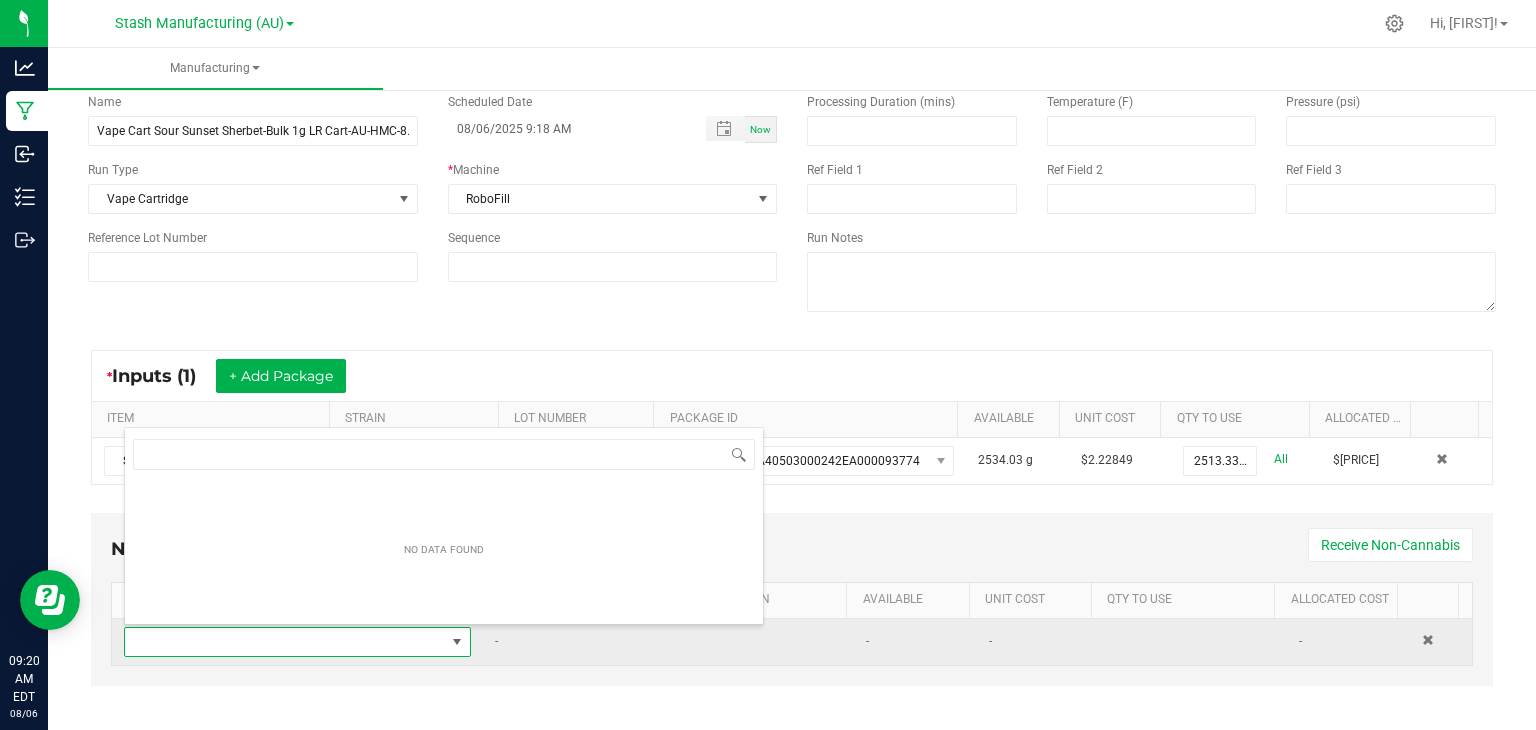 scroll, scrollTop: 99970, scrollLeft: 99661, axis: both 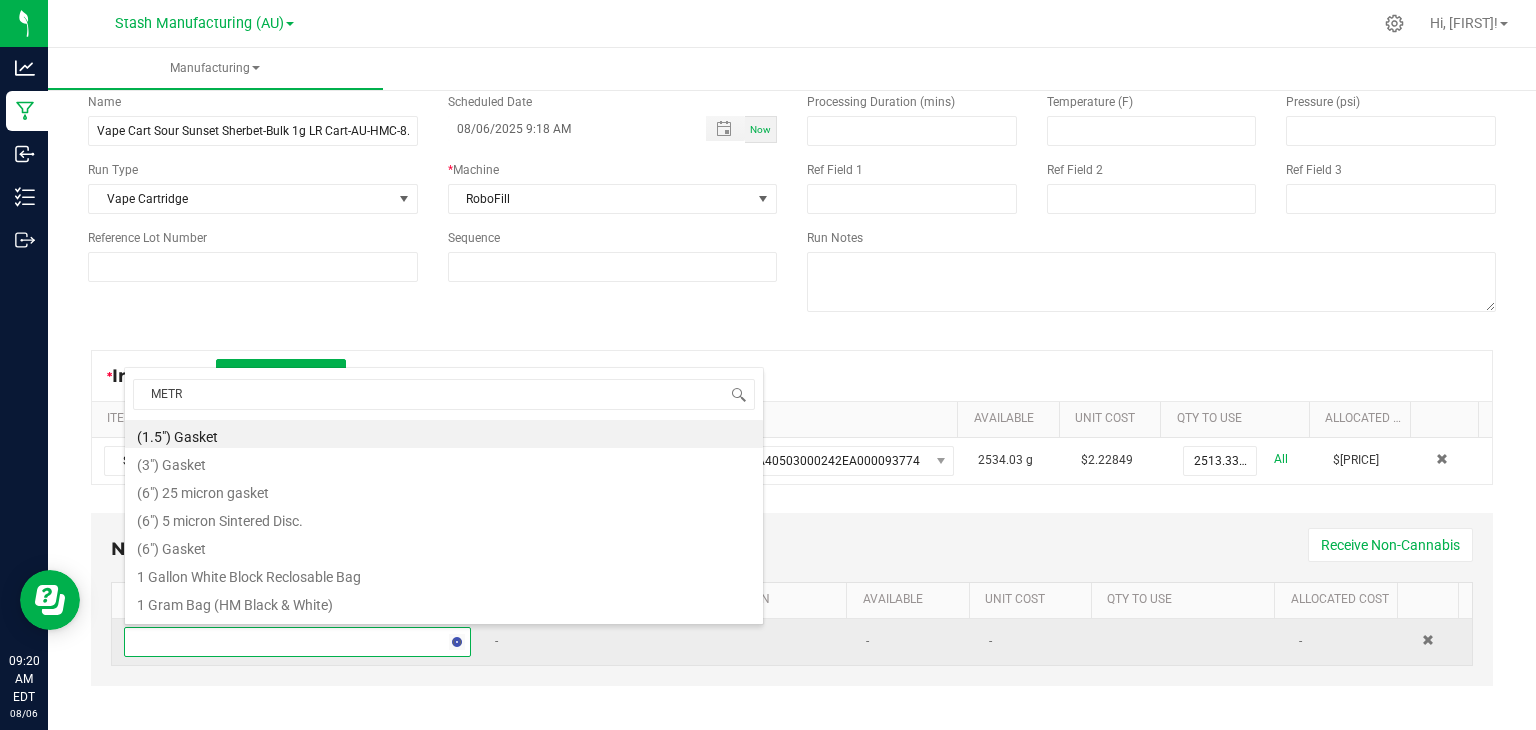 type on "METRC" 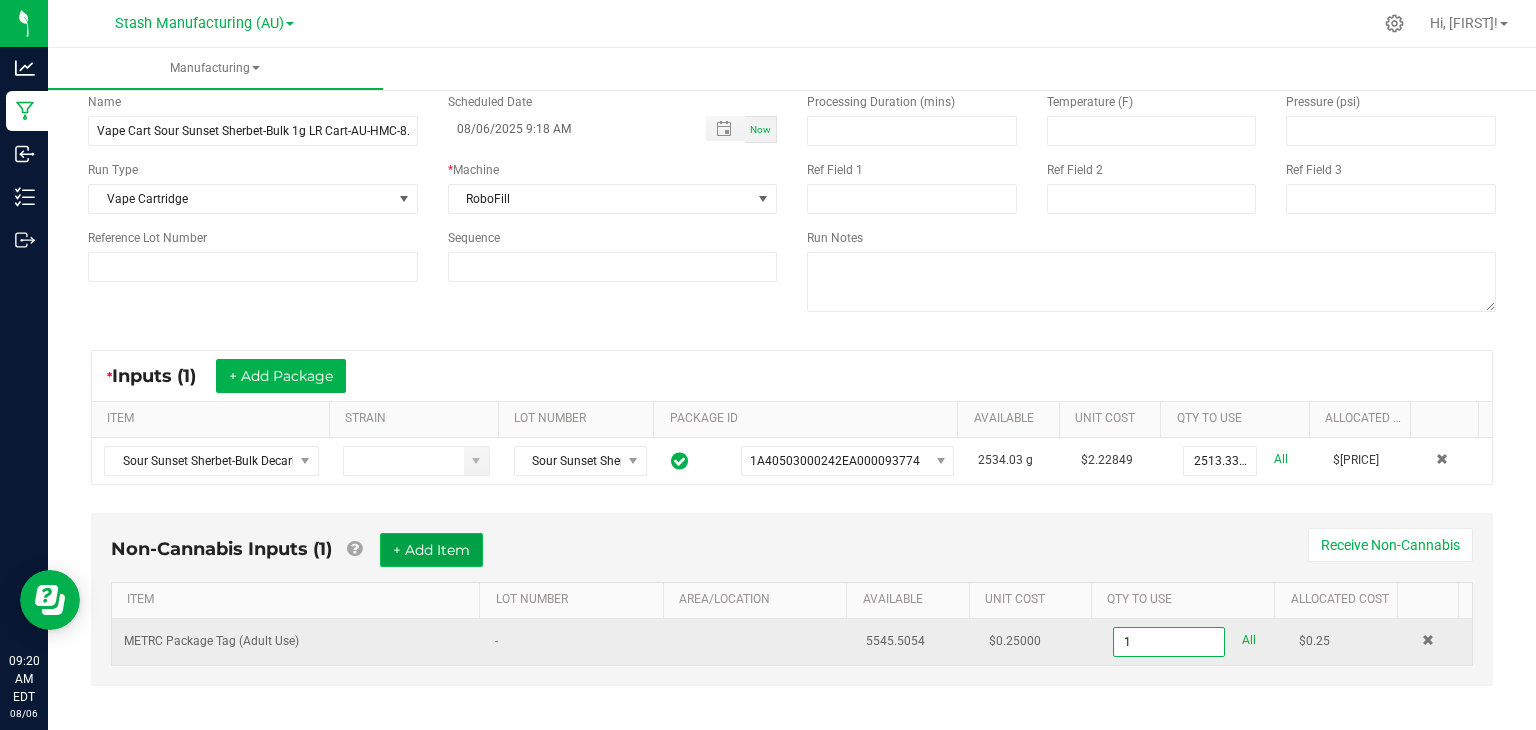 type on "1 ea" 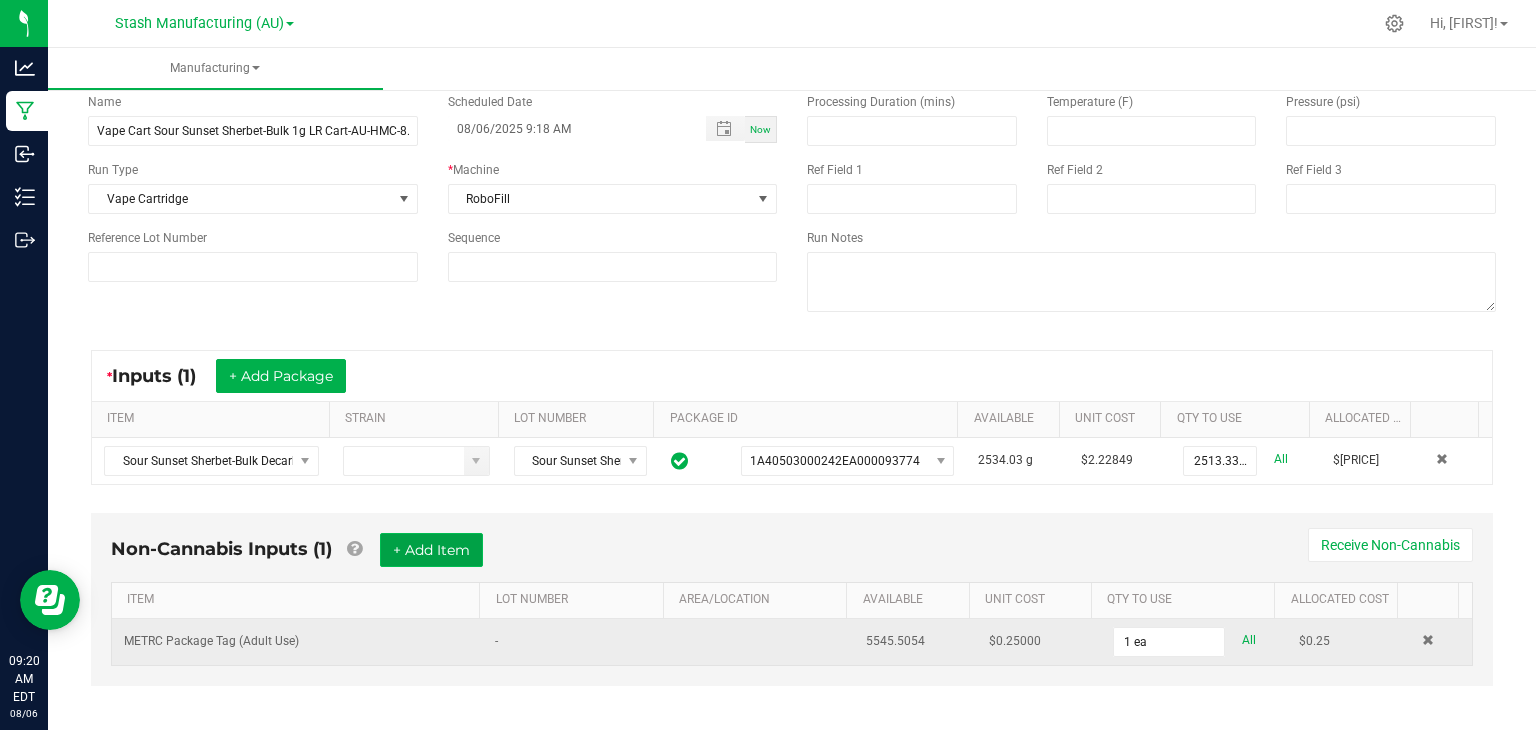 click on "+ Add Item" at bounding box center (431, 550) 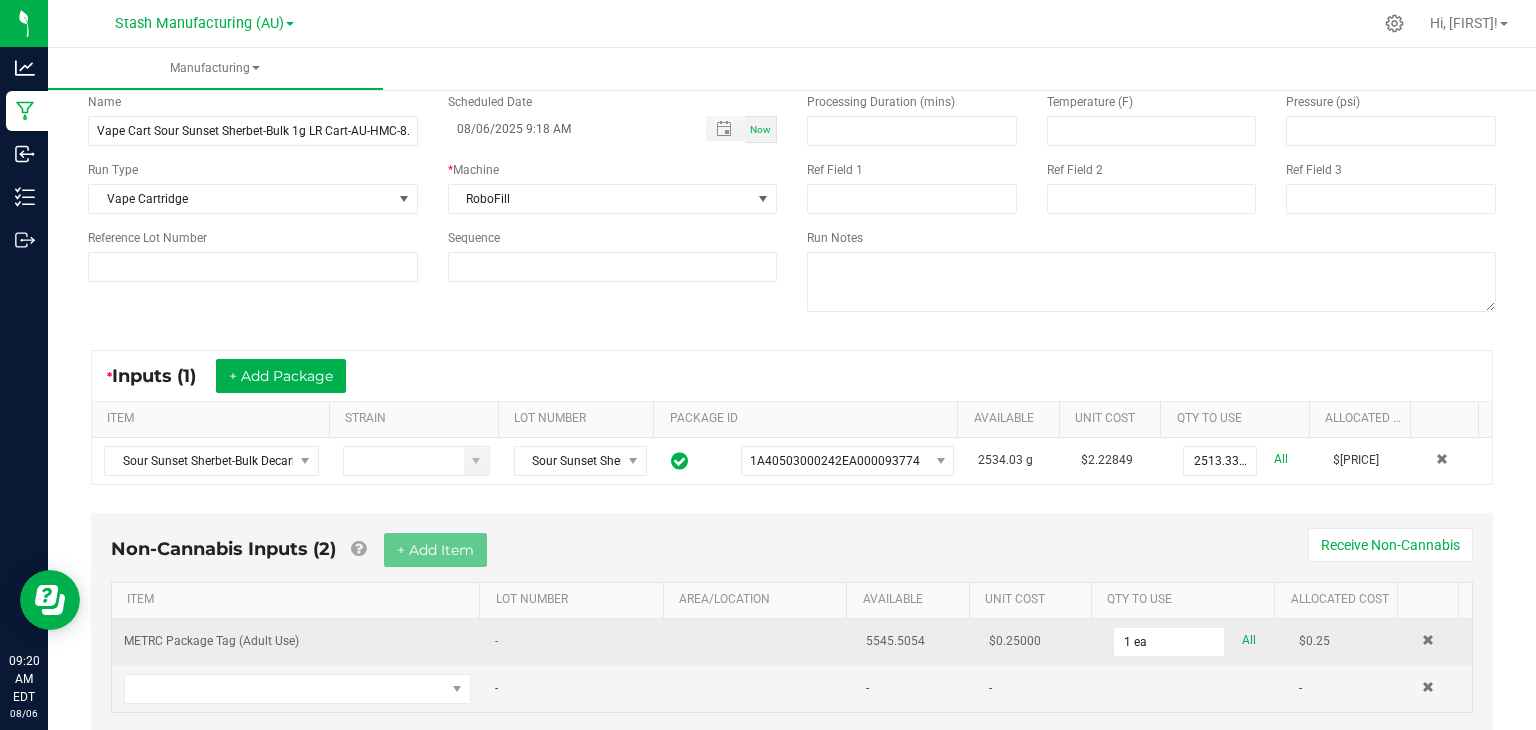 scroll, scrollTop: 148, scrollLeft: 0, axis: vertical 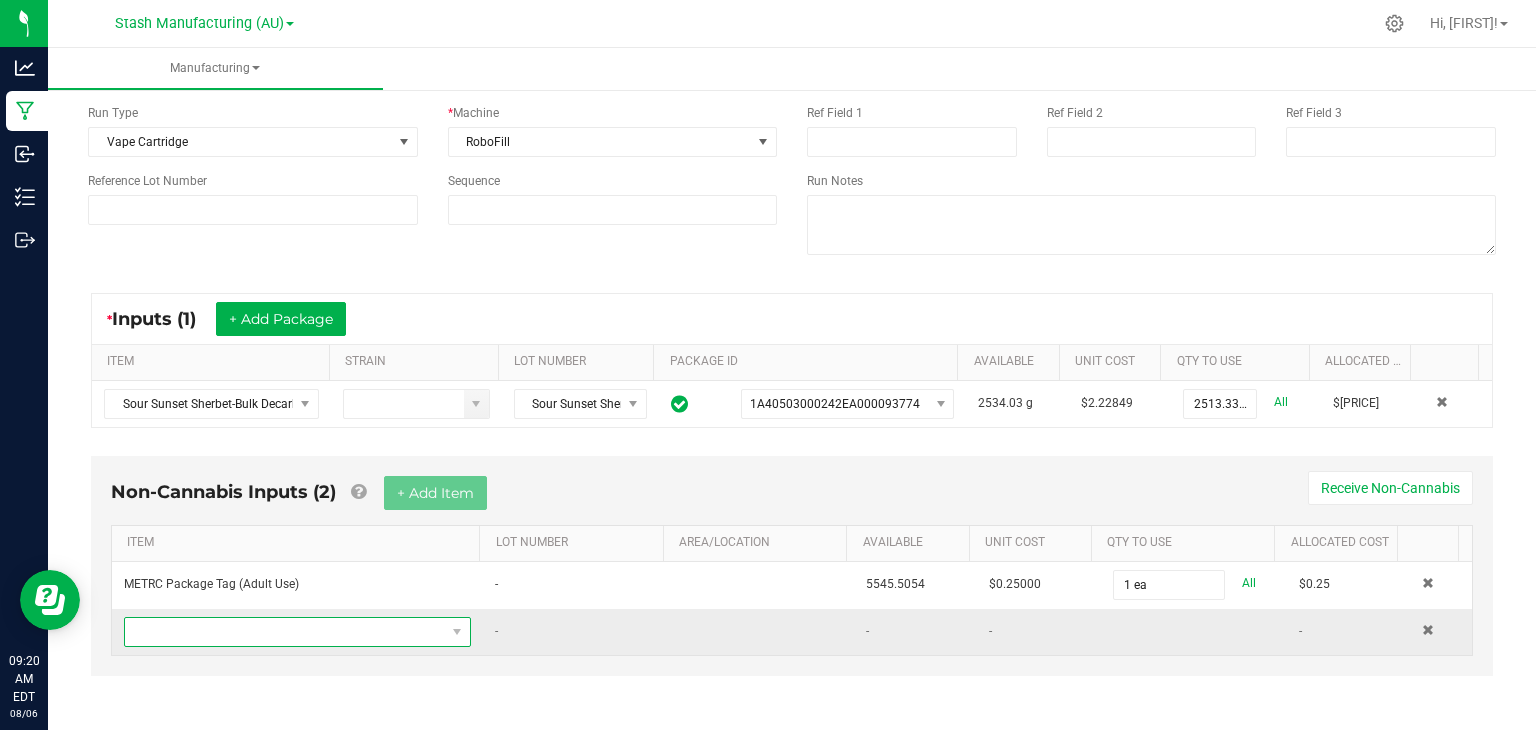 click at bounding box center (285, 632) 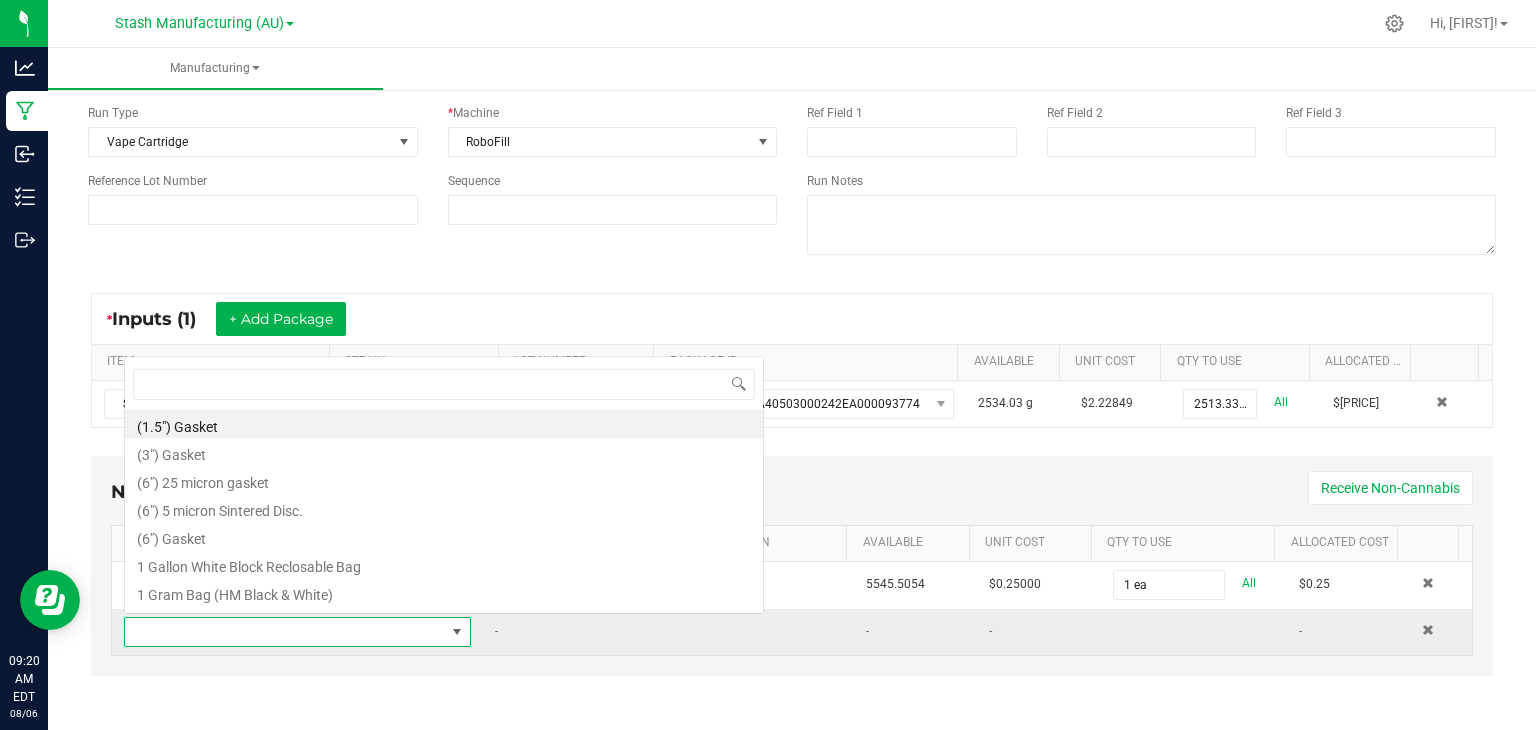scroll, scrollTop: 0, scrollLeft: 0, axis: both 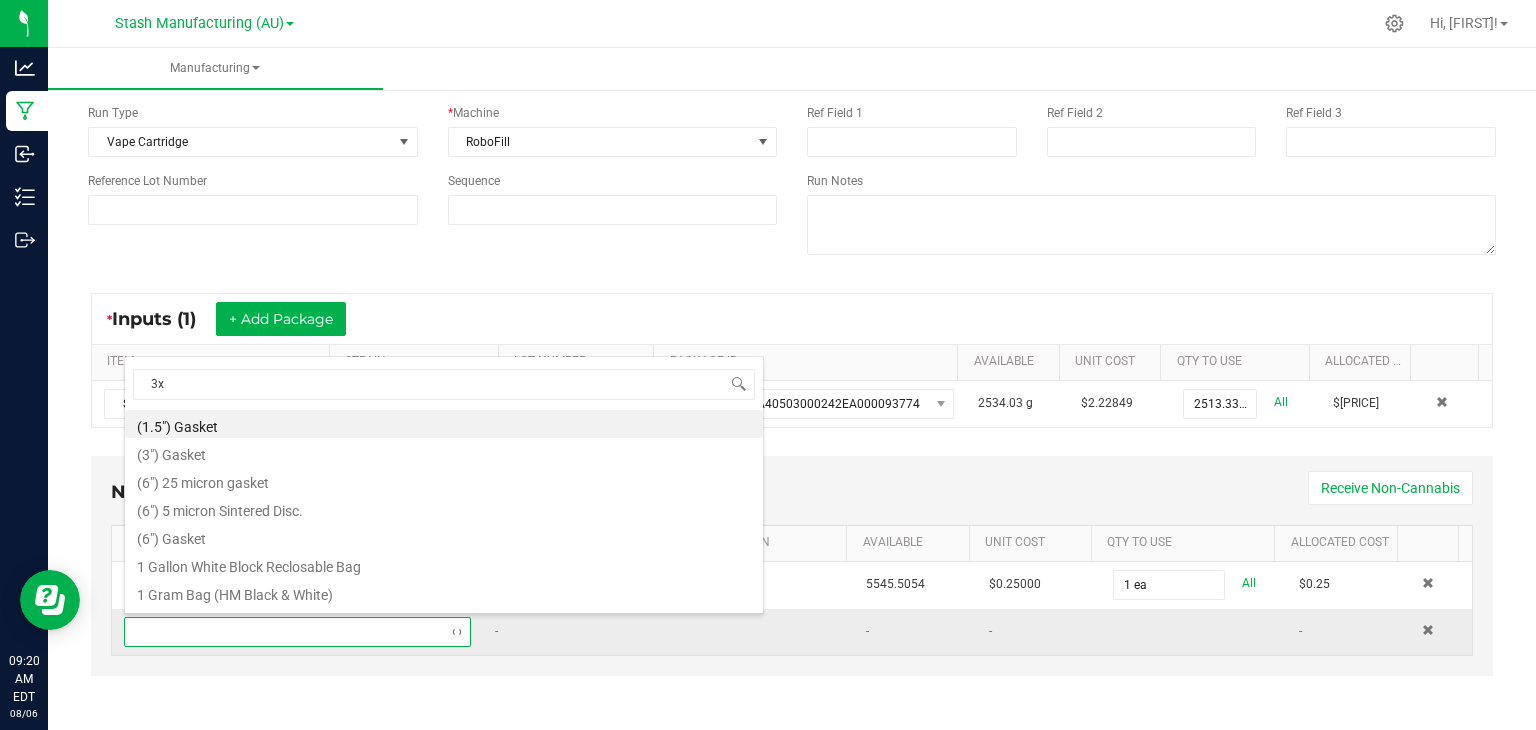 type on "3x1" 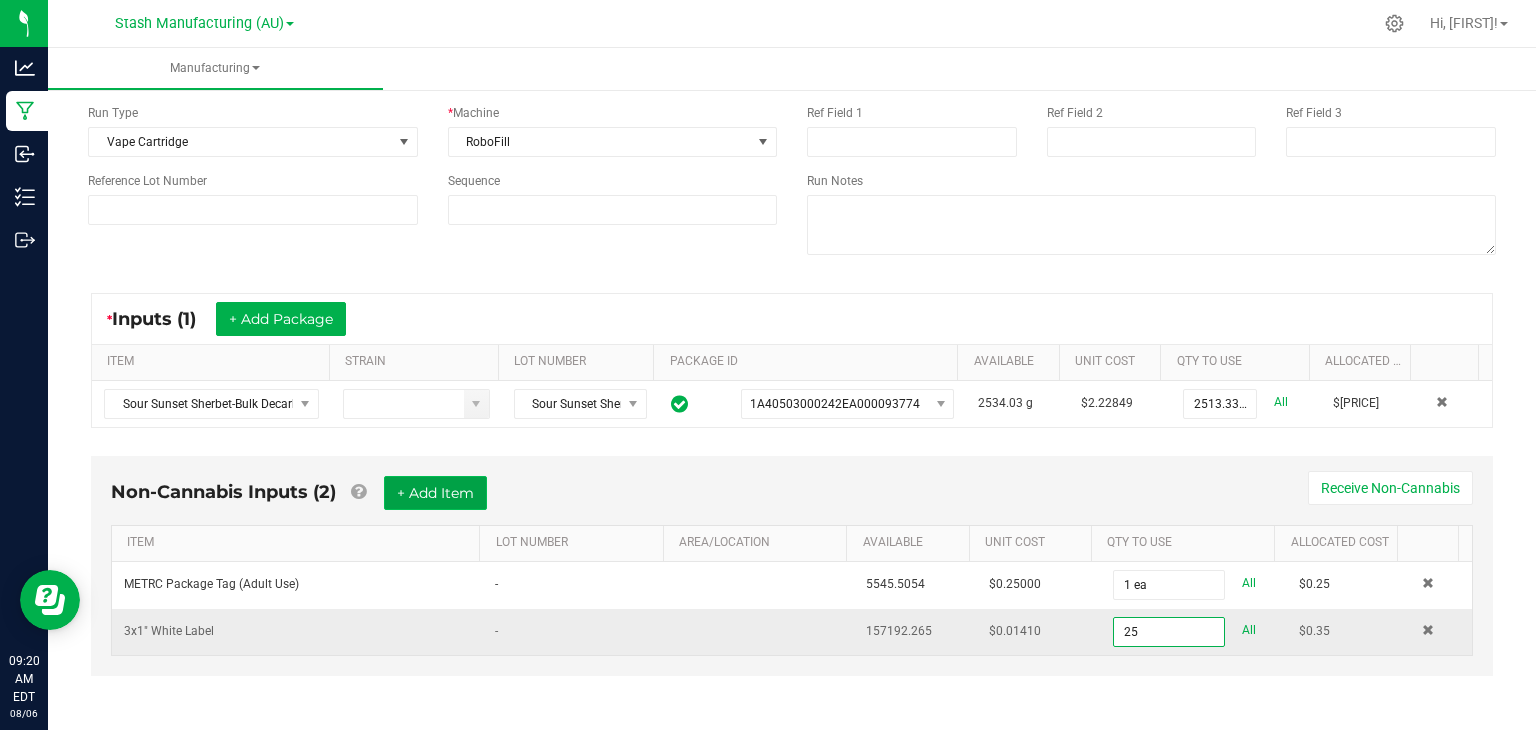 type on "25 ea" 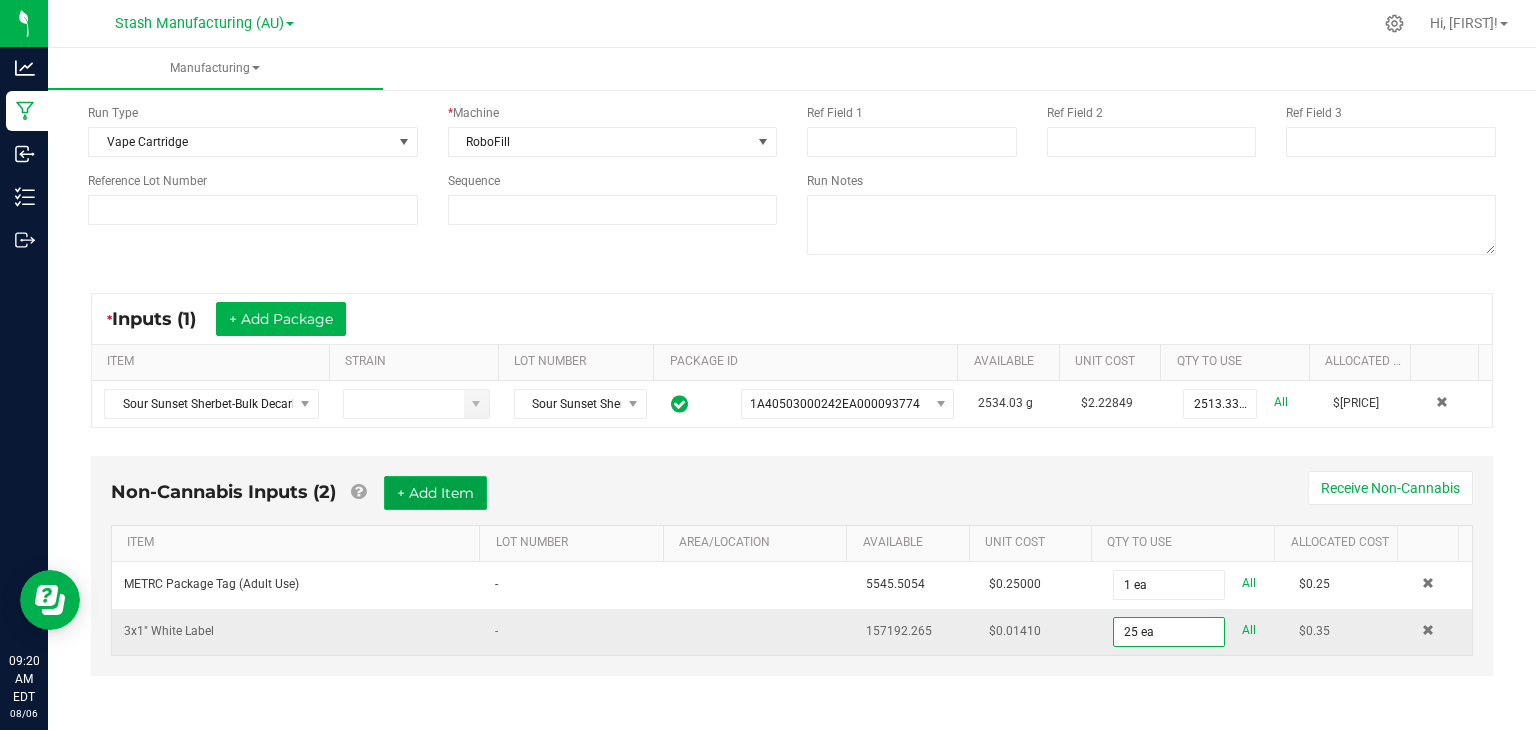 click on "+ Add Item" at bounding box center (435, 493) 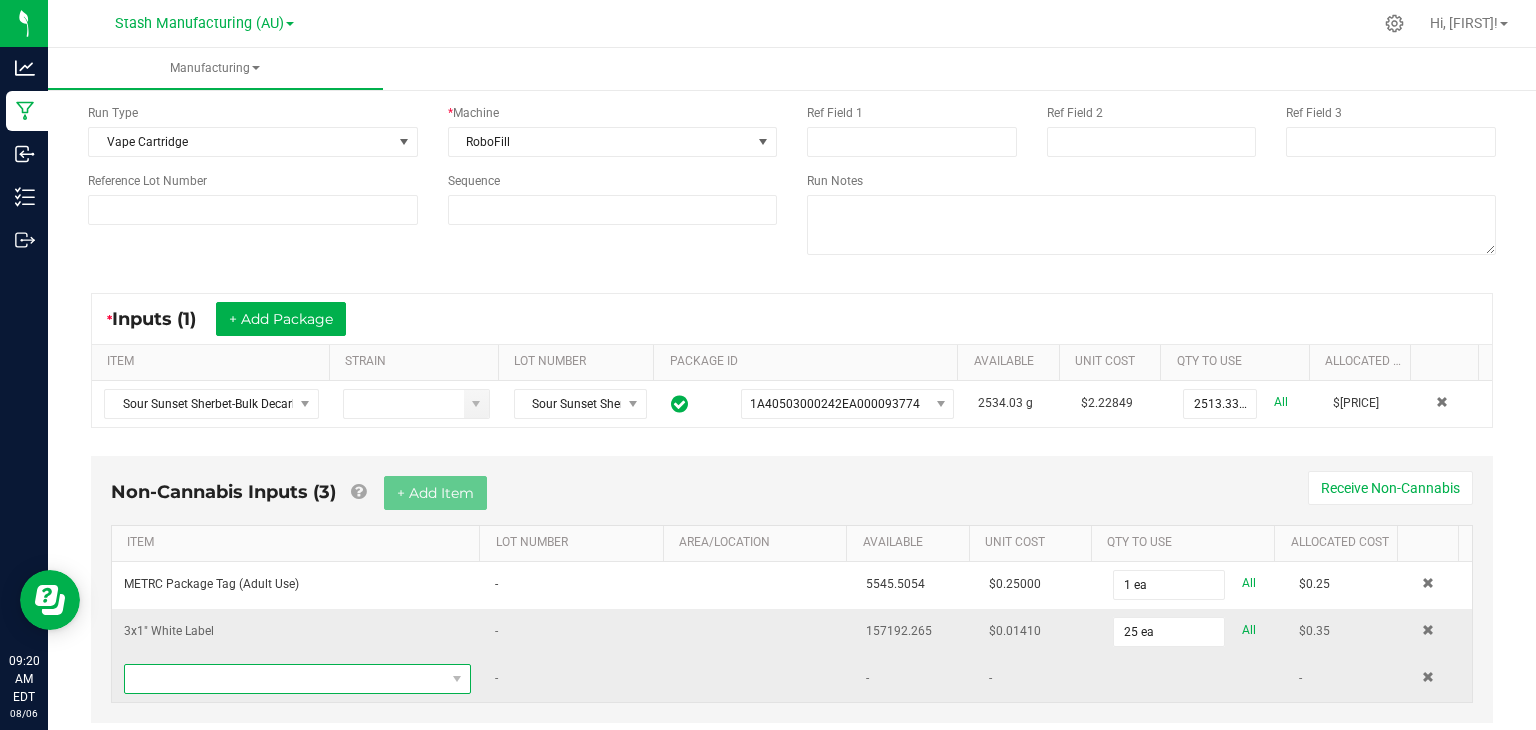 click at bounding box center [285, 679] 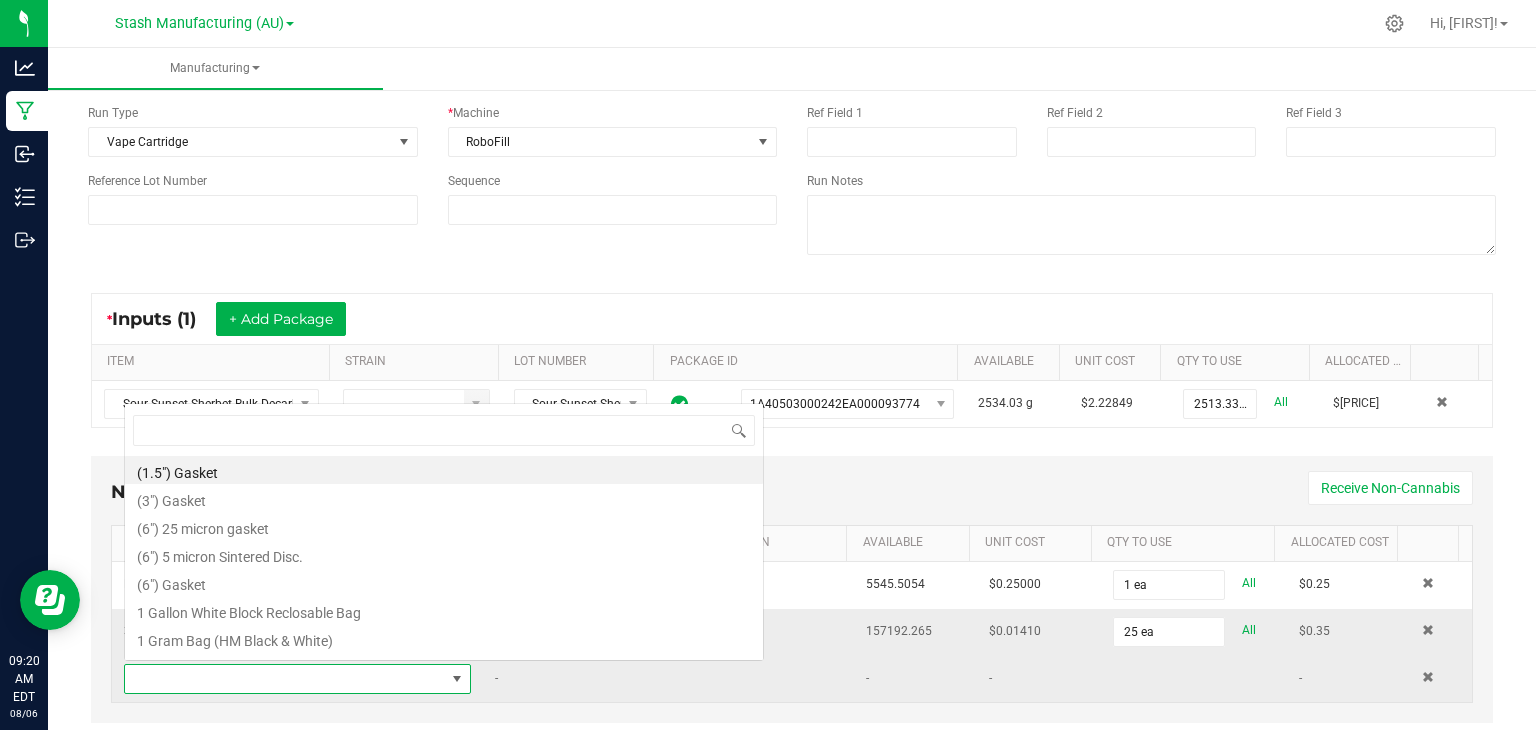 scroll, scrollTop: 0, scrollLeft: 0, axis: both 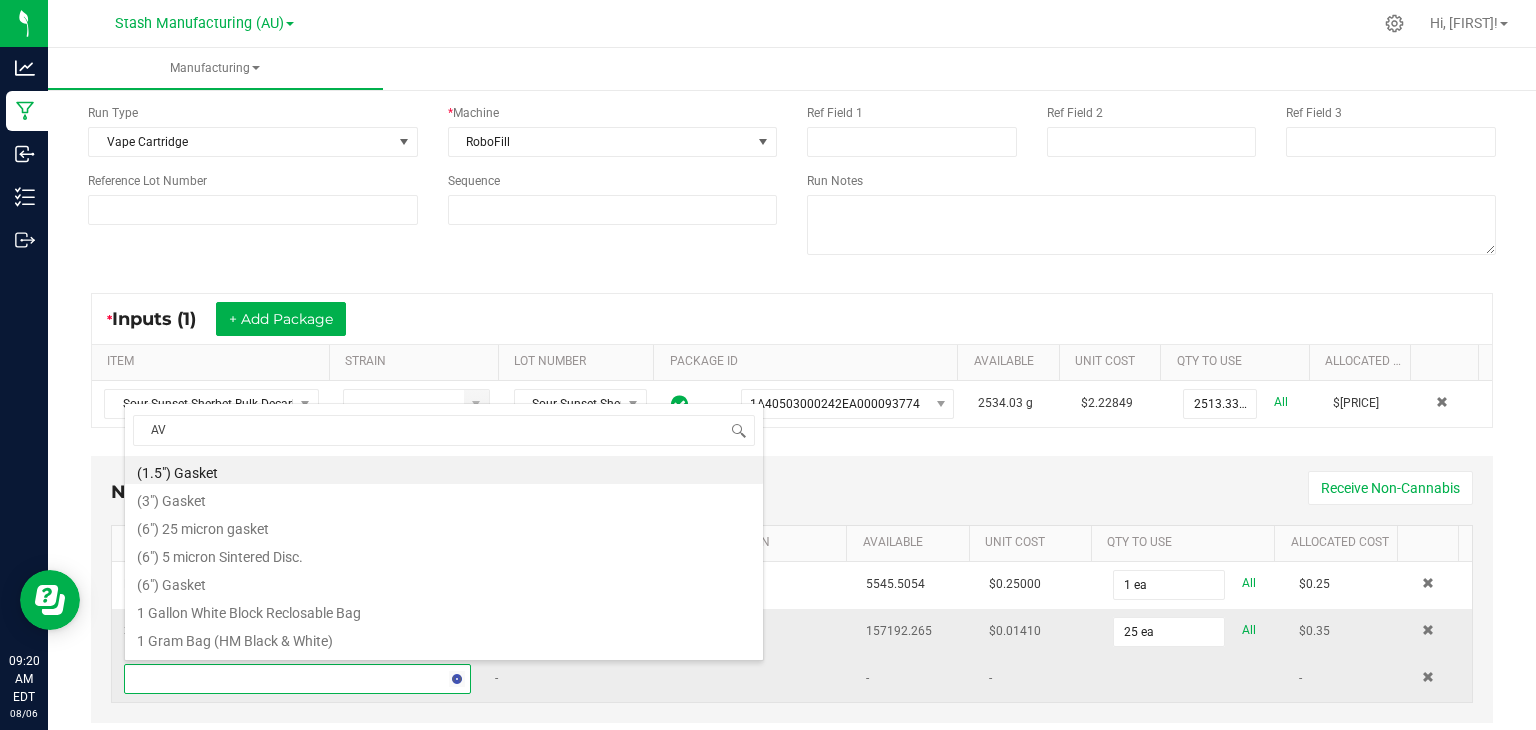 type on "AVD" 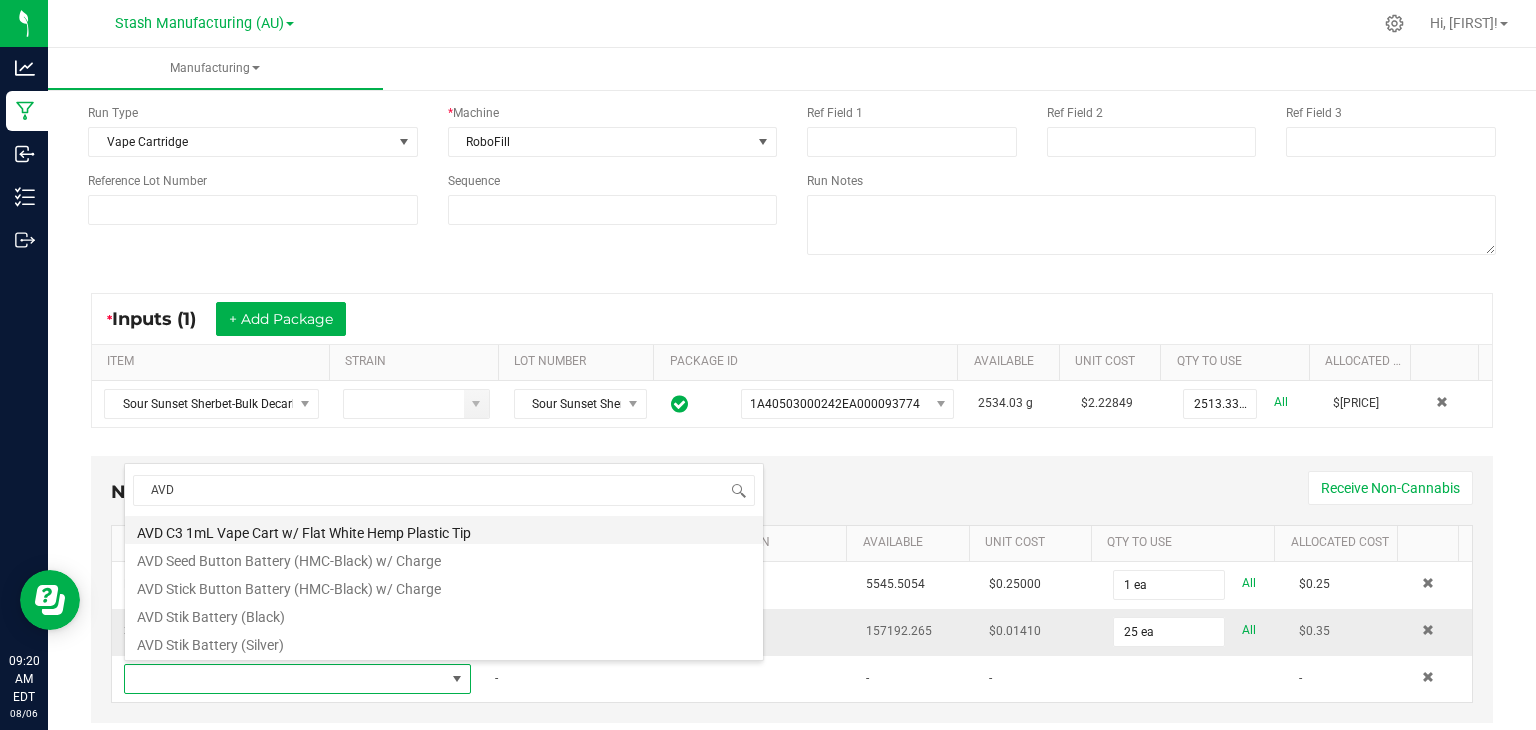 click on "AVD C3 1mL Vape Cart w/ Flat White Hemp Plastic Tip" at bounding box center (444, 530) 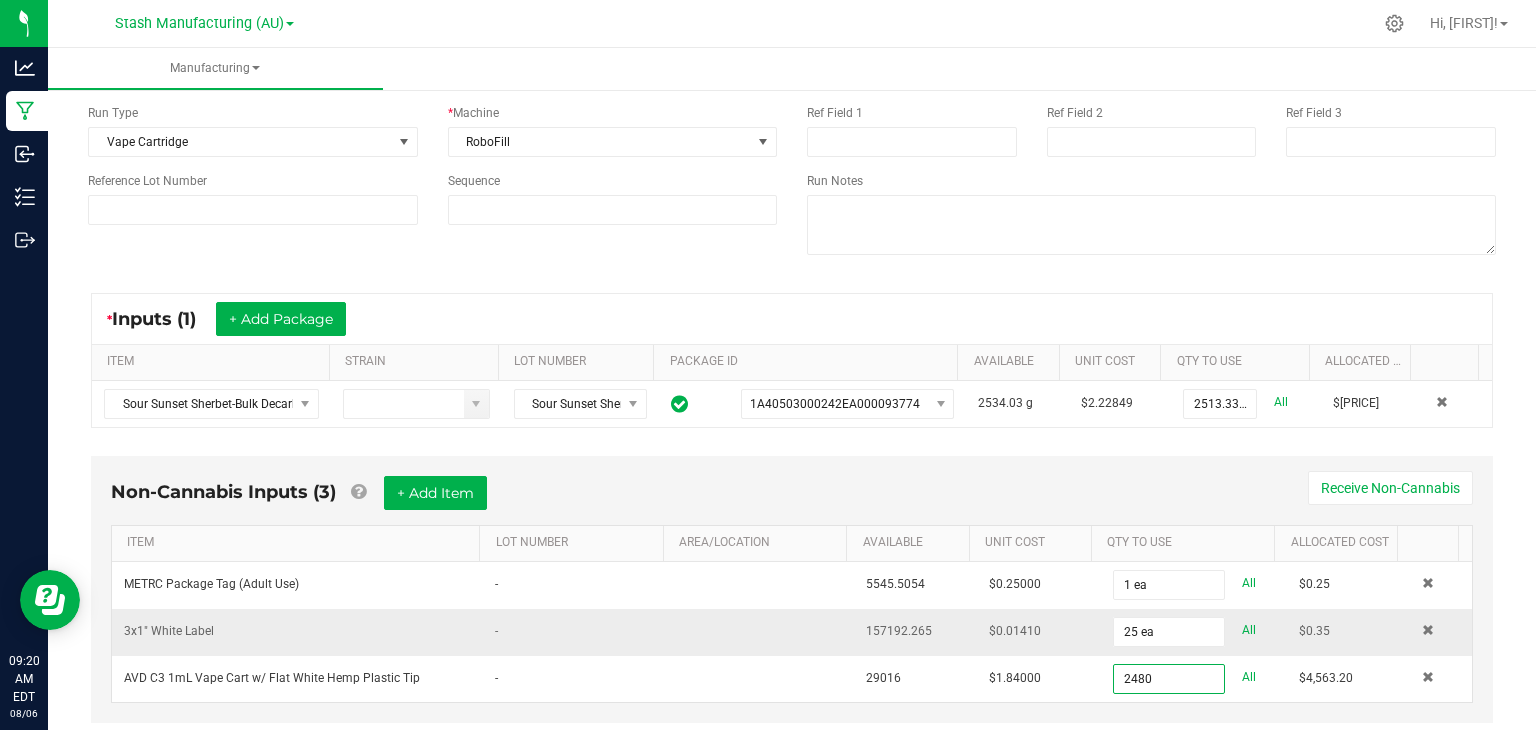 type on "2480 ea" 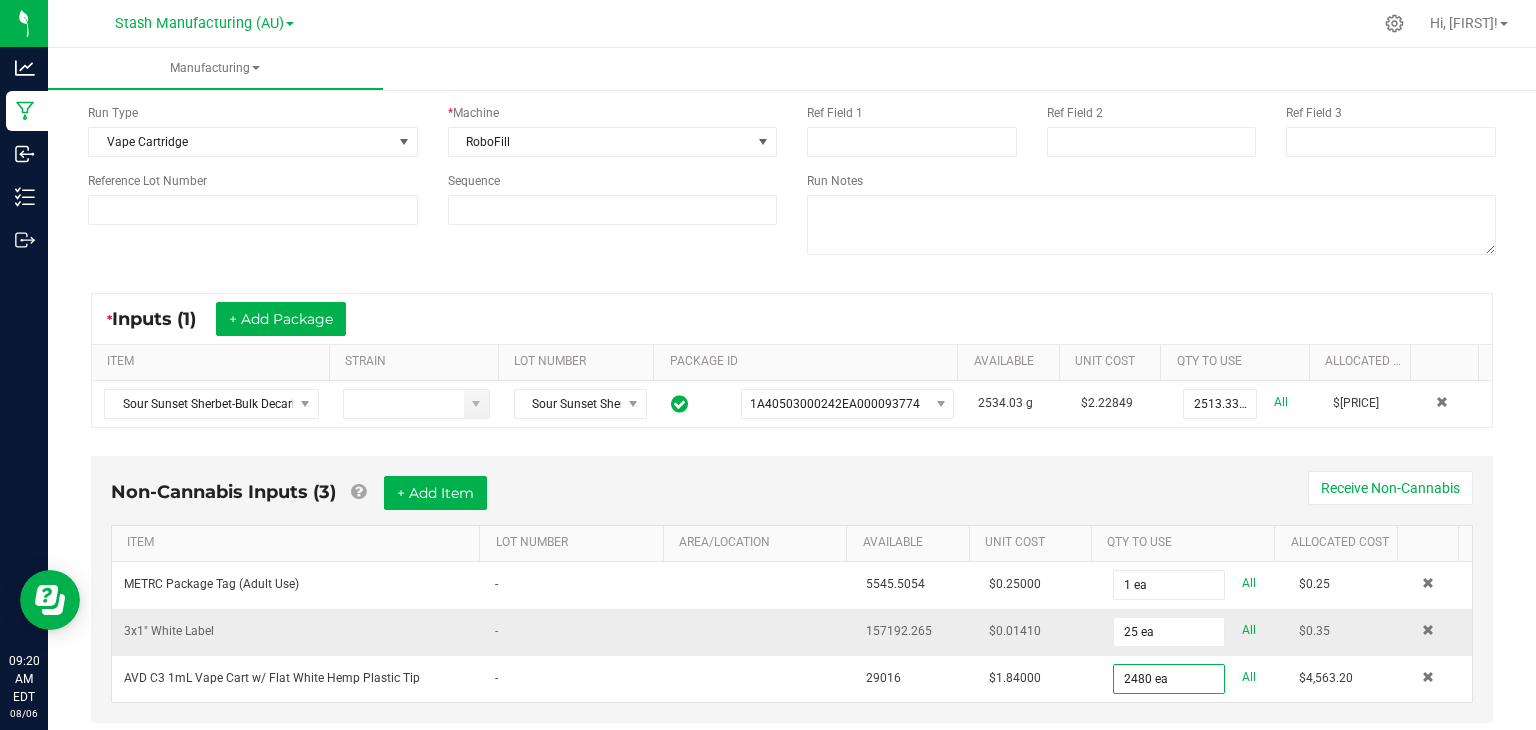 click on "Non-Cannabis Inputs (3)  + Add Item   Receive Non-Cannabis" at bounding box center (792, 500) 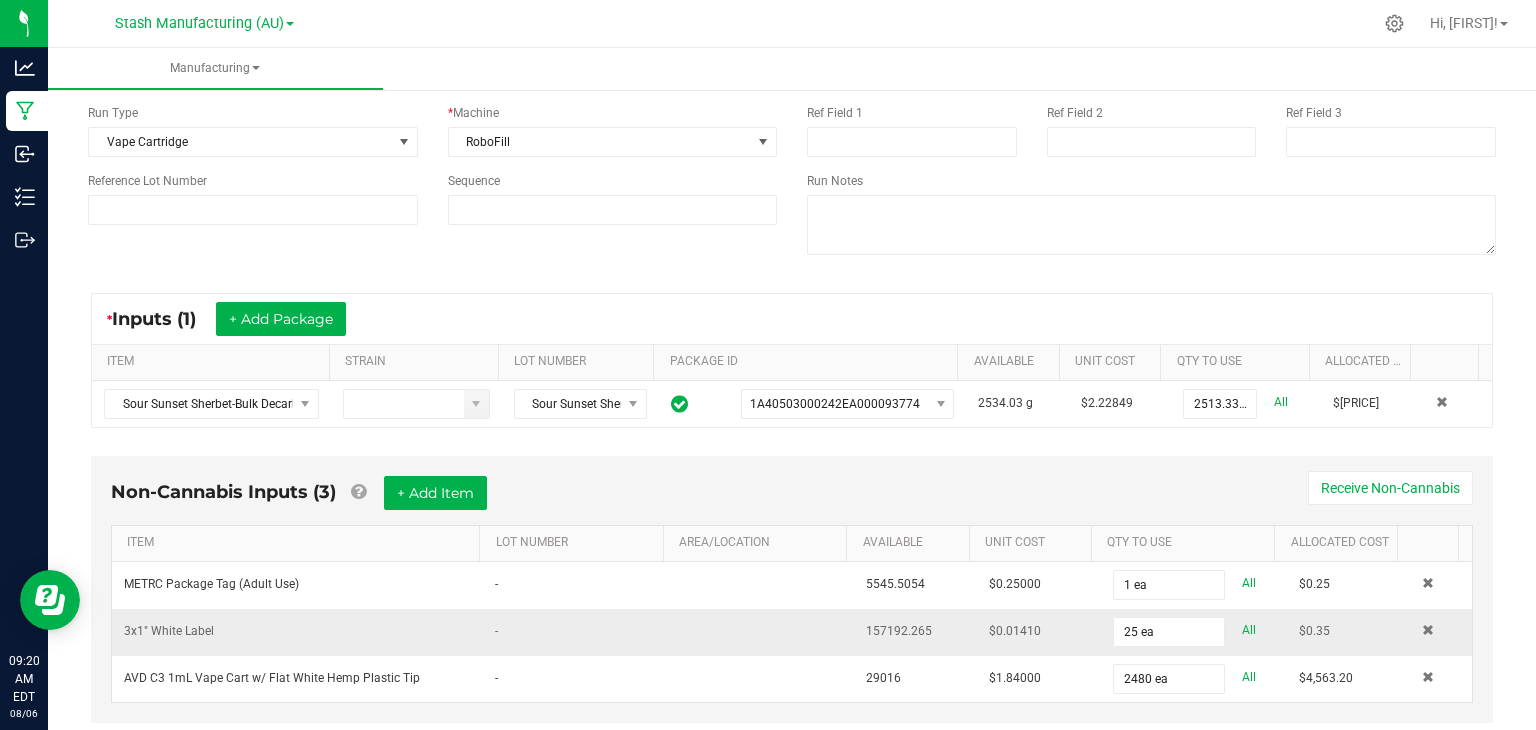 scroll, scrollTop: 0, scrollLeft: 0, axis: both 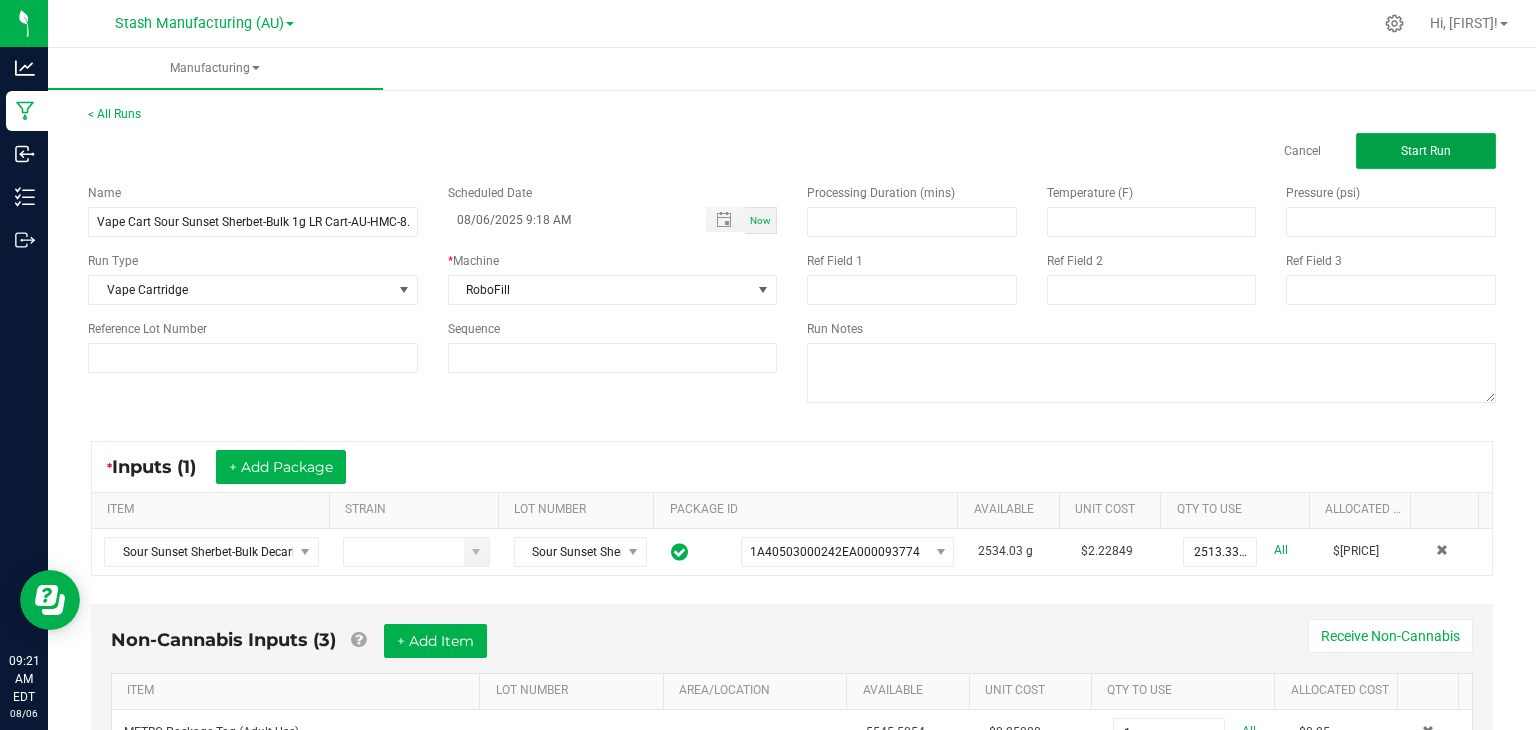 click on "Start Run" 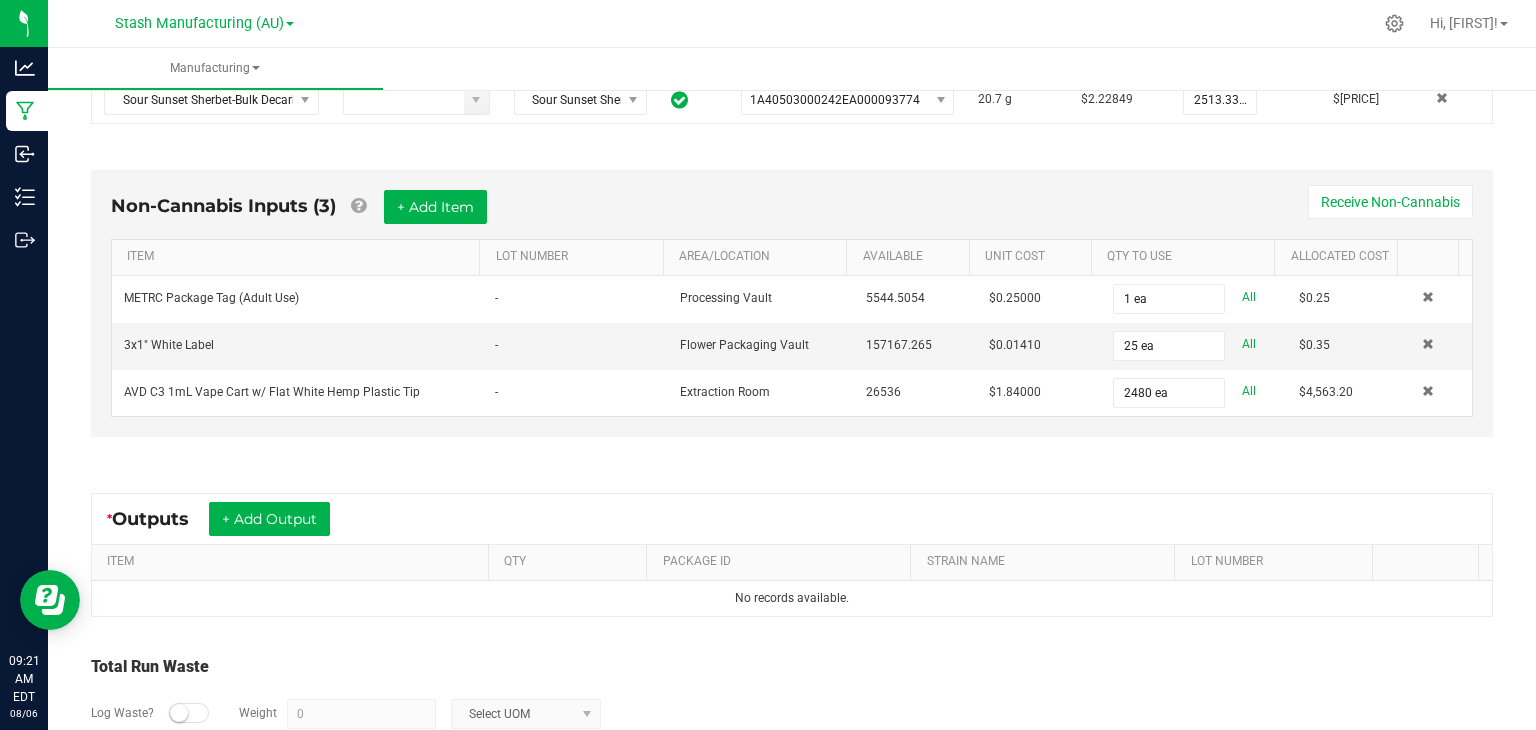 scroll, scrollTop: 587, scrollLeft: 0, axis: vertical 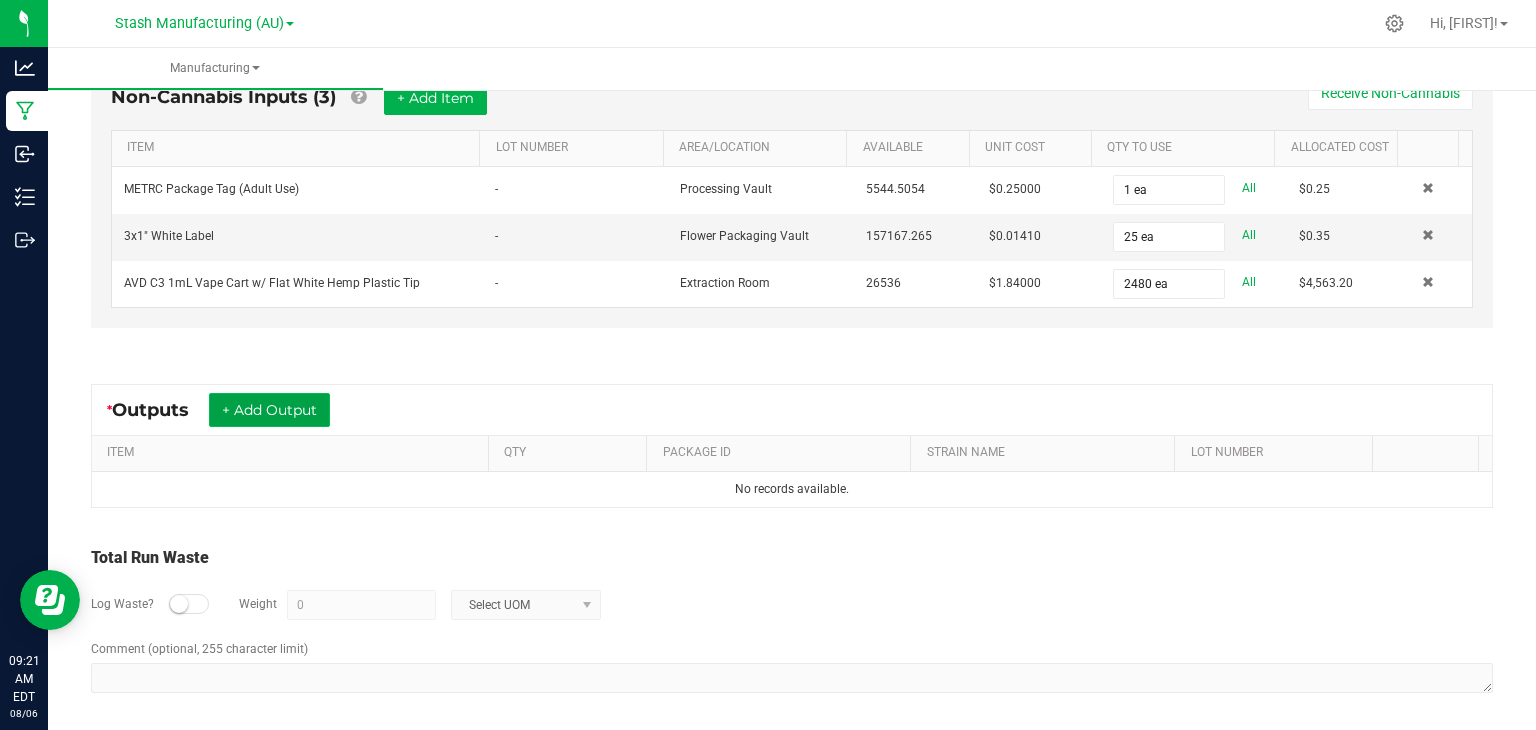 click on "+ Add Output" at bounding box center (269, 410) 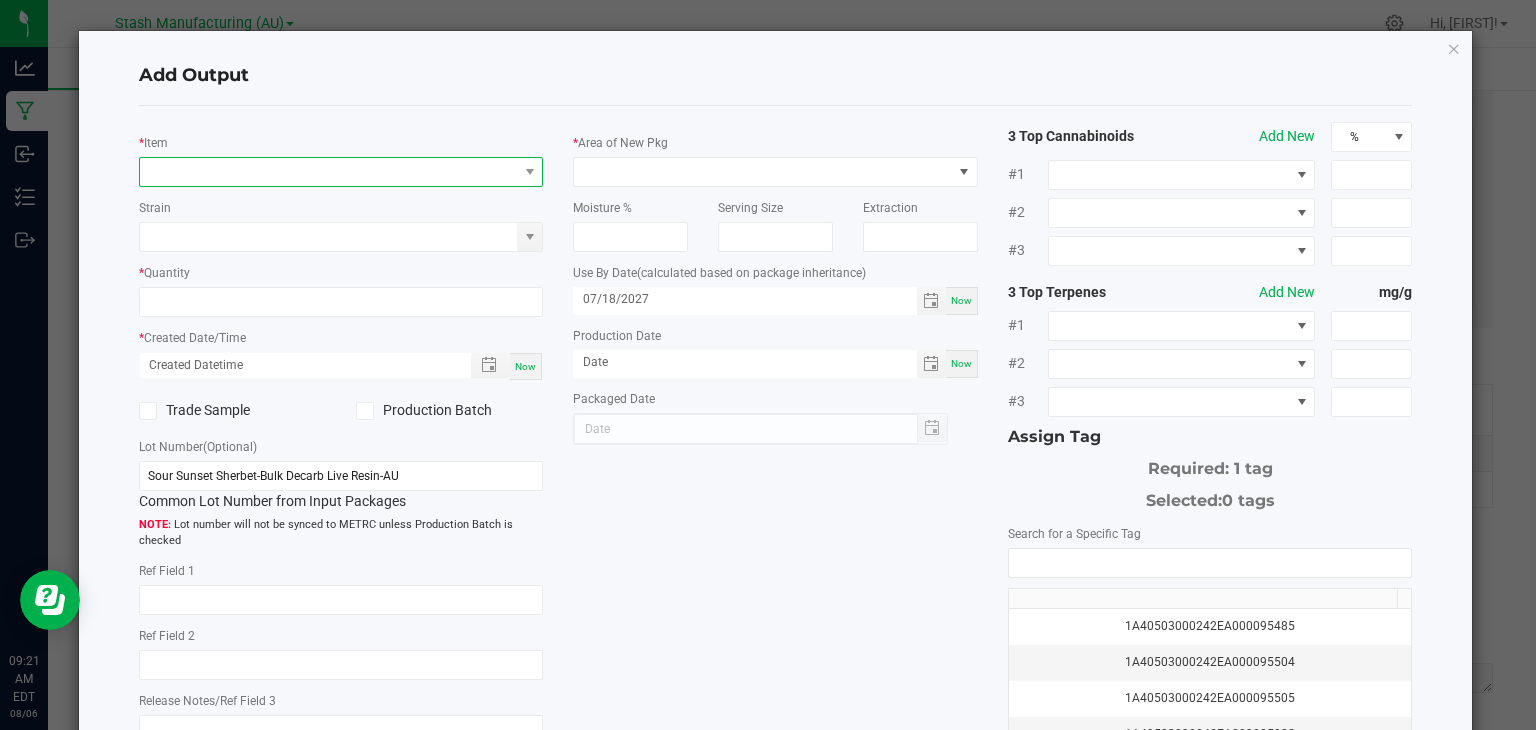 click at bounding box center [329, 172] 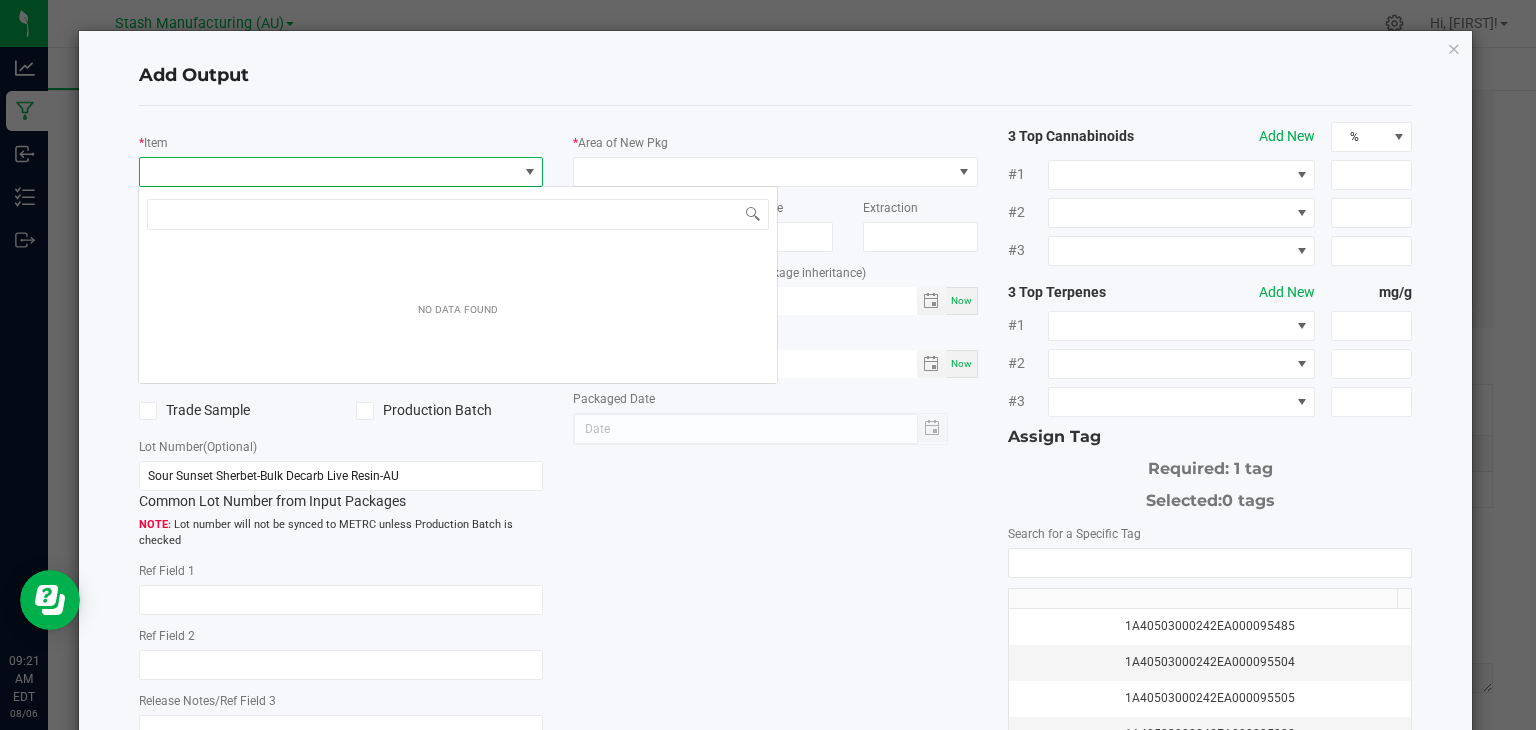 scroll, scrollTop: 99970, scrollLeft: 99600, axis: both 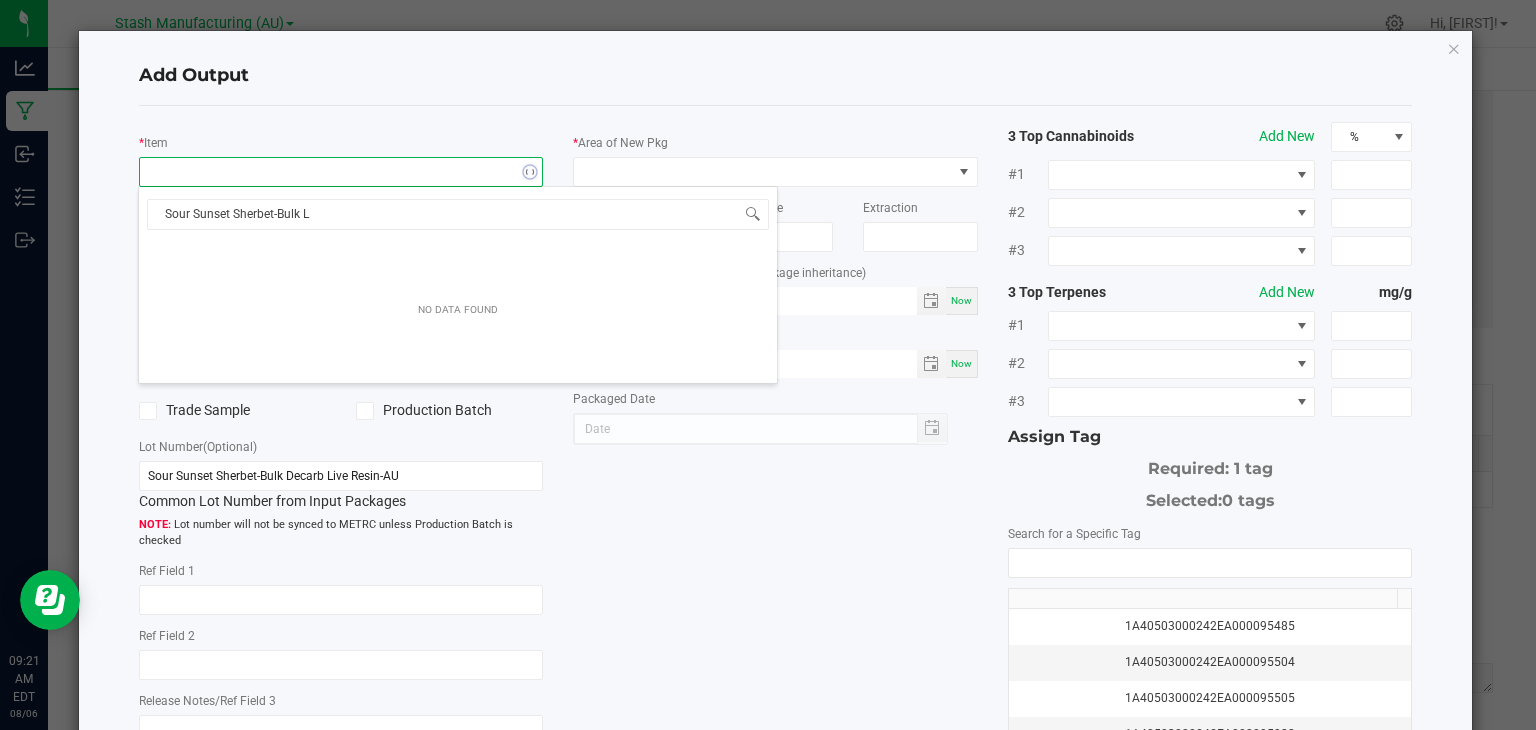 type on "Sour Sunset Sherbet-Bulk" 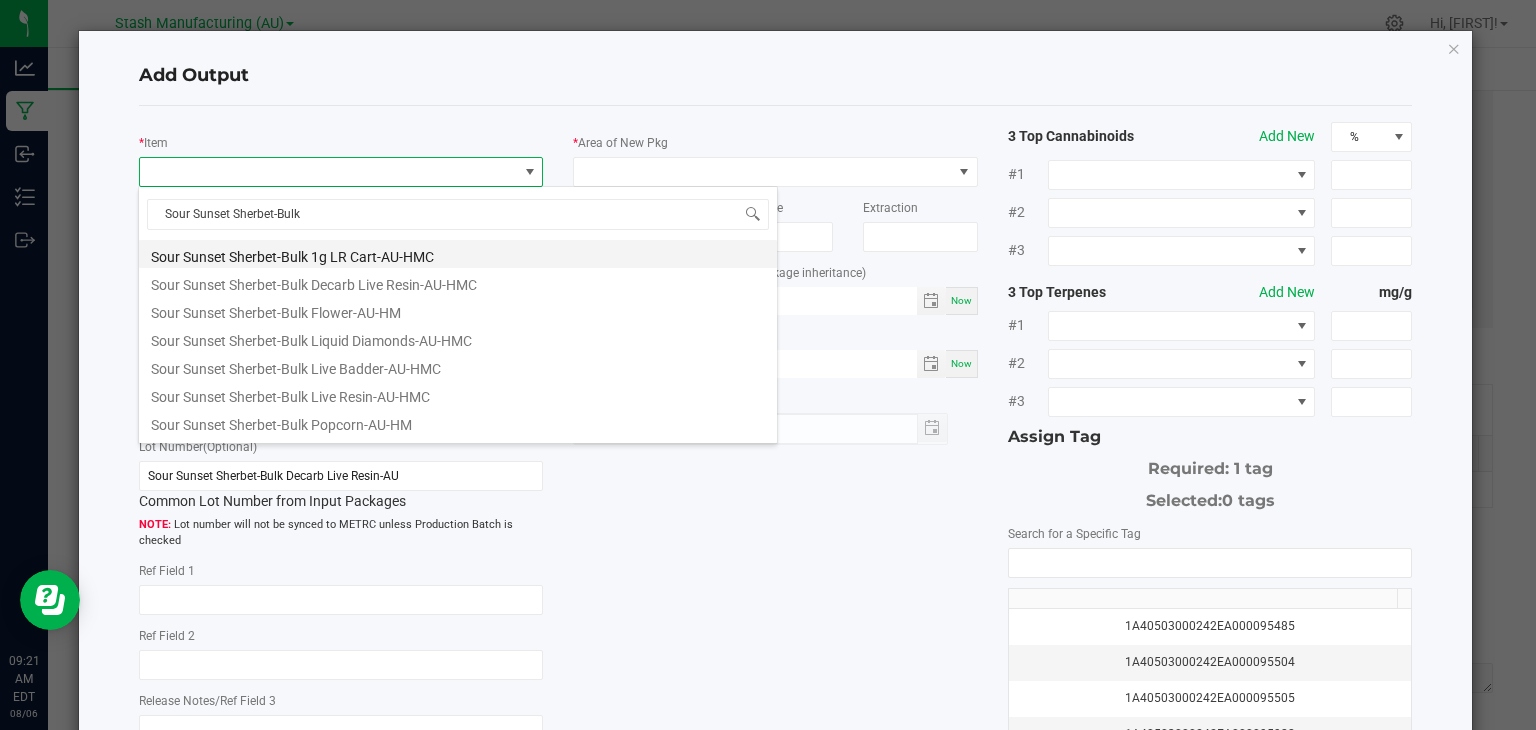 click on "Sour Sunset Sherbet-Bulk 1g LR Cart-AU-HMC" at bounding box center [458, 254] 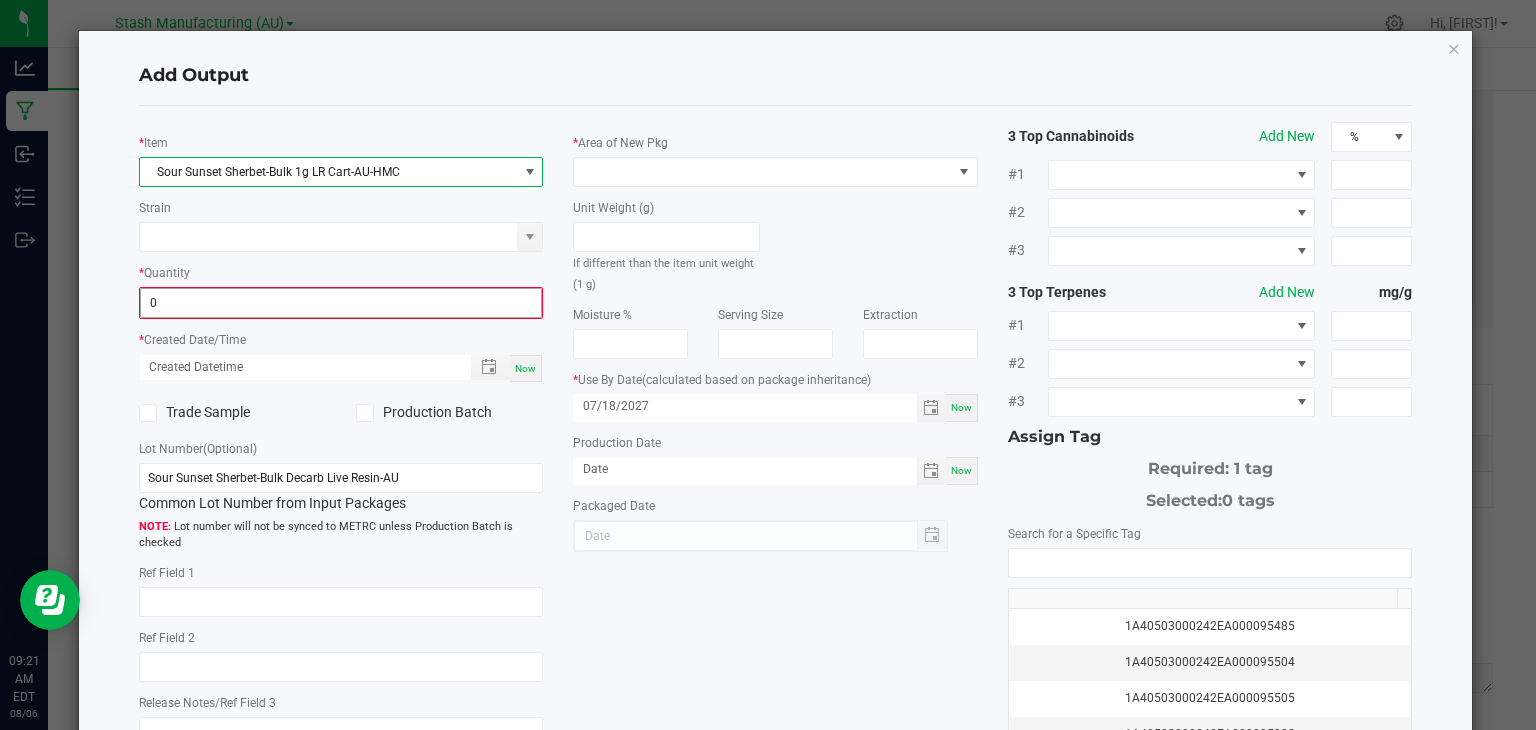 click on "0" at bounding box center (341, 303) 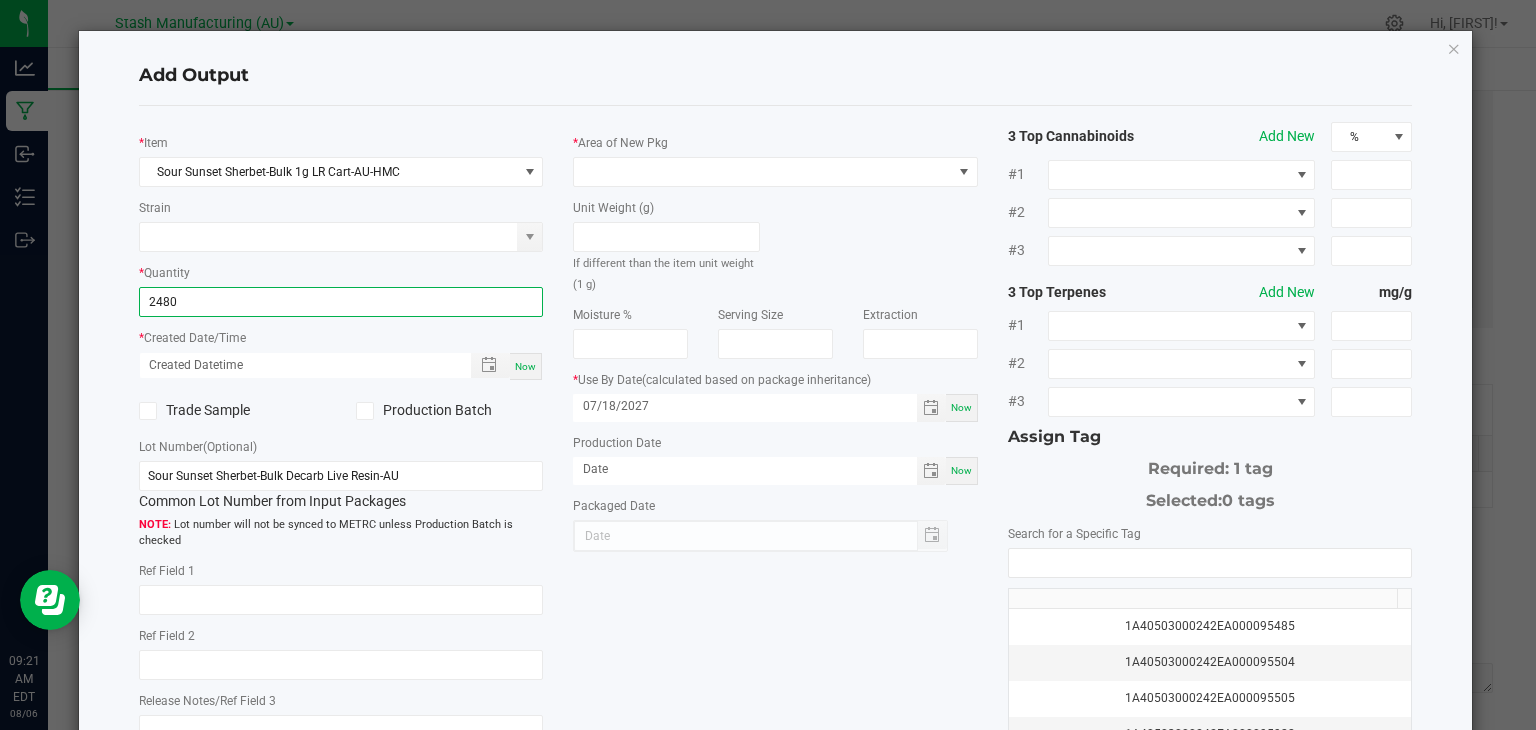type on "2480 ea" 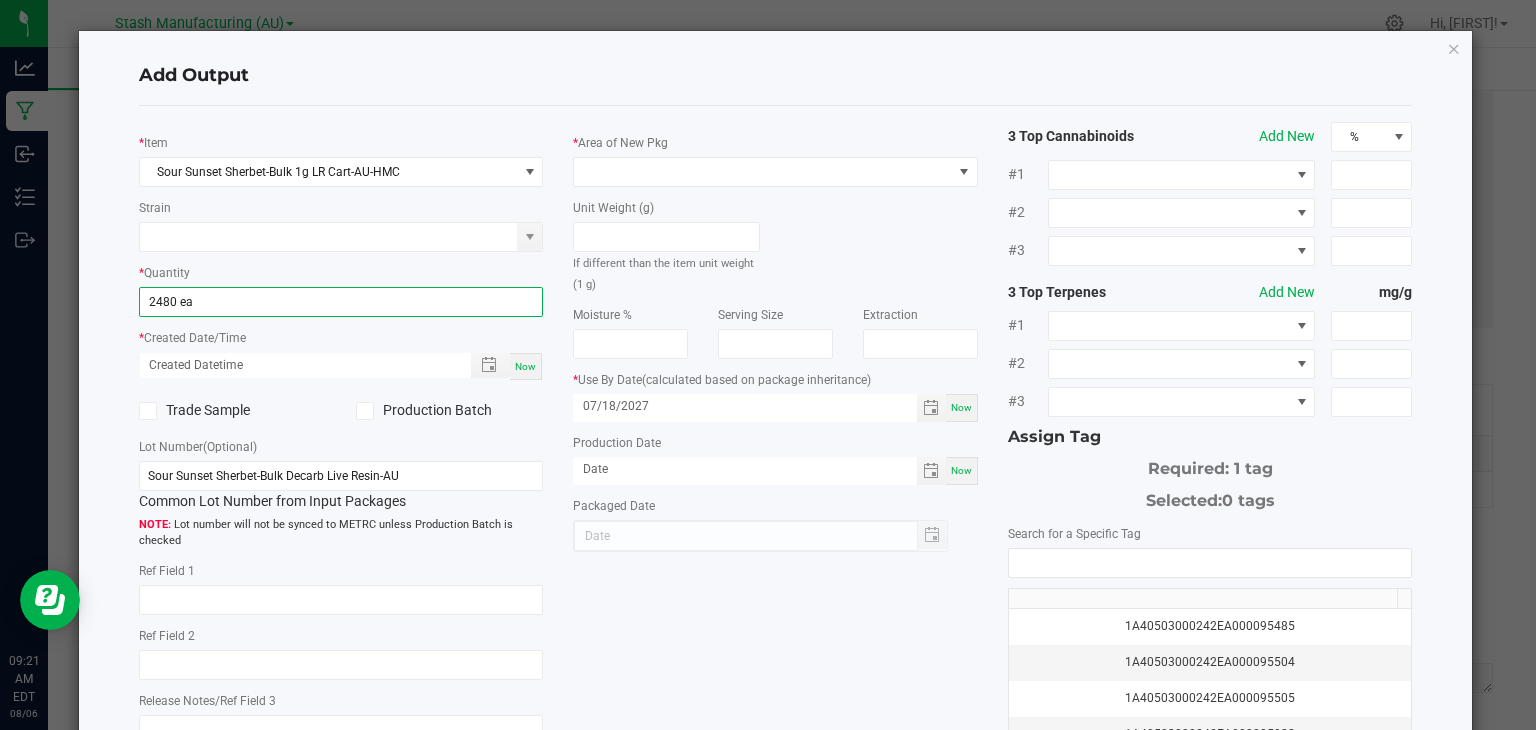 click on "Now" at bounding box center [526, 366] 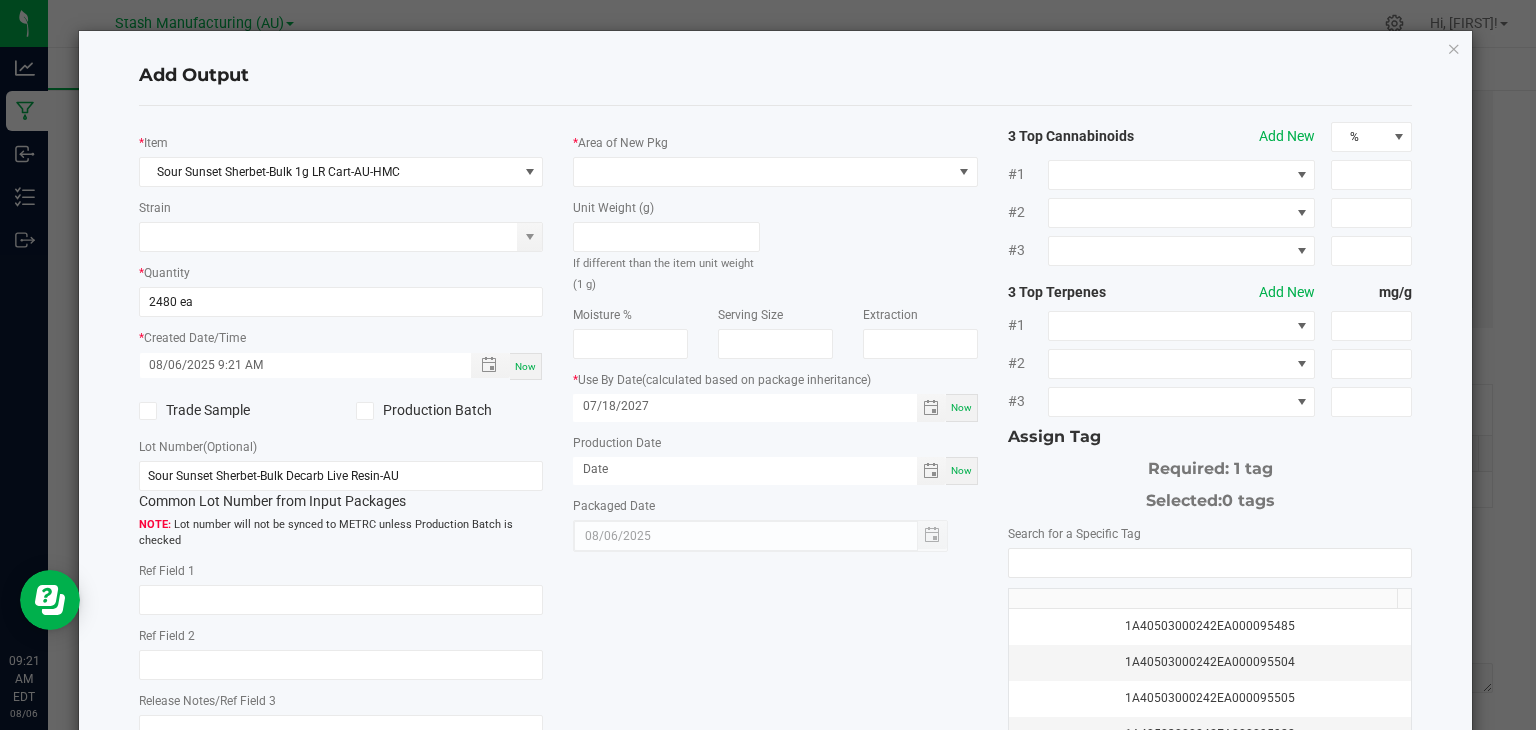 click 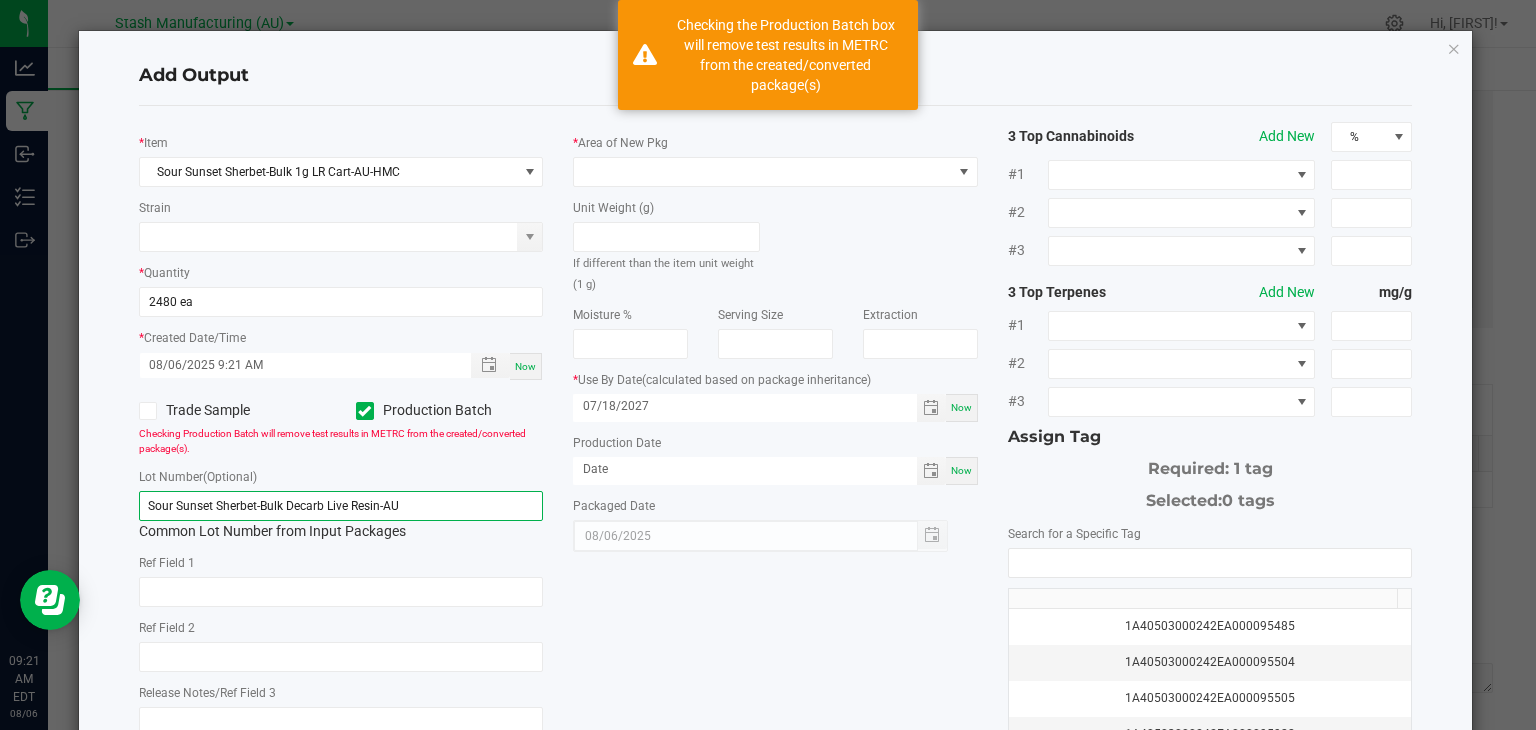 click on "Sour Sunset Sherbet-Bulk Decarb Live Resin-AU" 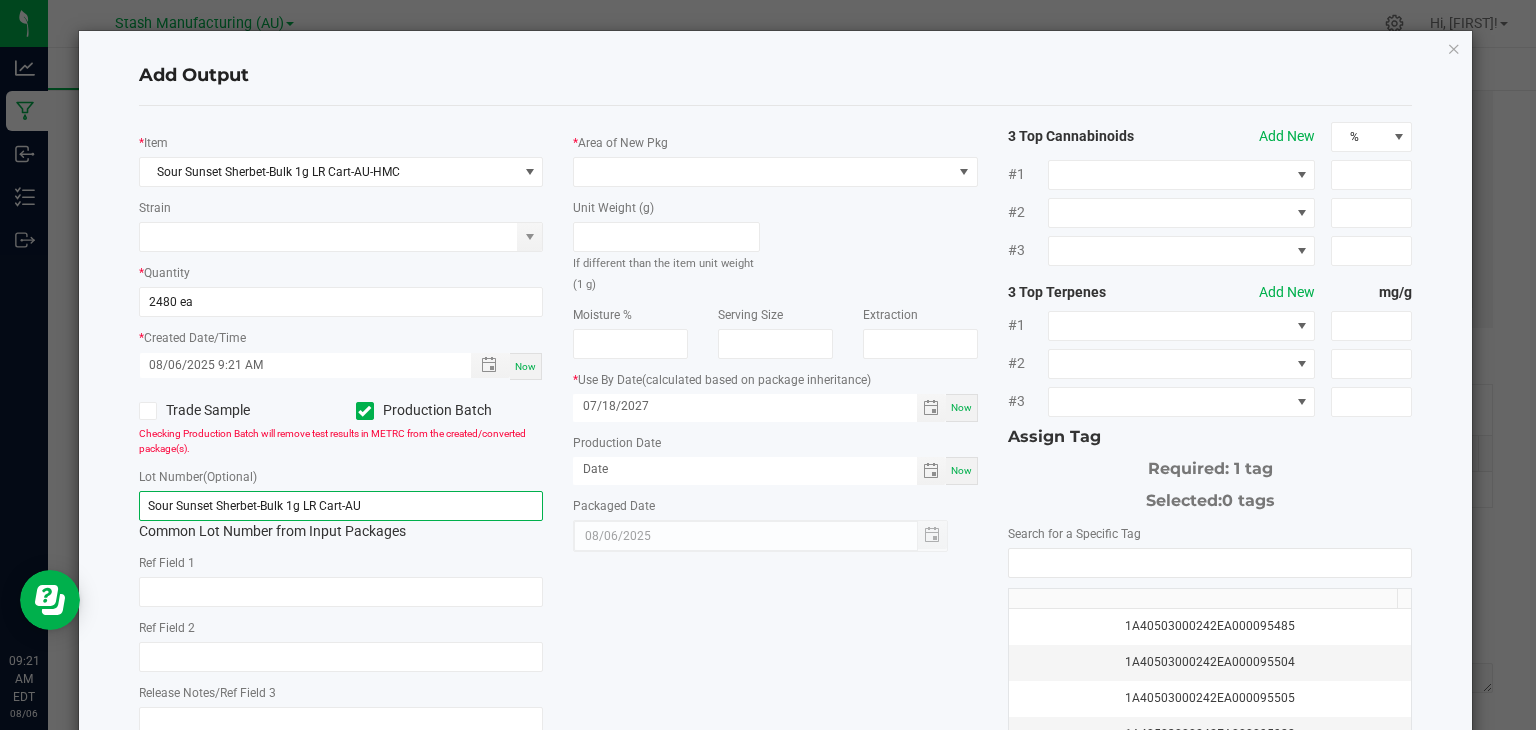 click on "Sour Sunset Sherbet-Bulk 1g LR Cart-AU" 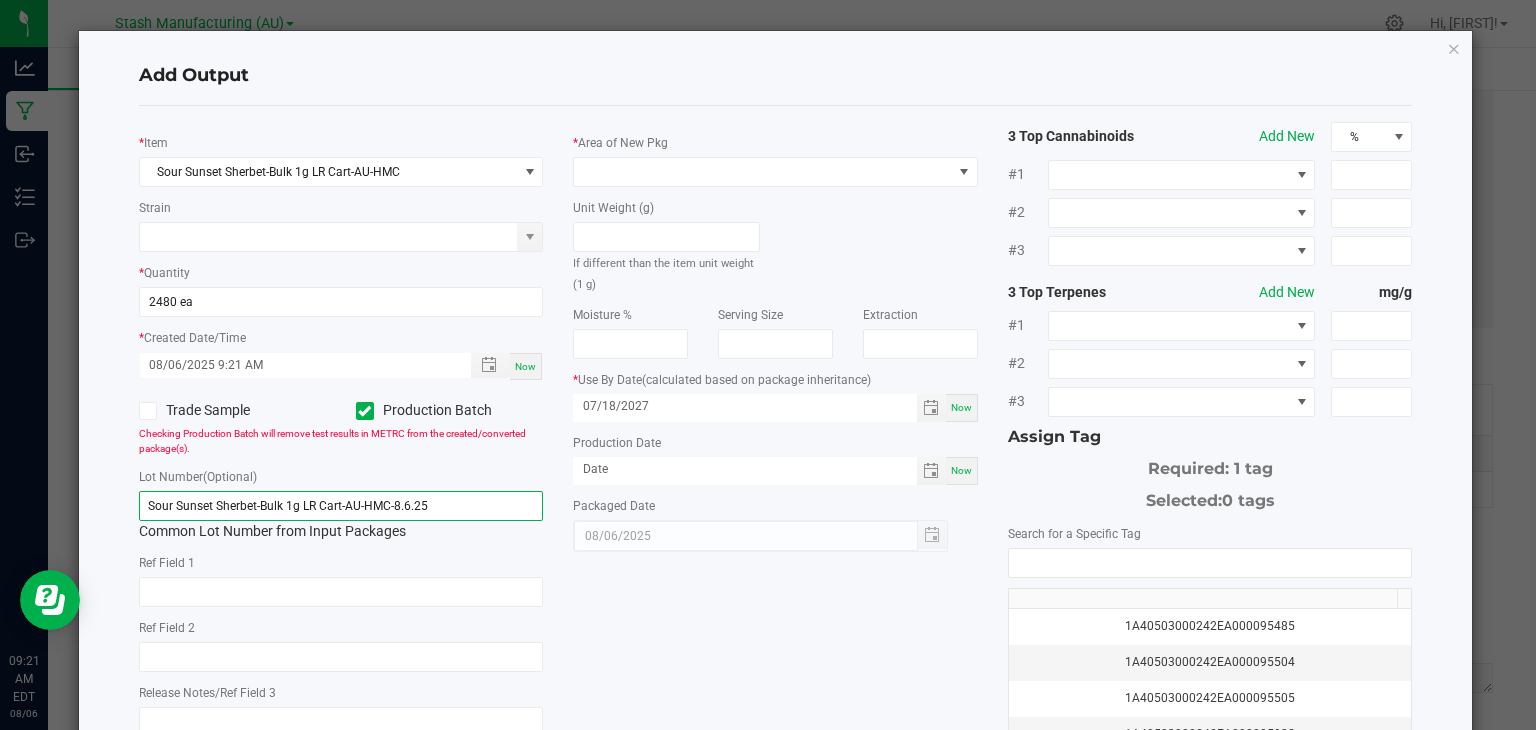 type on "Sour Sunset Sherbet-Bulk 1g LR Cart-AU-HMC-8.6.25" 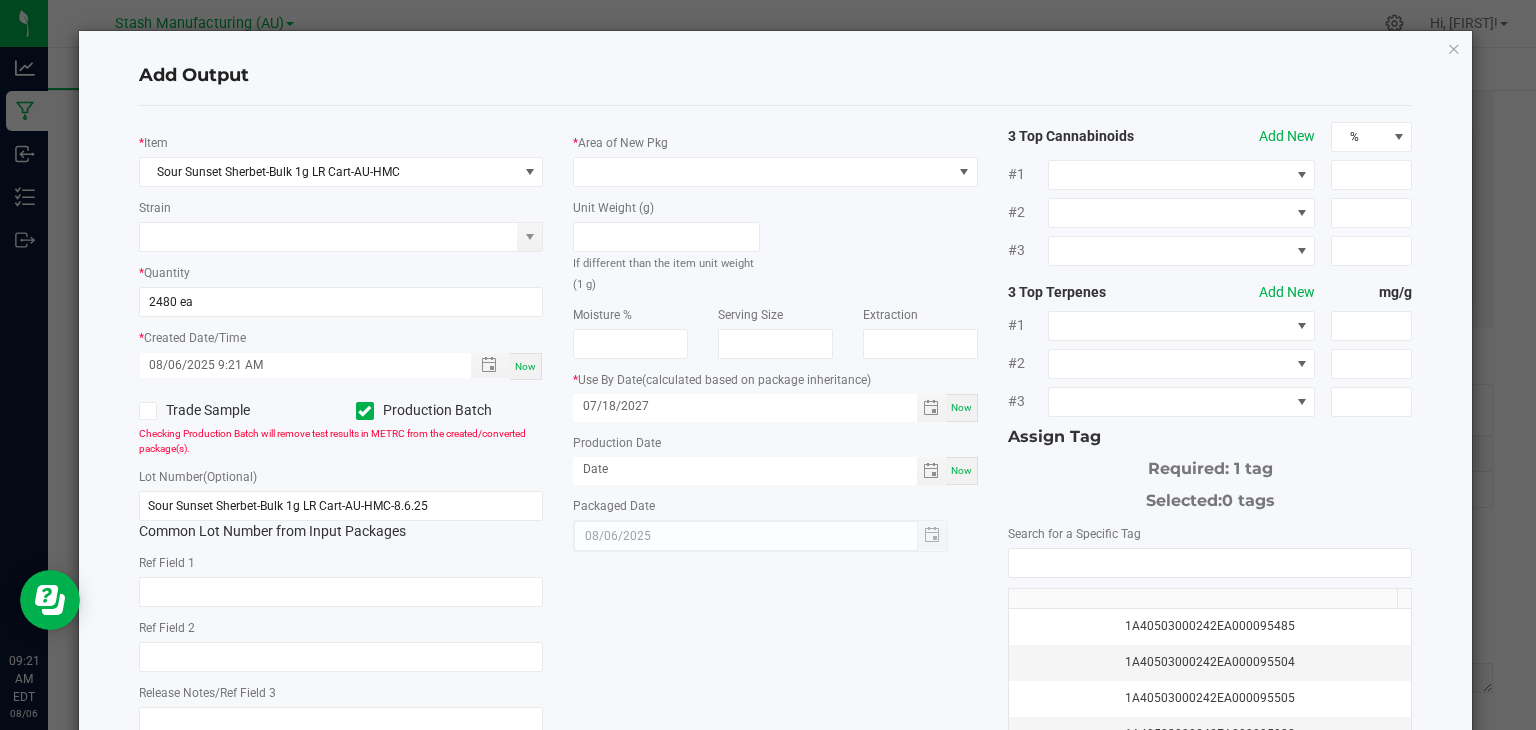 click on "*   Item  Sour Sunset Sherbet-Bulk 1g LR Cart-AU-HMC  Strain   *   Quantity  2480 ea  *   Created Date/Time  08/06/2025 9:21 AM Now  Trade Sample   Production Batch   Checking Production Batch will remove test results in METRC from the created/converted package(s).   Lot Number  (Optional) Sour Sunset Sherbet-Bulk 1g LR Cart-AU-HMC-8.6.25  Common Lot Number from Input Packages   Ref Field 1   Ref Field 2   Release Notes/Ref Field 3   *   Area of New Pkg   Unit Weight (g)   If different than the item unit weight (1 g)   Moisture %   Serving Size   Extraction   *   Use By Date   (calculated based on package inheritance)  07/18/2027 Now  Production Date  Now  Packaged Date  08/06/2025 3 Top Cannabinoids  Add New  % #1 #2 #3 3 Top Terpenes  Add New  mg/g #1 #2 #3 Assign Tag  Required: 1 tag   Selected:   0 tags   Search for a Specific Tag   1A40503000242EA000095485   1A40503000242EA000095504   1A40503000242EA000095505   1A40503000242EA000095988   1A40503000242EA000095996   1A40503000242EA000095997" 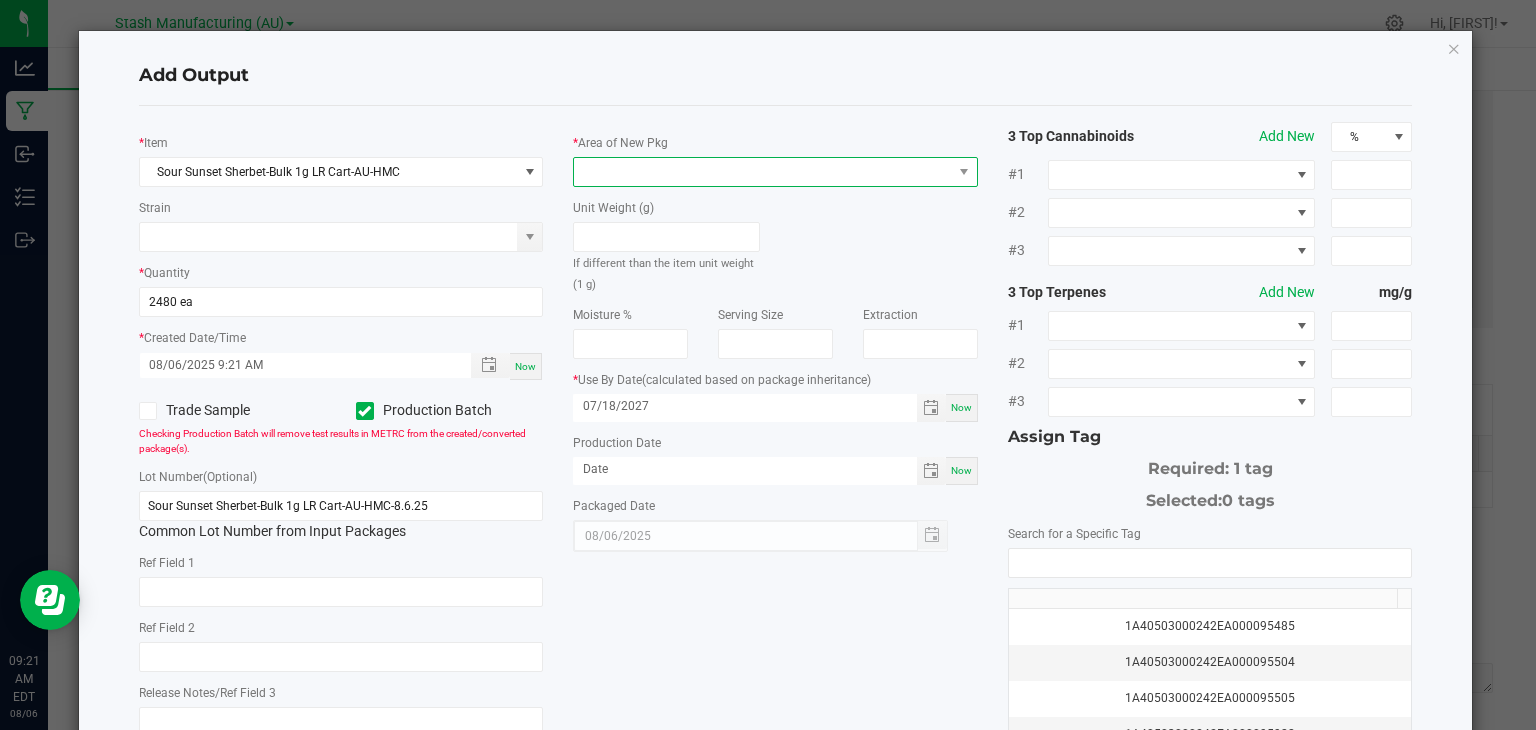 click at bounding box center (763, 172) 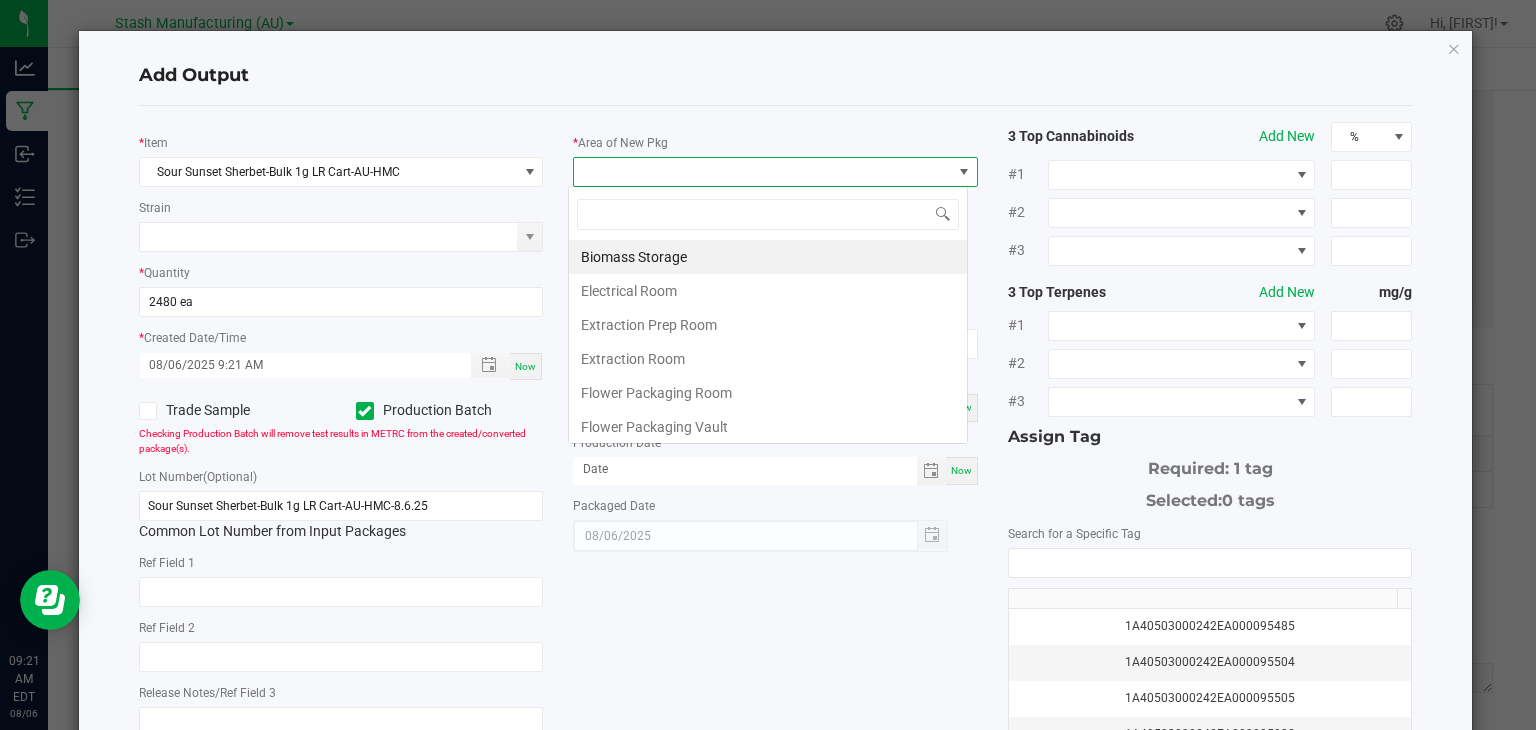 scroll, scrollTop: 99970, scrollLeft: 99600, axis: both 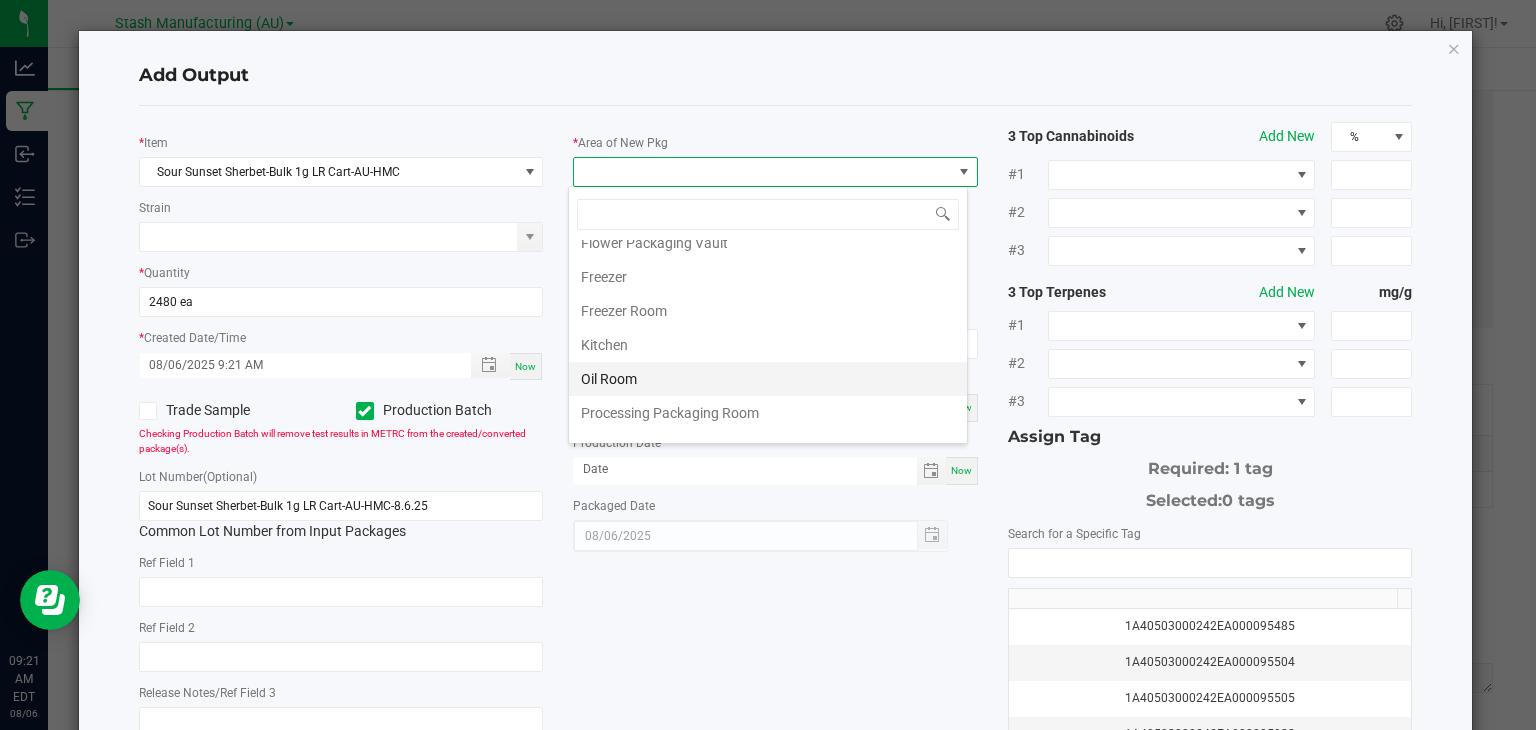 click on "Oil Room" at bounding box center [768, 379] 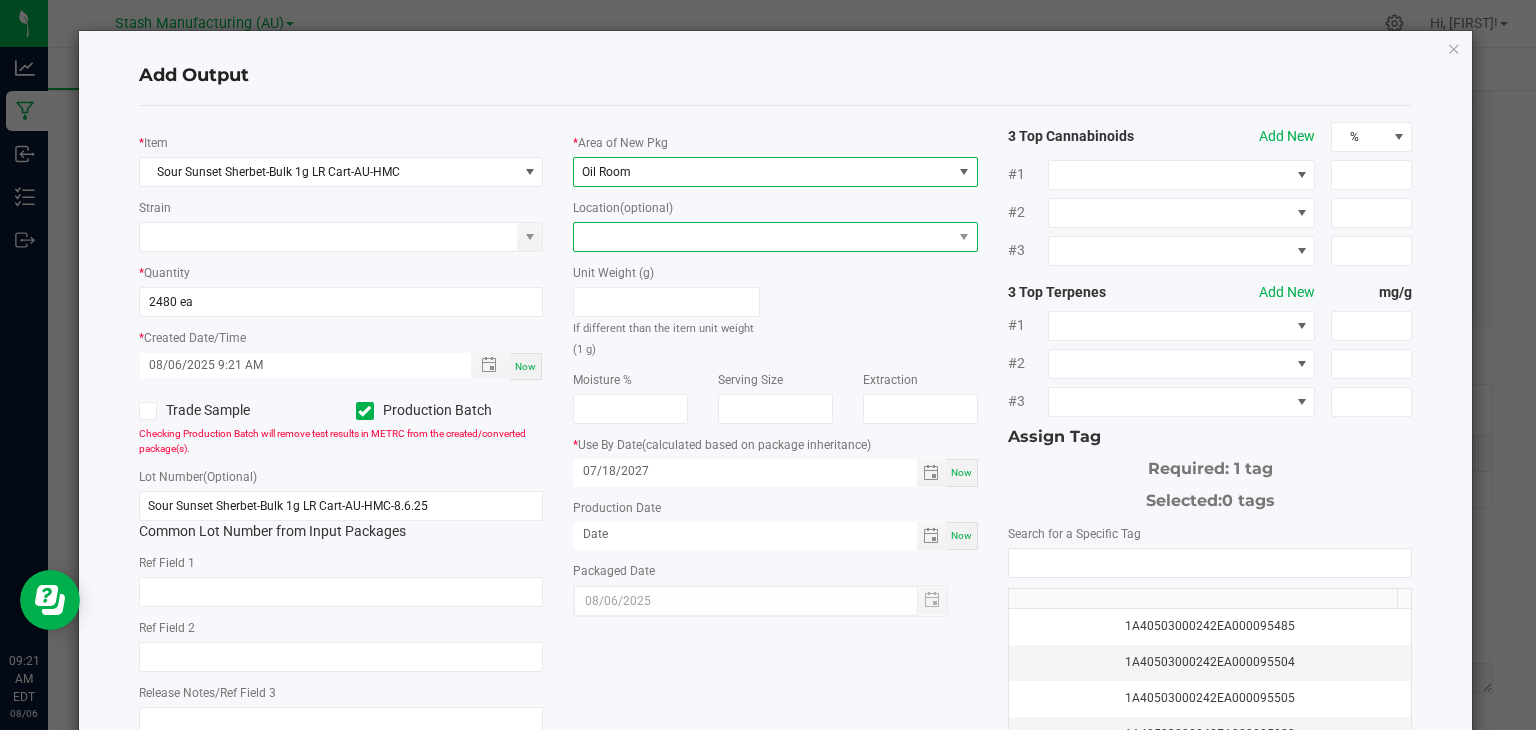 click at bounding box center (763, 237) 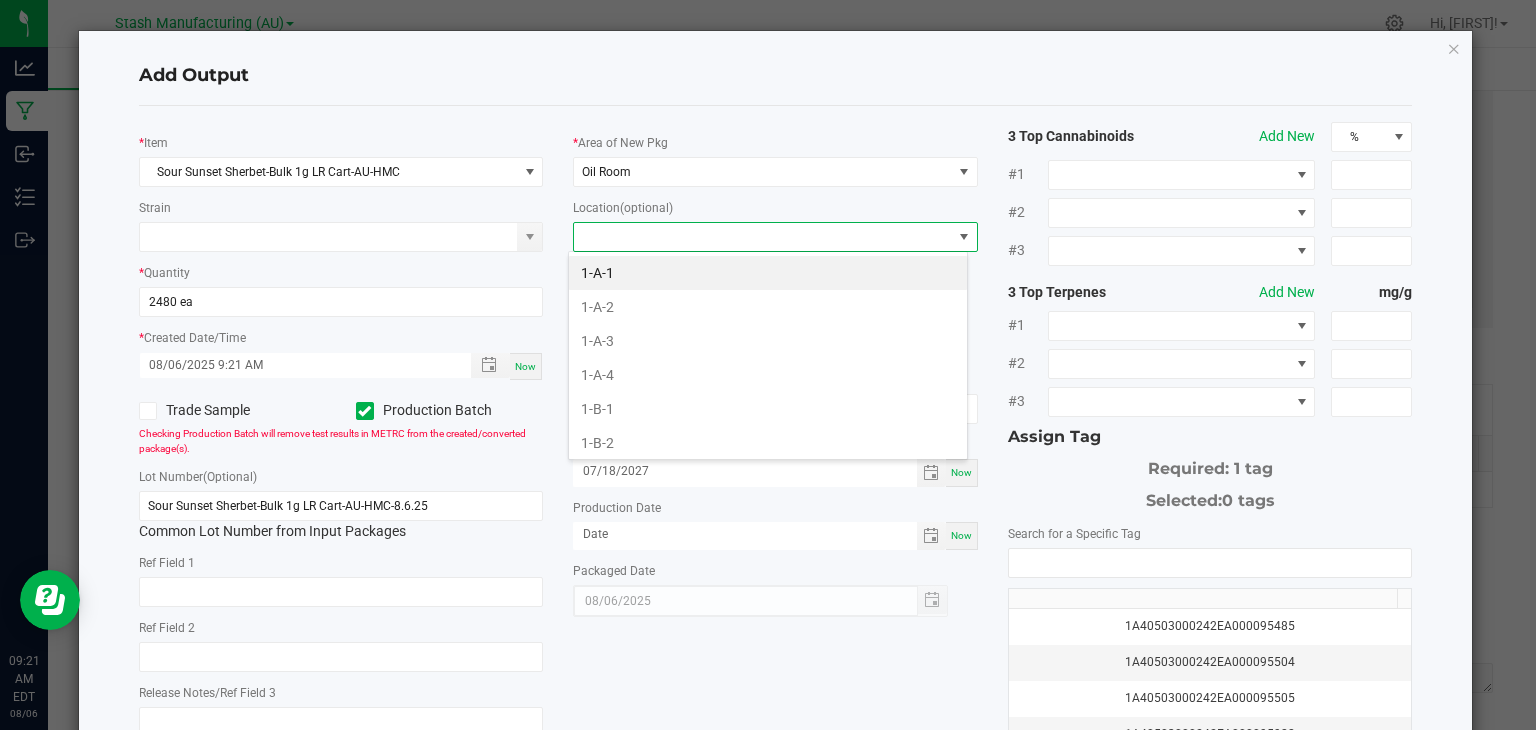 scroll, scrollTop: 99970, scrollLeft: 99600, axis: both 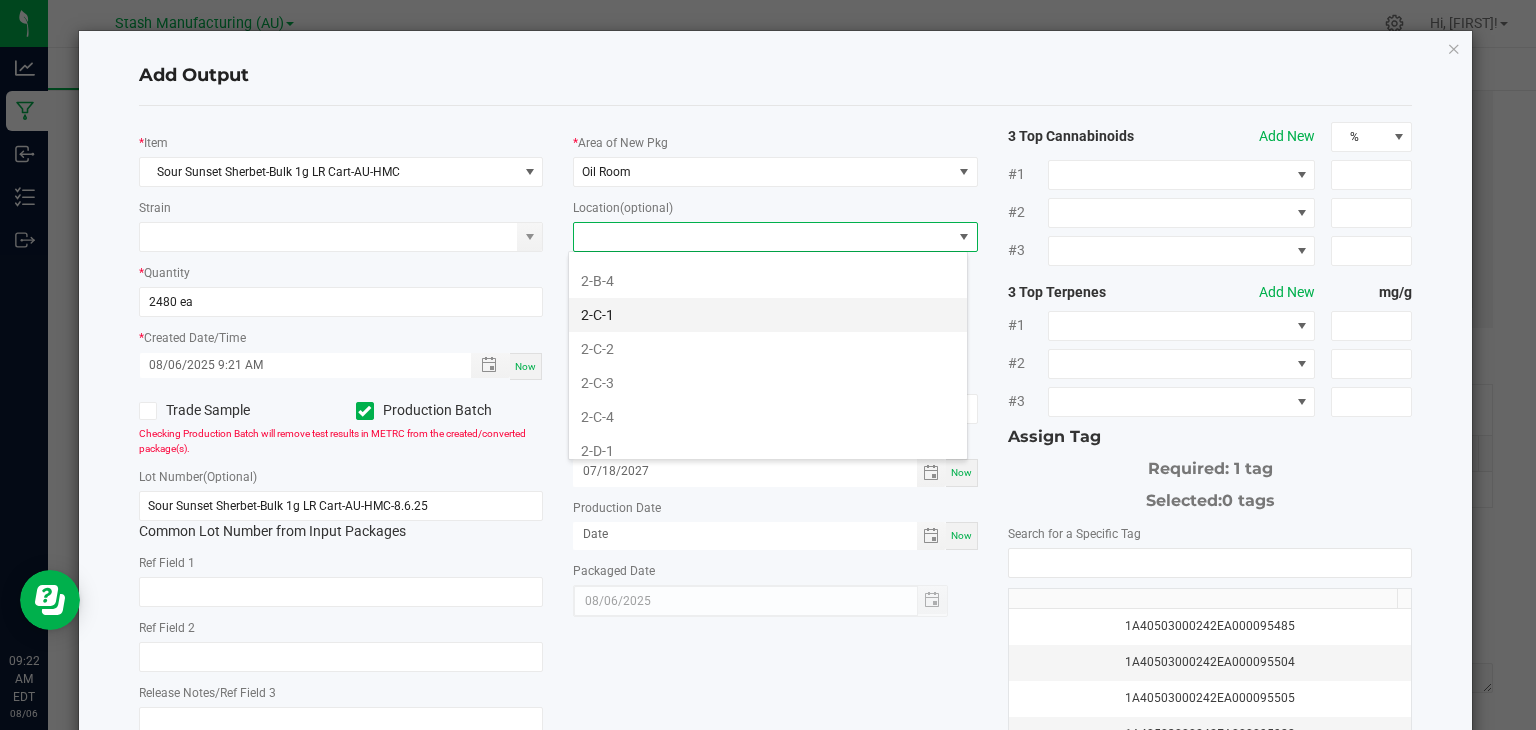 click on "2-C-1" at bounding box center (768, 315) 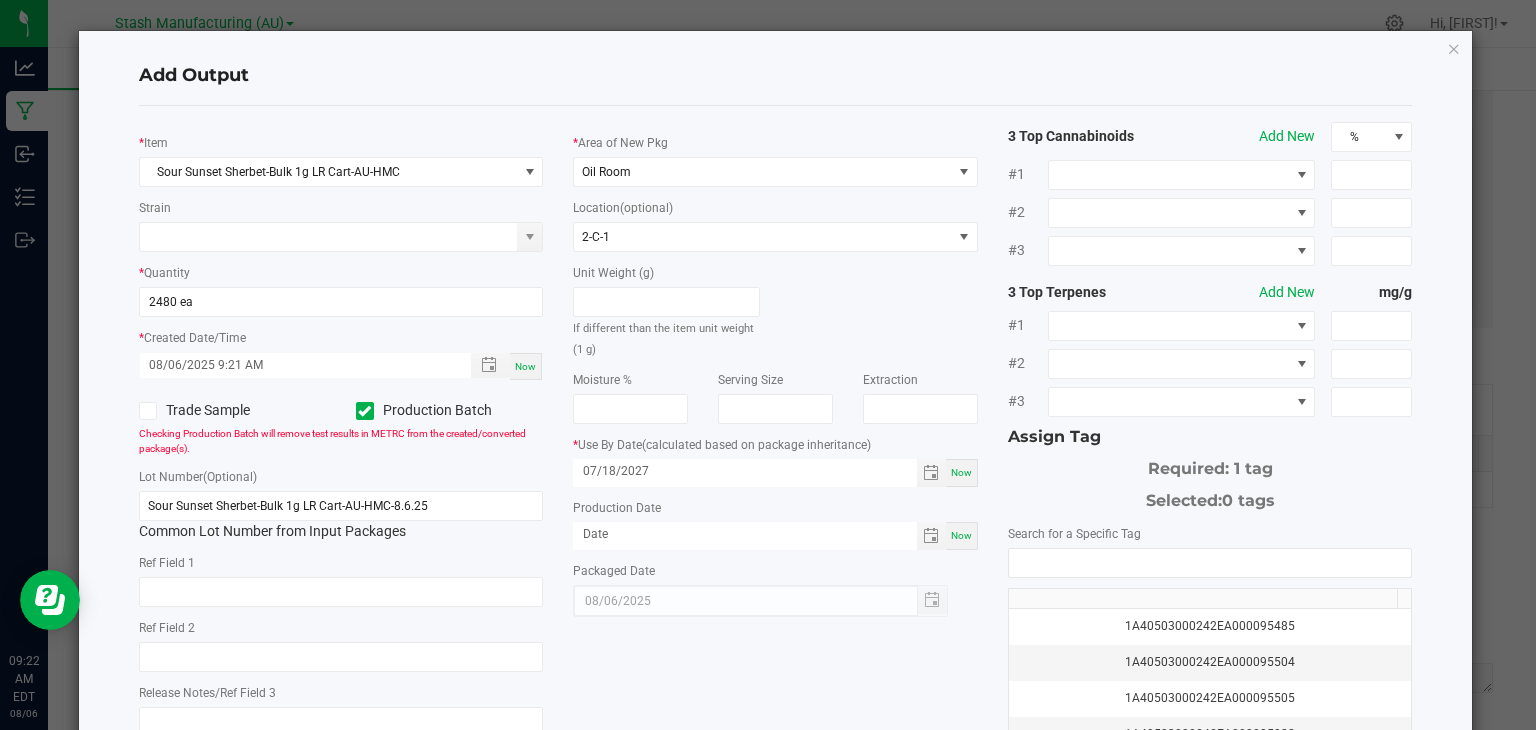 drag, startPoint x: 964, startPoint y: 481, endPoint x: 954, endPoint y: 538, distance: 57.870544 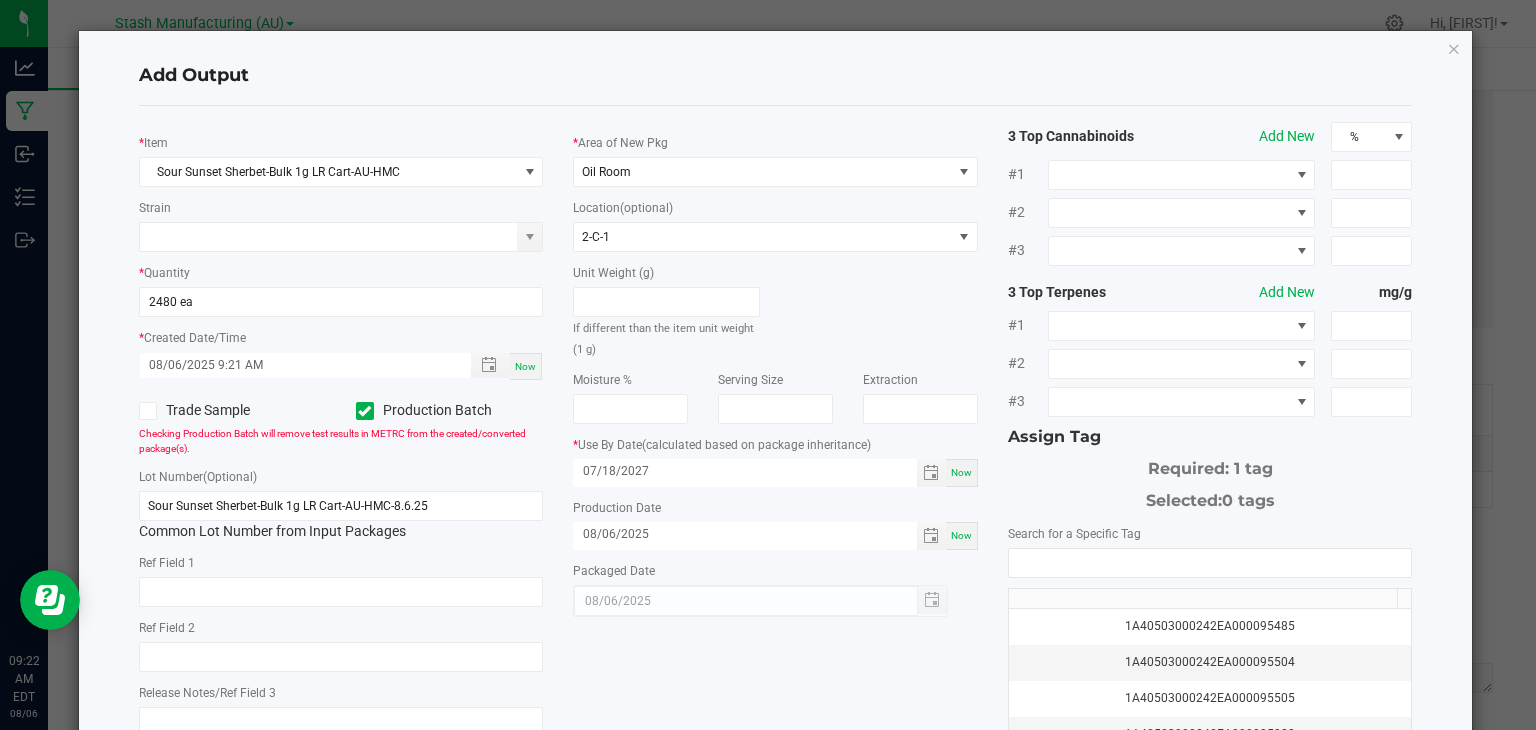 click on "Now" at bounding box center [962, 473] 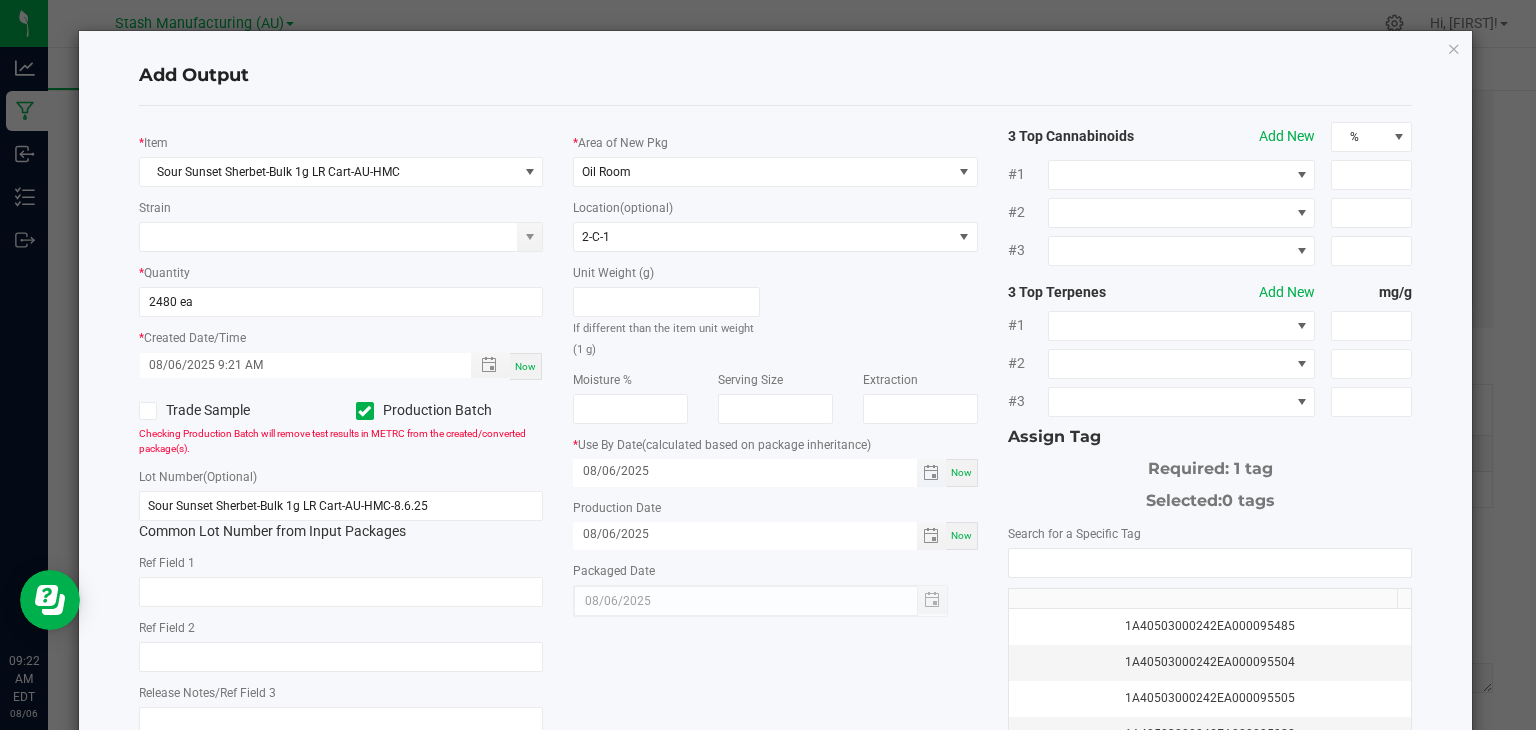 click on "08/06/2025" at bounding box center [745, 471] 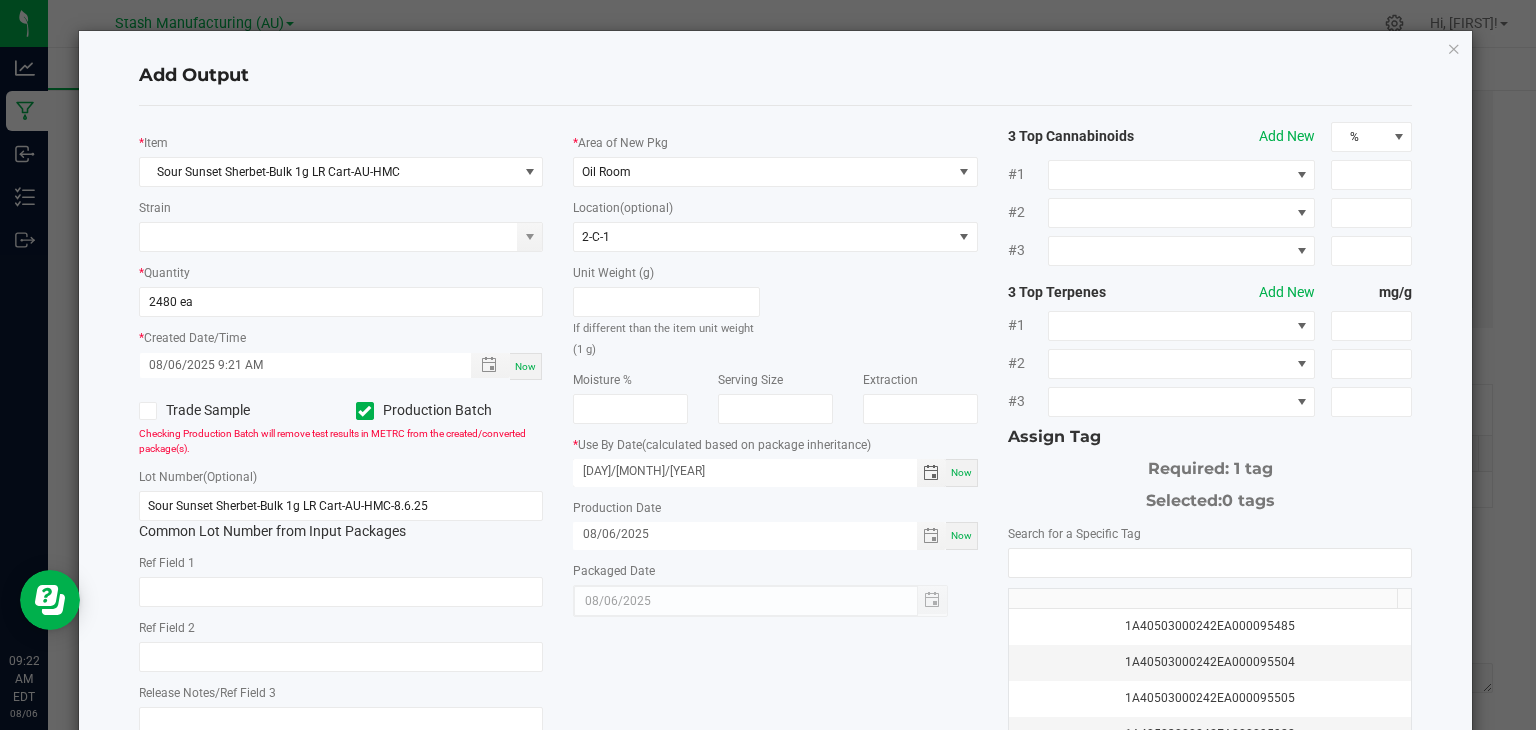 type on "[DAY]/[MONTH]/[YEAR]" 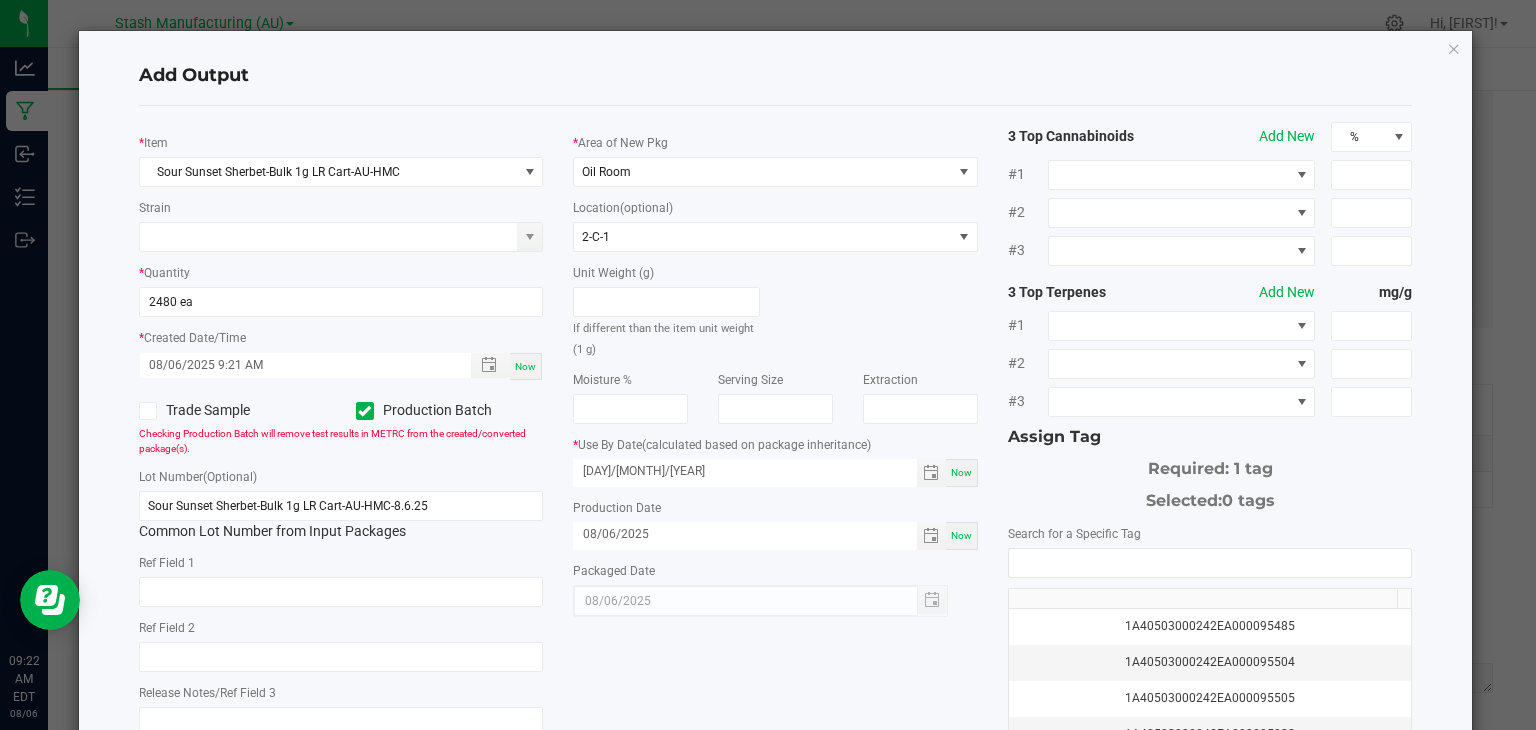 click on "*   Item  Sour Sunset Sherbet-Bulk 1g LR Cart-AU-HMC  Strain   *   Quantity  2480 ea  *   Created Date/Time  08/06/2025 9:21 AM Now  Trade Sample   Production Batch   Checking Production Batch will remove test results in METRC from the created/converted package(s).   Lot Number  (Optional) Sour Sunset Sherbet-Bulk 1g LR Cart-AU-HMC-8.6.25  Common Lot Number from Input Packages   Ref Field 1   Ref Field 2   Release Notes/Ref Field 3   *   Area of New Pkg  Oil Room  Location  (optional) 2-C-1  Unit Weight (g)   If different than the item unit weight (1 g)   Moisture %   Serving Size   Extraction   *   Use By Date   (calculated based on package inheritance)  08/06/2027 Now  Production Date  08/06/2025 Now  Packaged Date  08/06/2025 3 Top Cannabinoids  Add New  % #1 #2 #3 3 Top Terpenes  Add New  mg/g #1 #2 #3 Assign Tag  Required: 1 tag   Selected:   0 tags   Search for a Specific Tag   1A40503000242EA000095485   1A40503000242EA000095504   1A40503000242EA000095505   1A40503000242EA000095988" 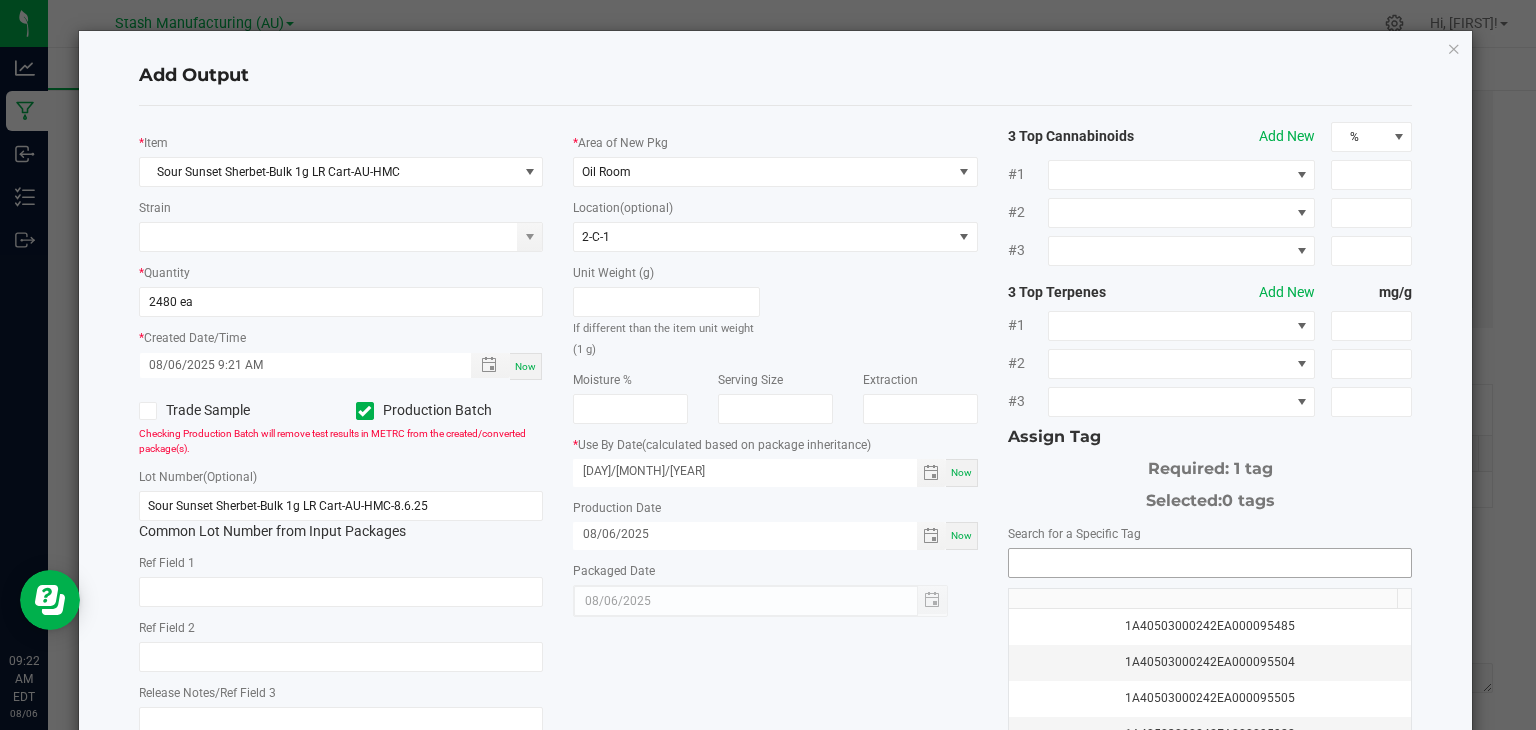 click at bounding box center [1210, 563] 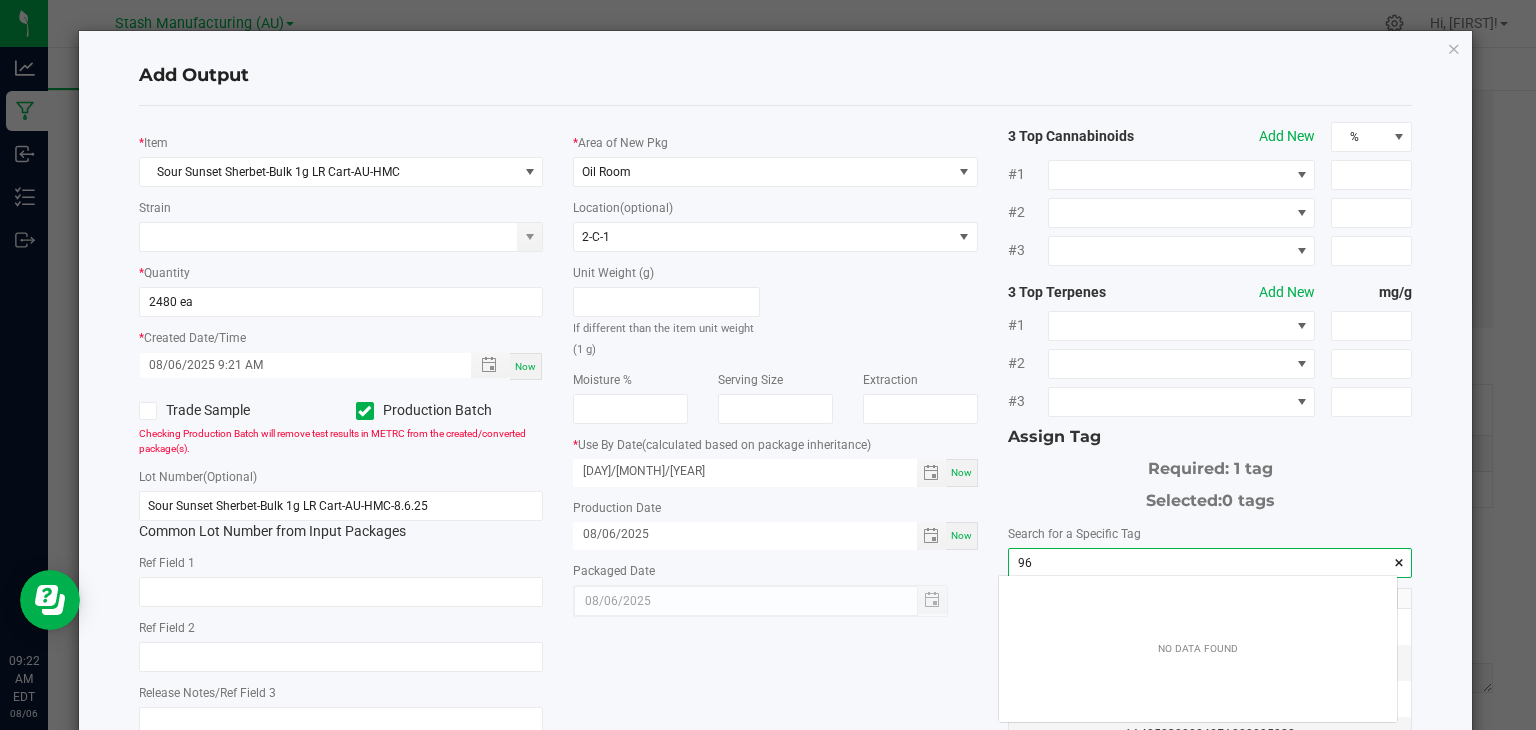 scroll, scrollTop: 99972, scrollLeft: 99601, axis: both 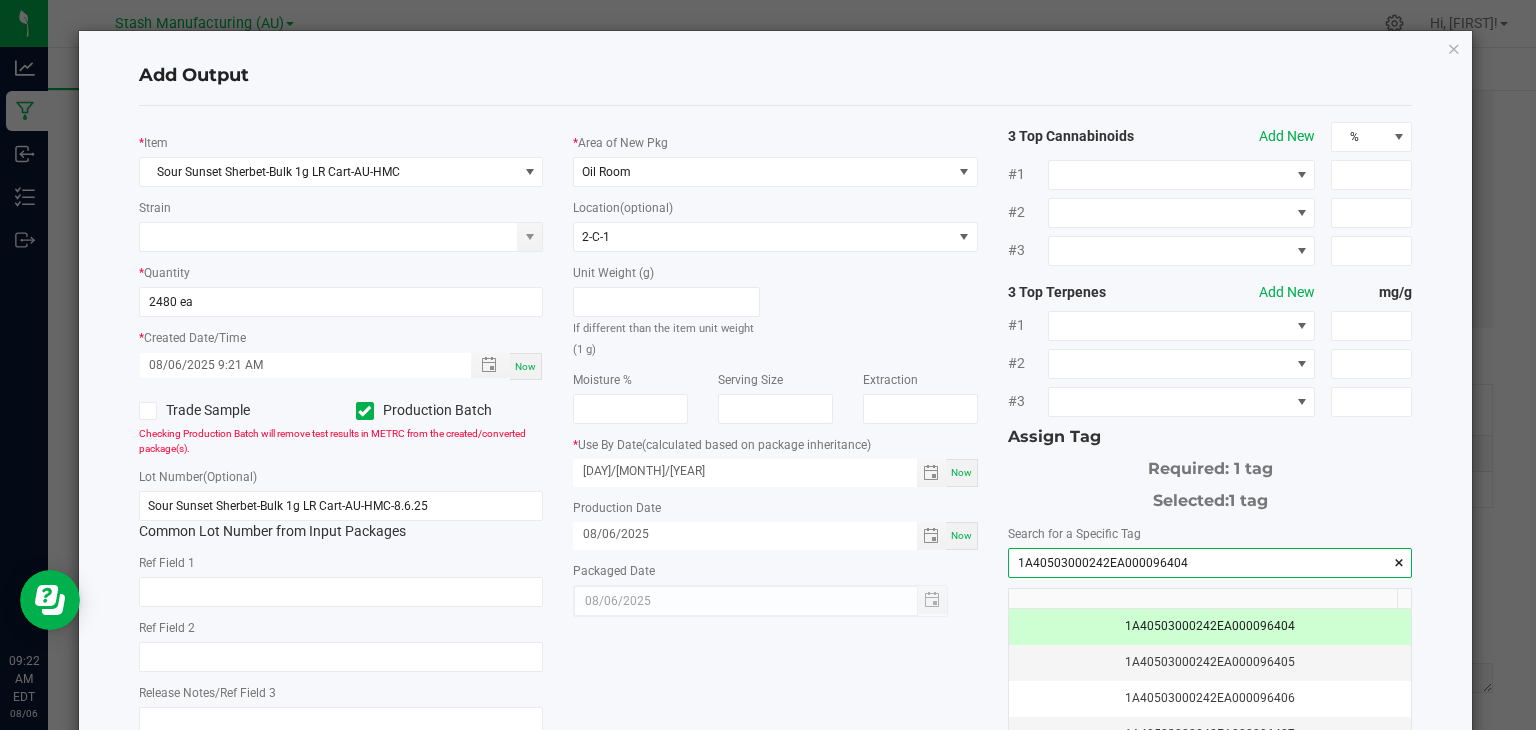 type on "1A40503000242EA000096404" 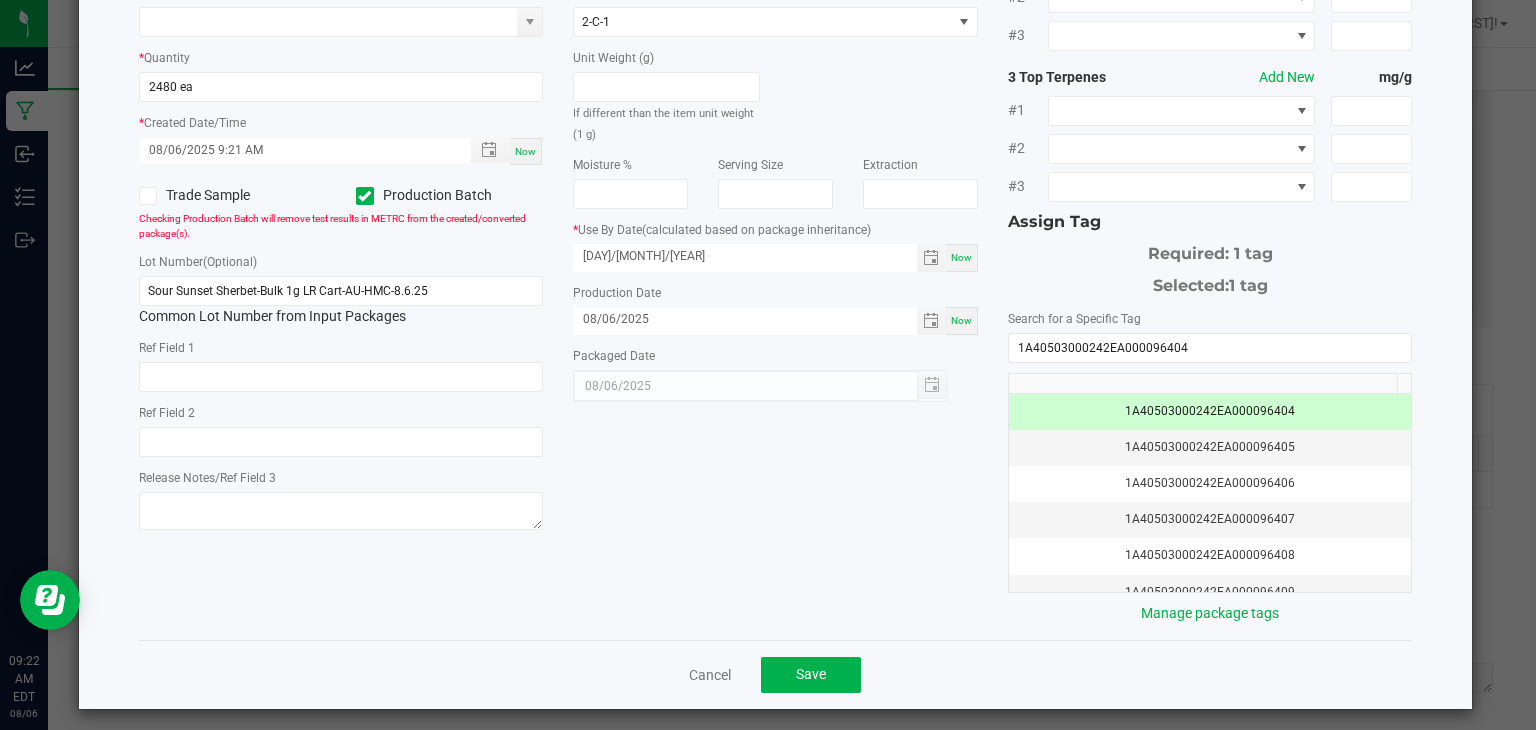 scroll, scrollTop: 218, scrollLeft: 0, axis: vertical 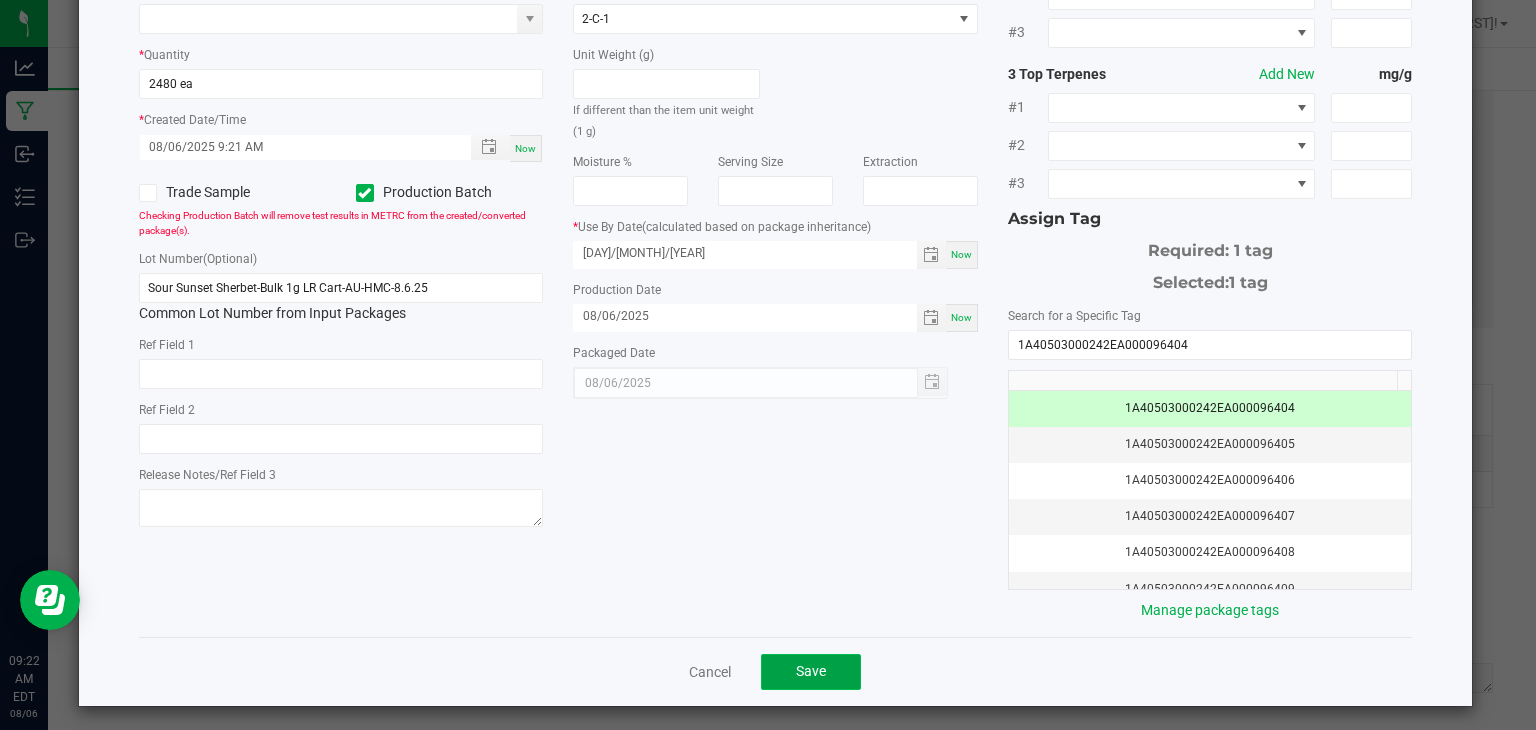 click on "Save" 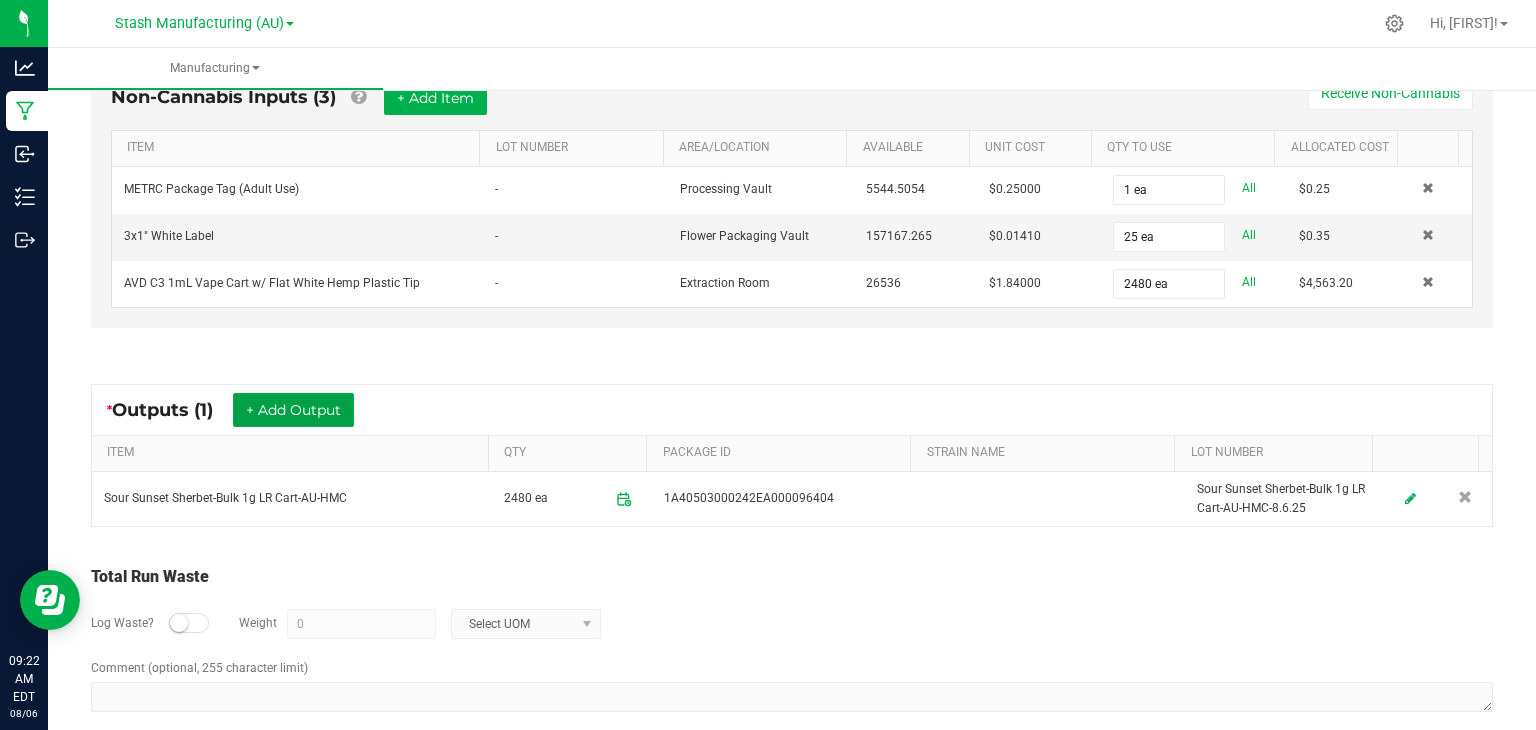 scroll, scrollTop: 606, scrollLeft: 0, axis: vertical 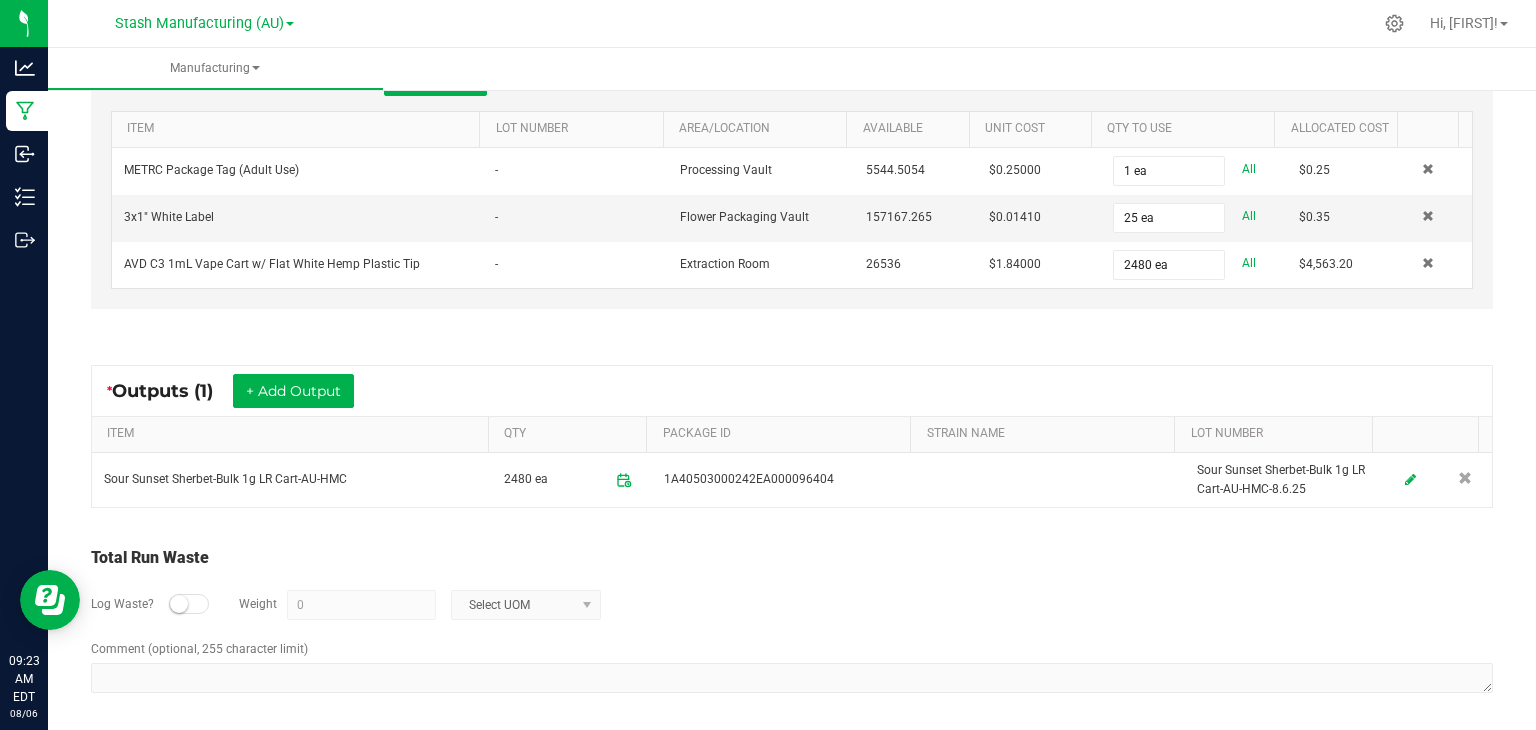 click on "Total Run Waste" at bounding box center [792, 558] 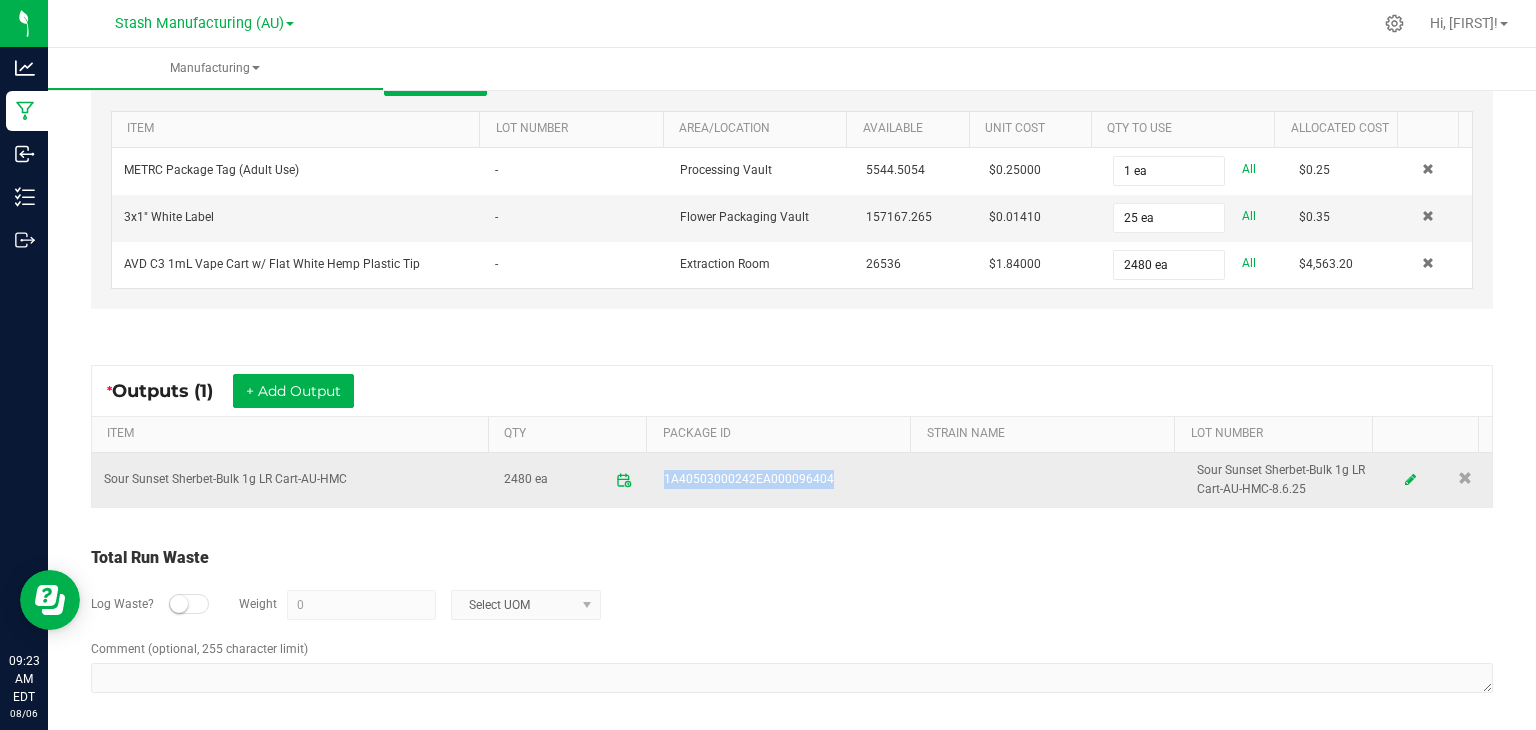 drag, startPoint x: 826, startPoint y: 482, endPoint x: 649, endPoint y: 475, distance: 177.13837 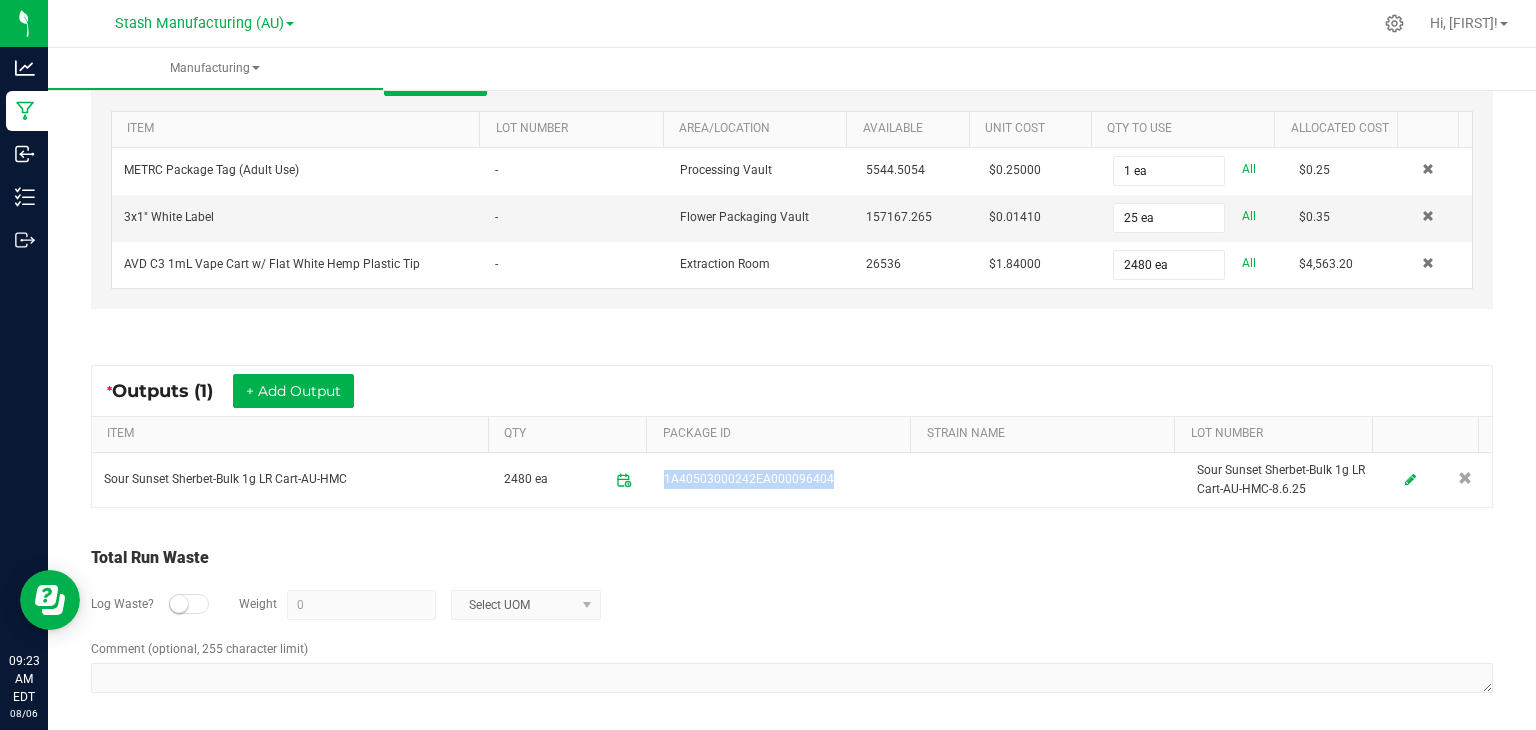 click on "Total Run Waste   Log Waste?   Weight  0 Select UOM  Comment (optional, 255 character limit)" at bounding box center (792, 621) 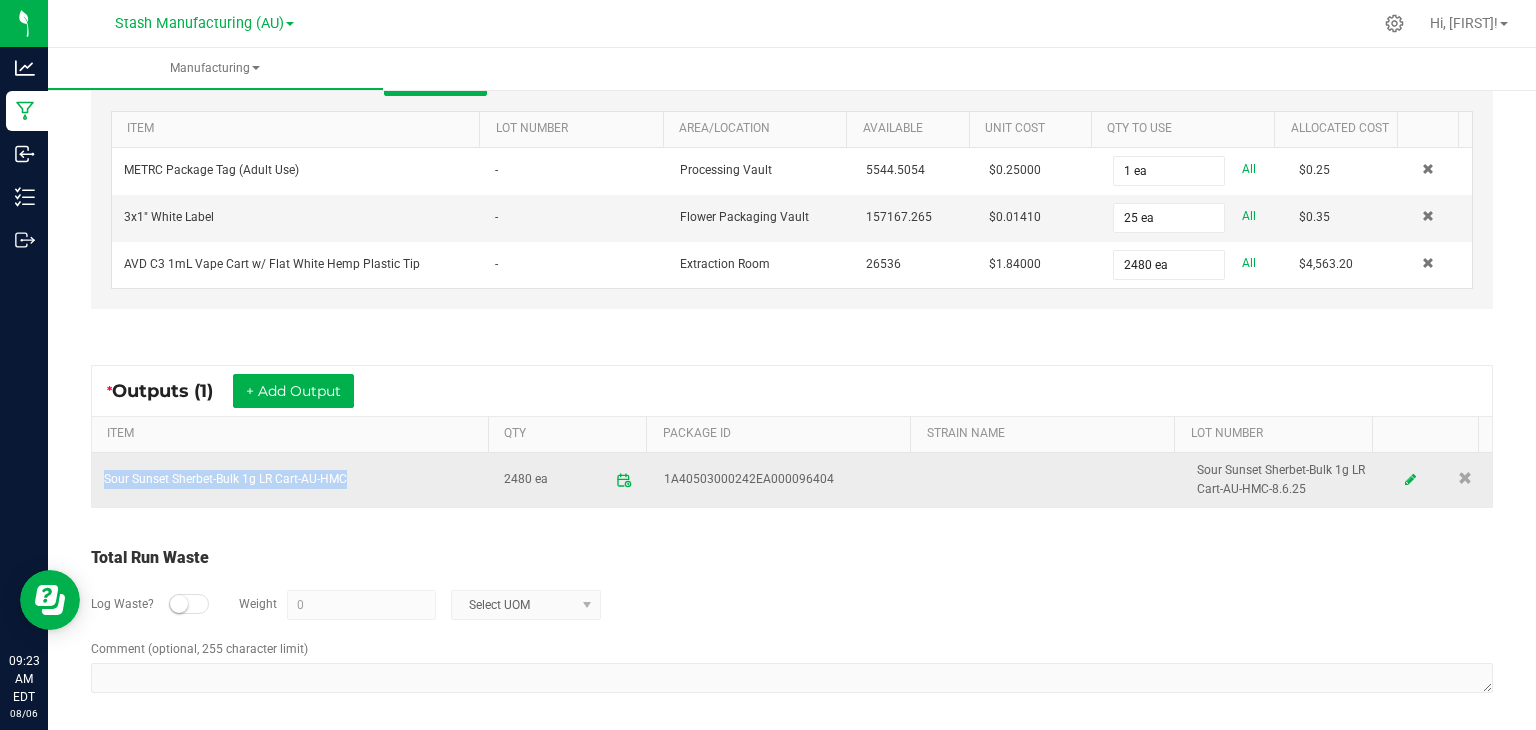 drag, startPoint x: 346, startPoint y: 480, endPoint x: 99, endPoint y: 475, distance: 247.0506 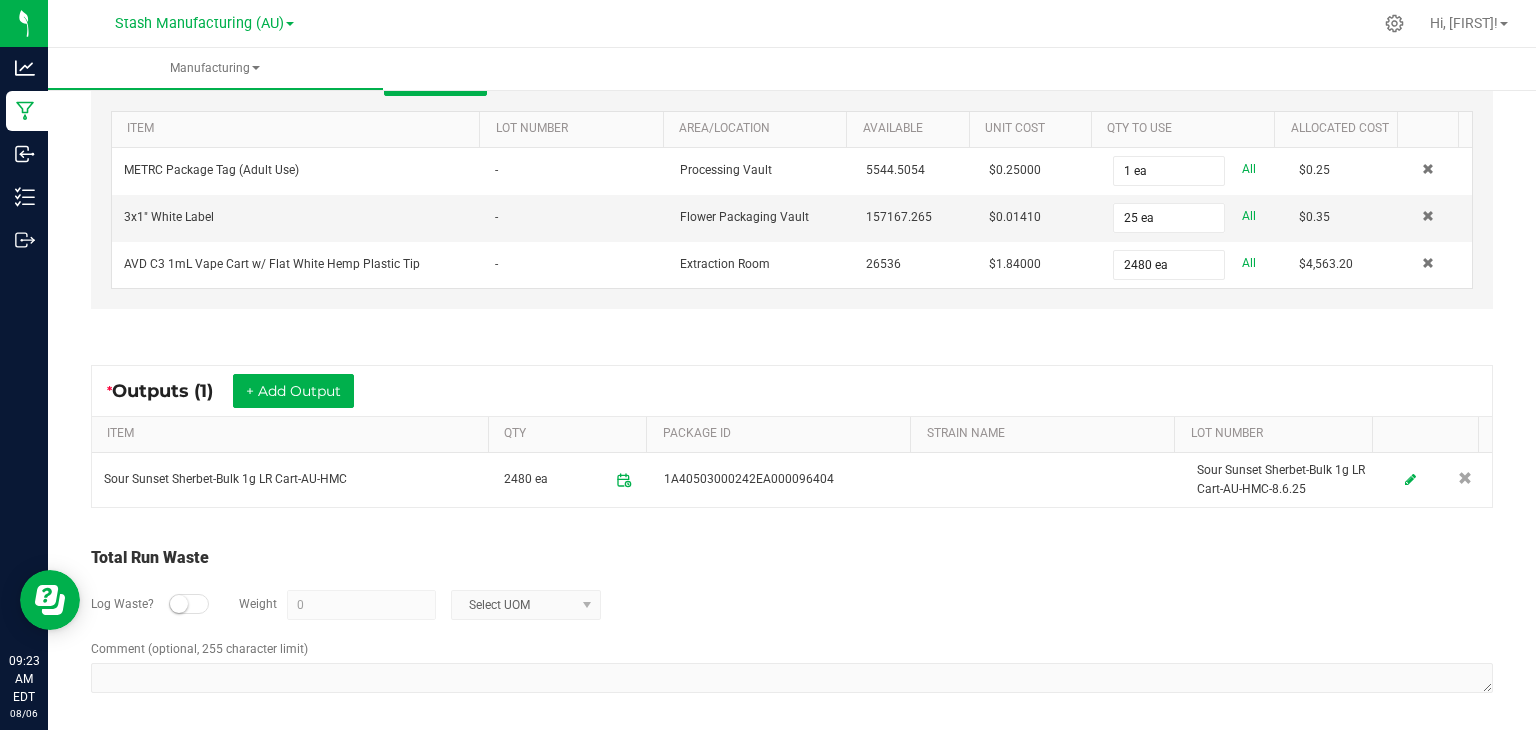 click on "Log Waste?   Weight  0 Select UOM" at bounding box center [792, 605] 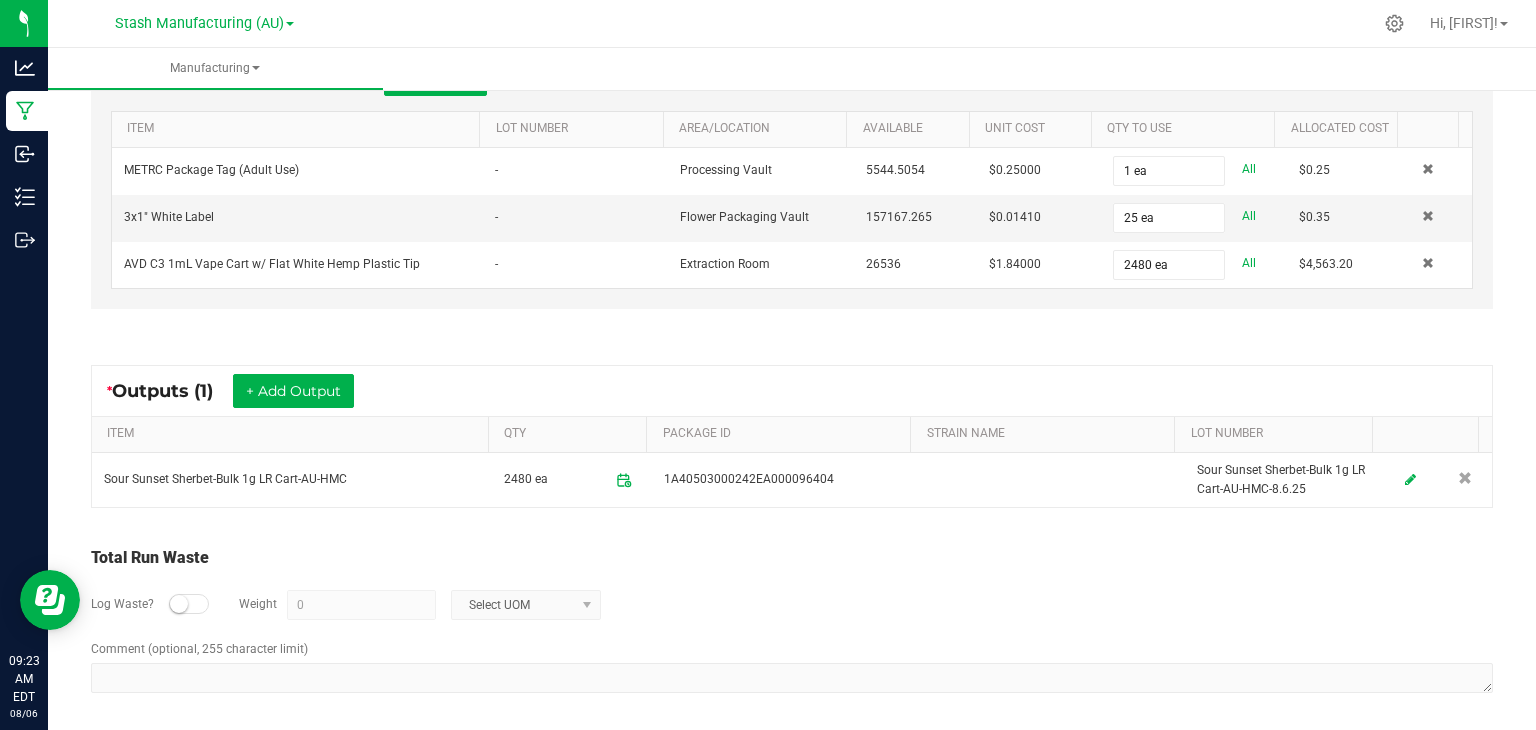 click at bounding box center [865, 23] 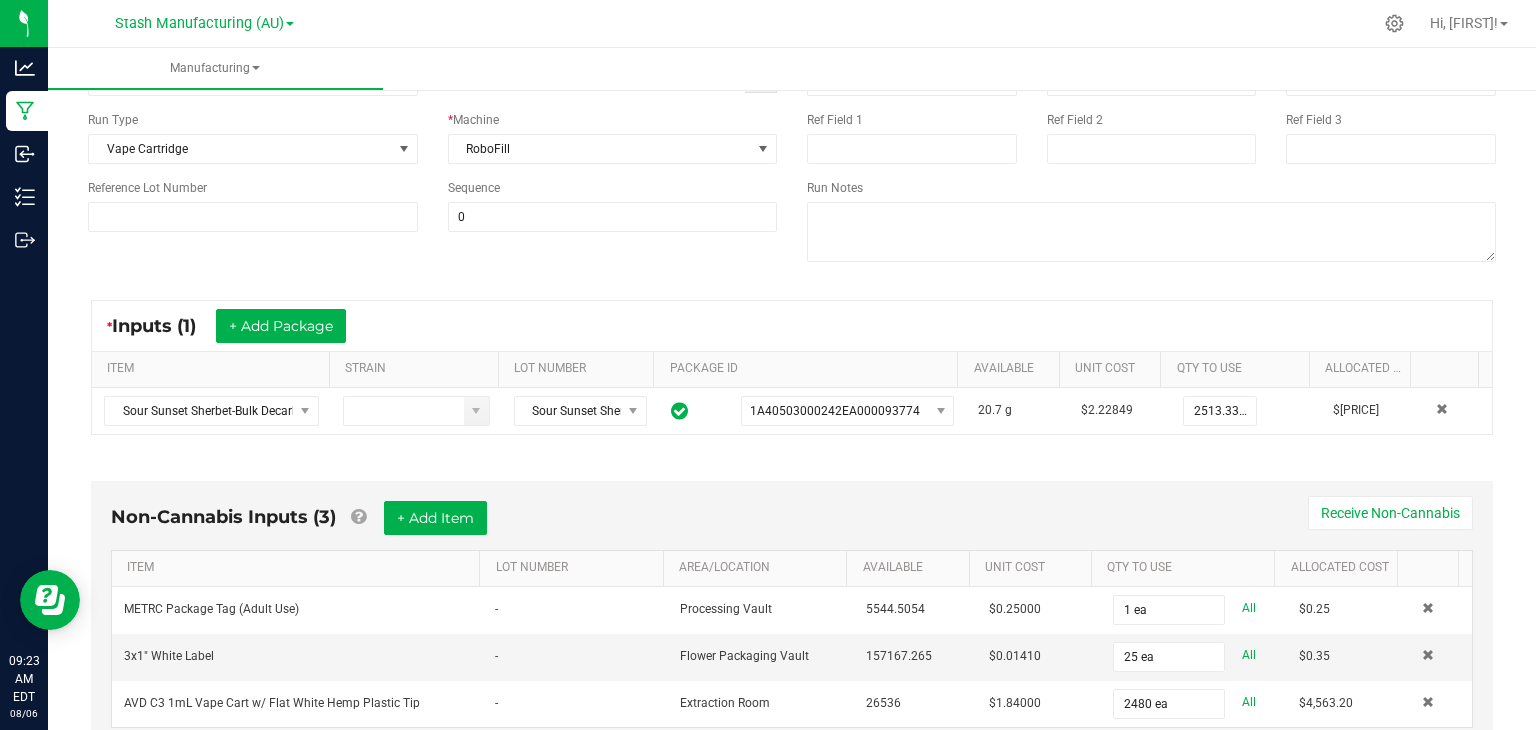 scroll, scrollTop: 0, scrollLeft: 0, axis: both 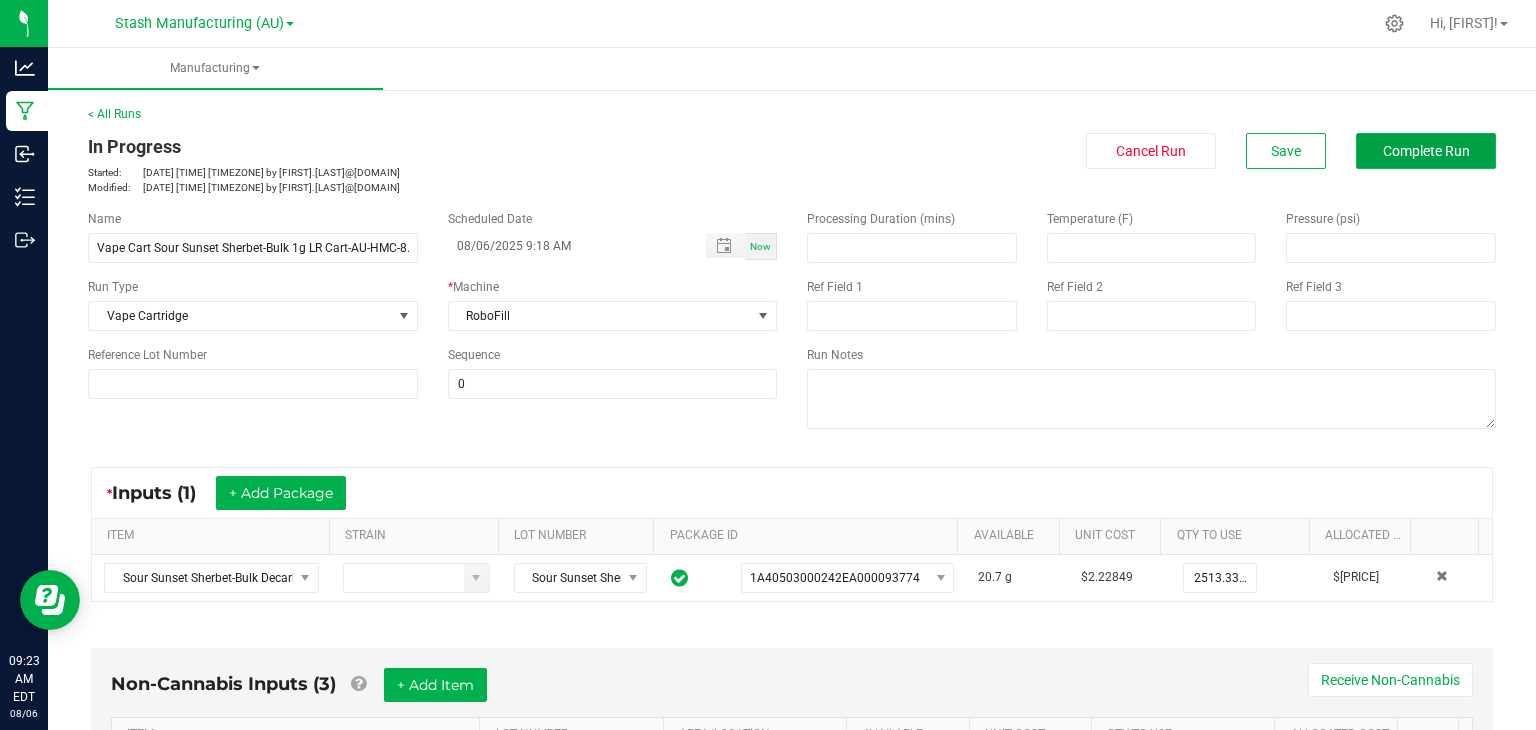 click on "Complete Run" at bounding box center (1426, 151) 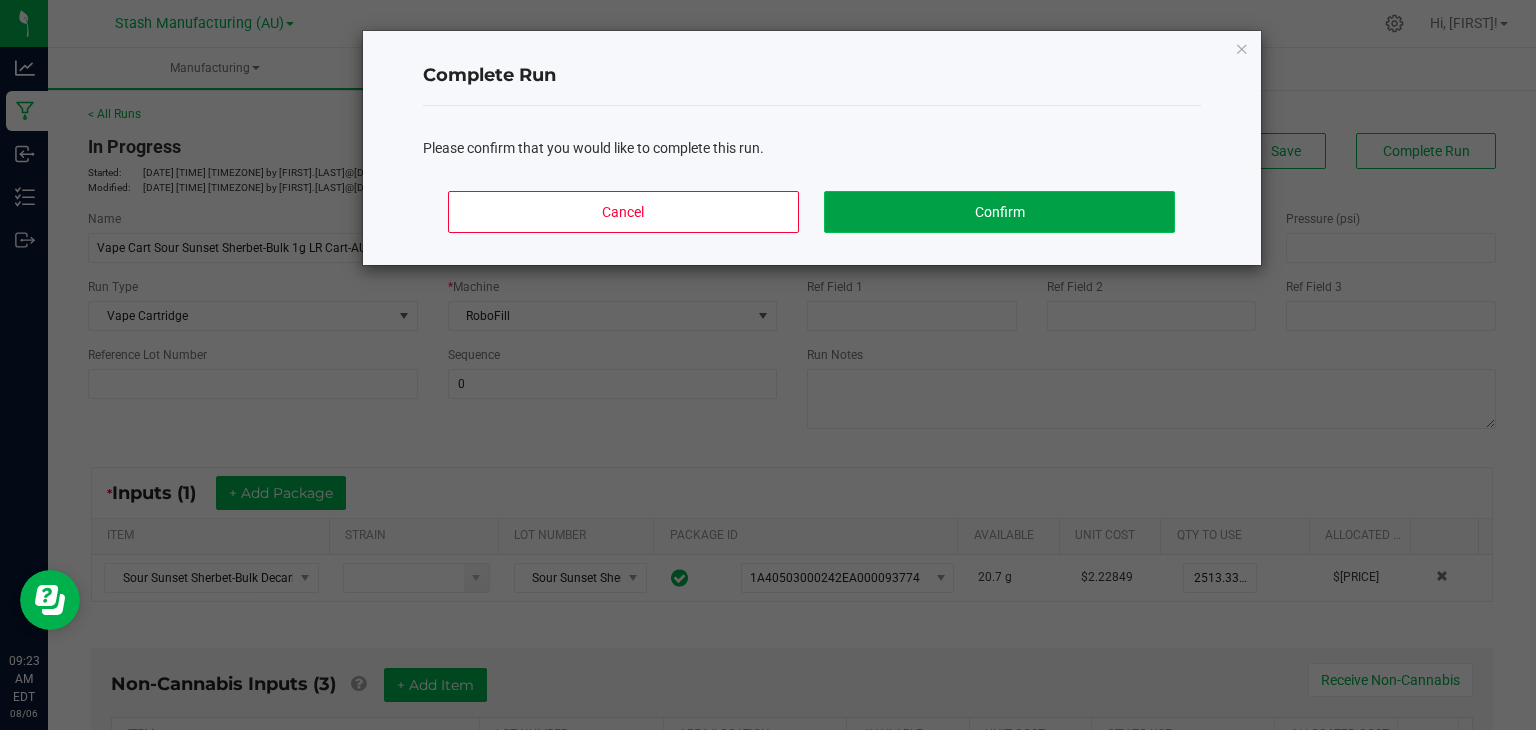 click on "Confirm" 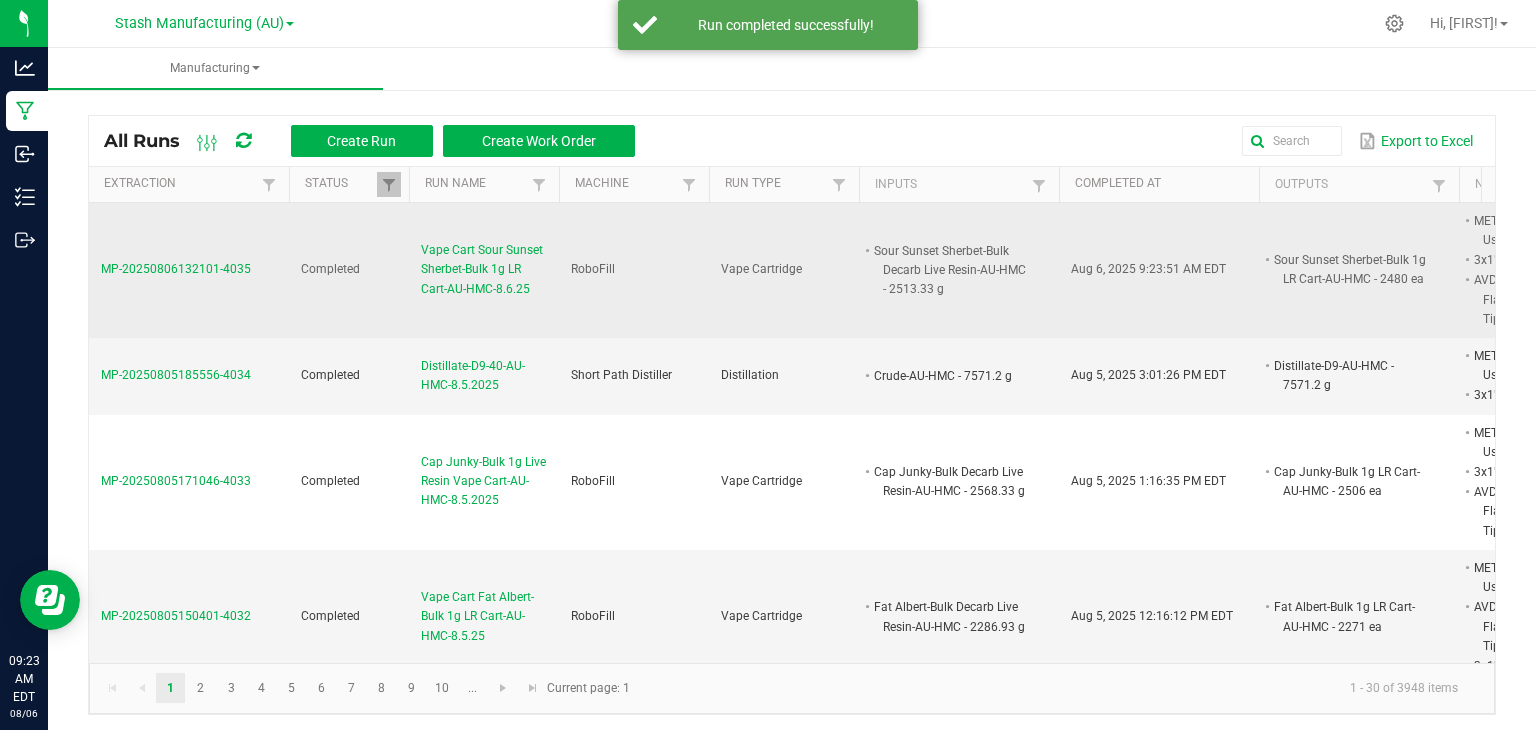 scroll, scrollTop: 0, scrollLeft: 168, axis: horizontal 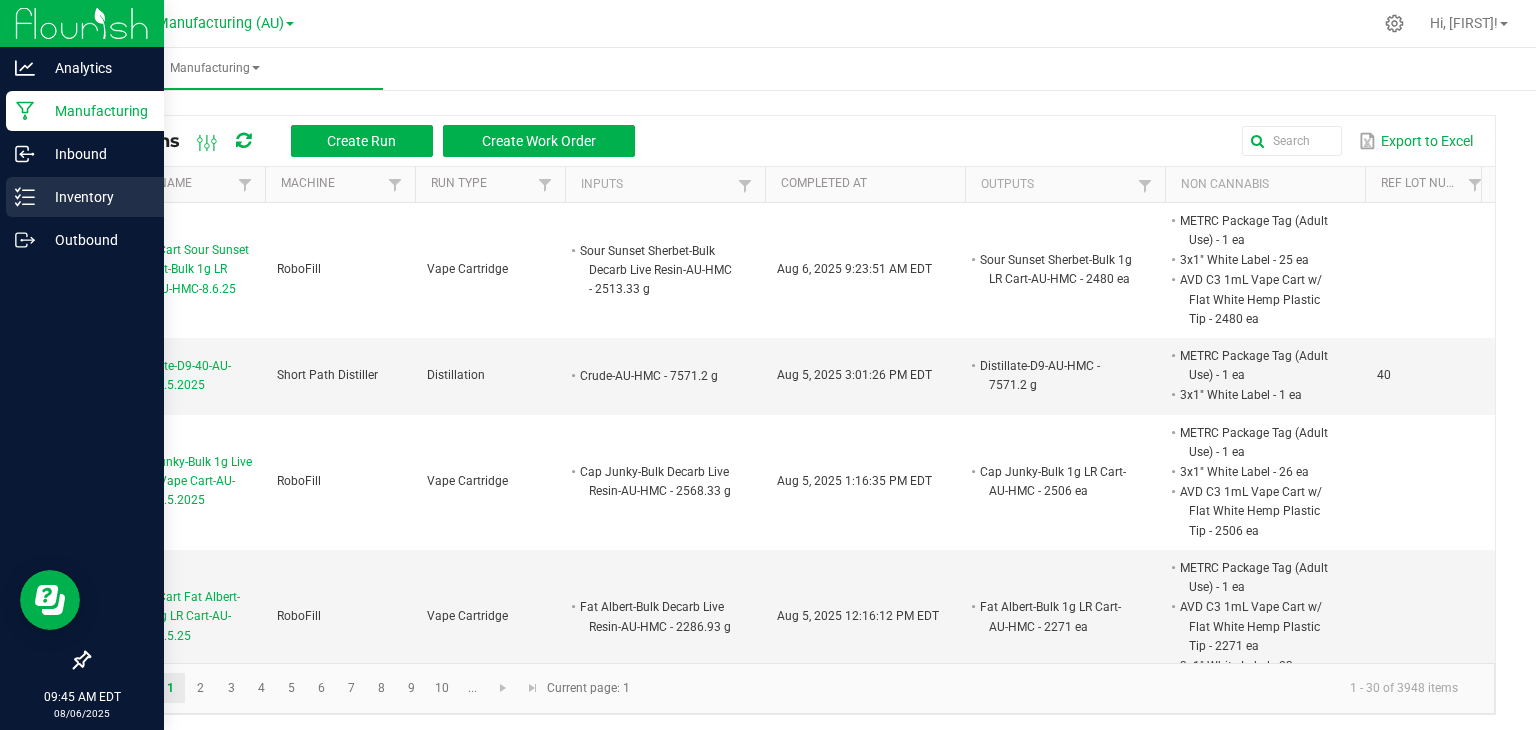 click on "Inventory" at bounding box center (95, 197) 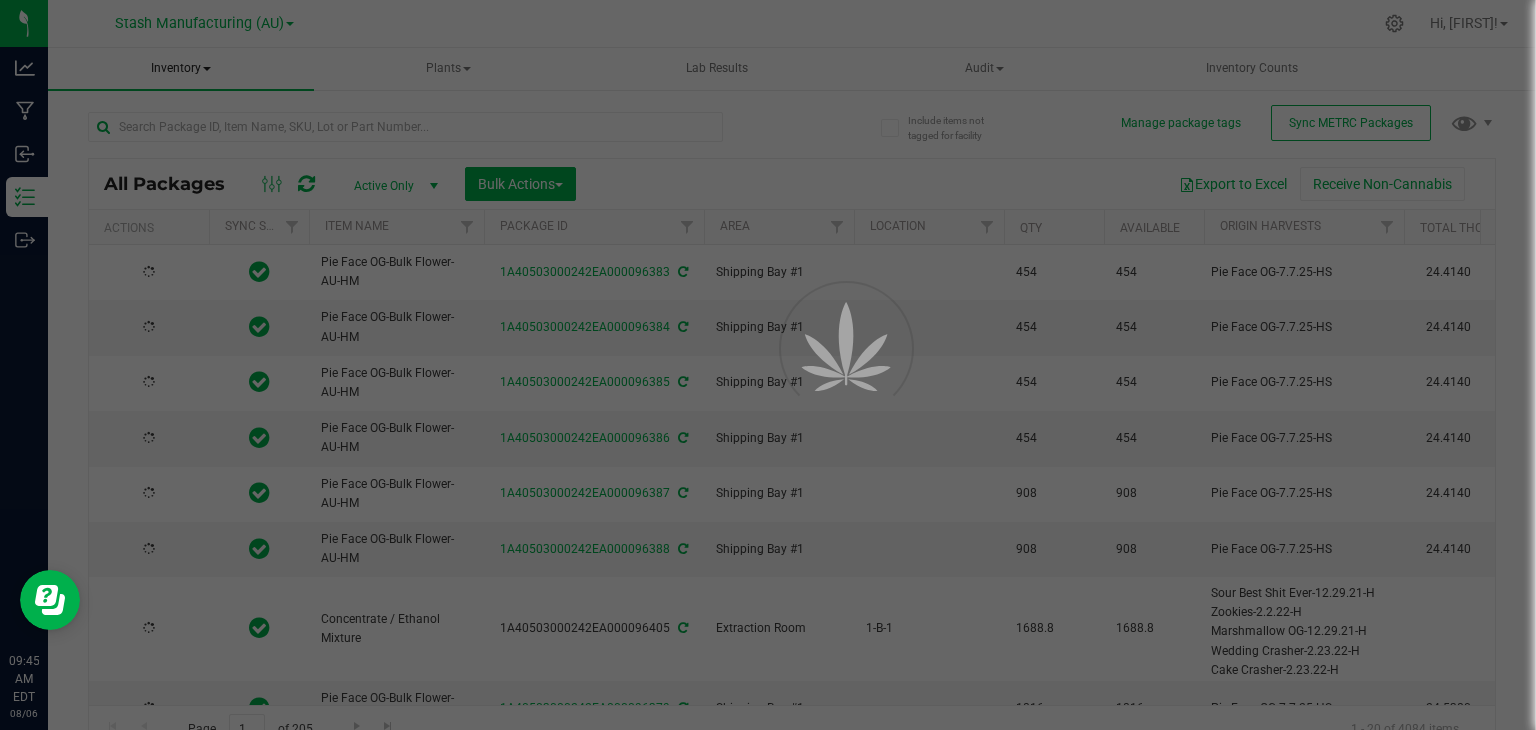 click on "Inventory" at bounding box center [181, 69] 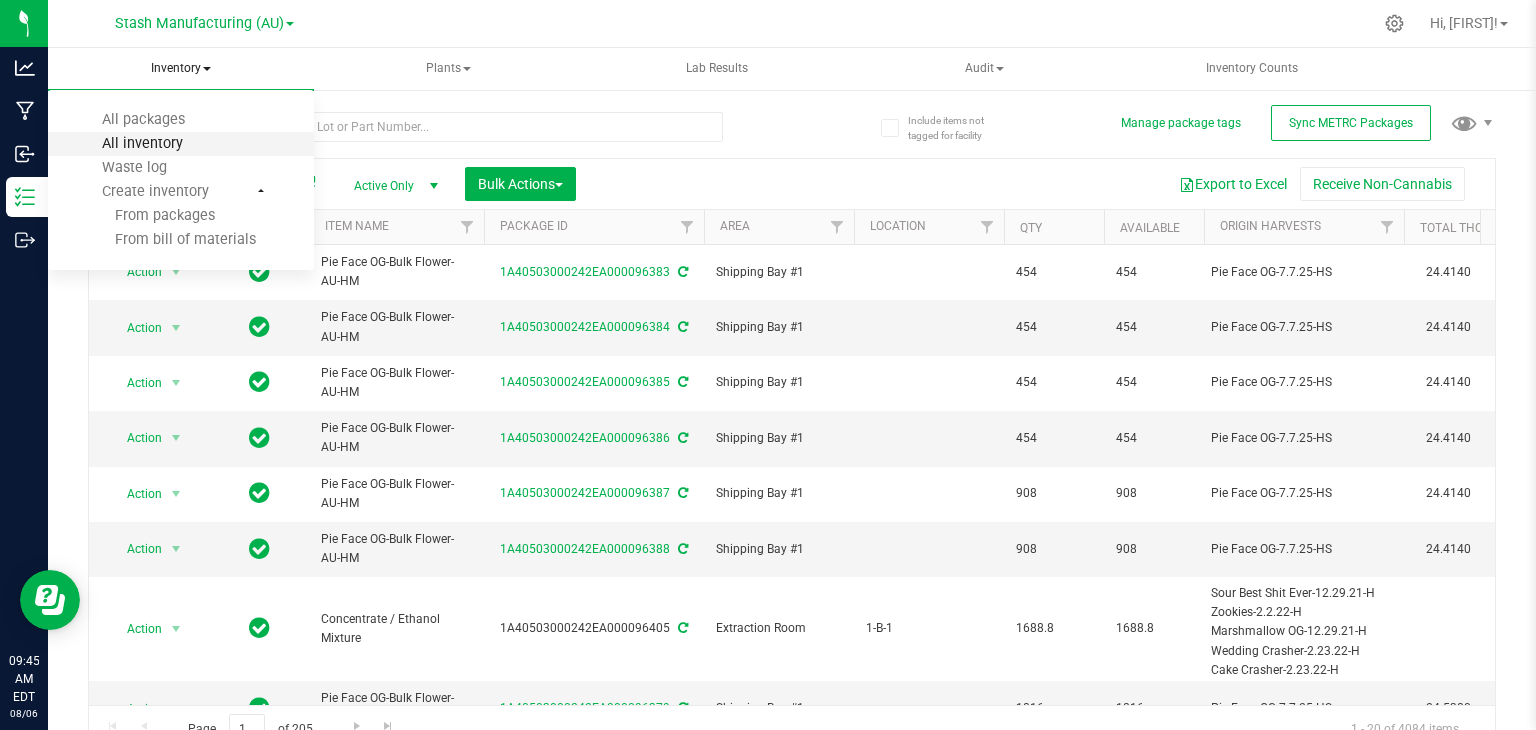 click on "All inventory" at bounding box center [142, 143] 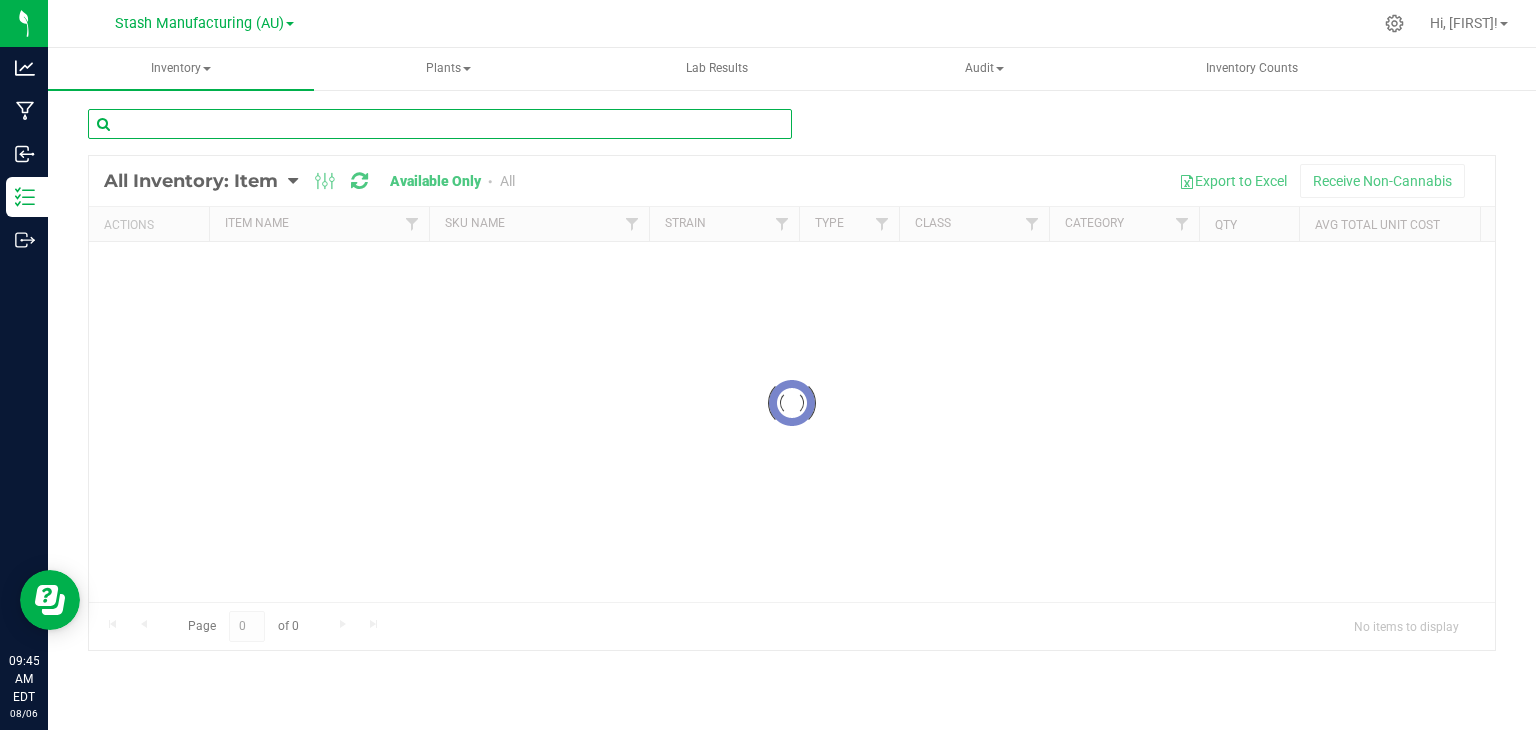 click at bounding box center [440, 124] 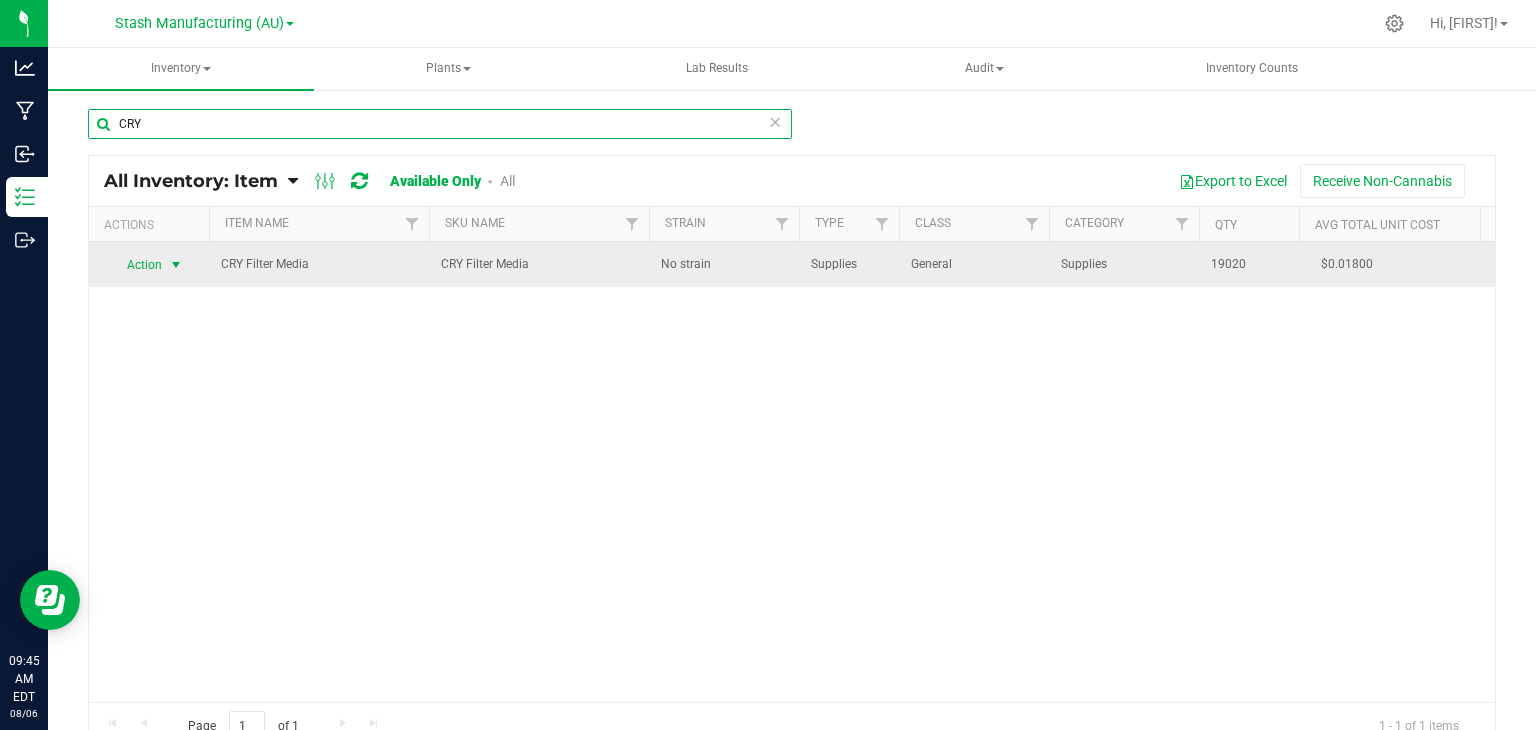 type on "CRY" 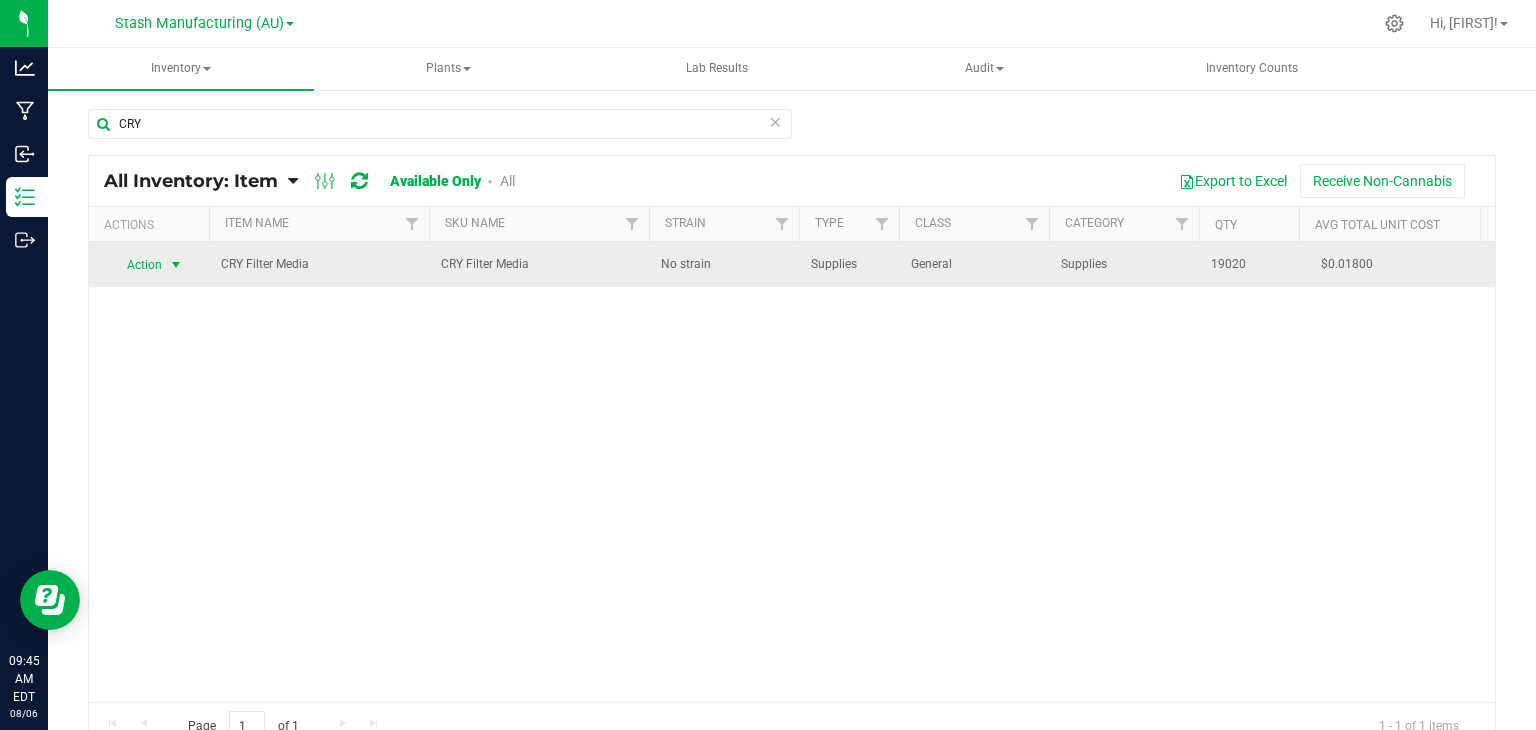 click at bounding box center [176, 265] 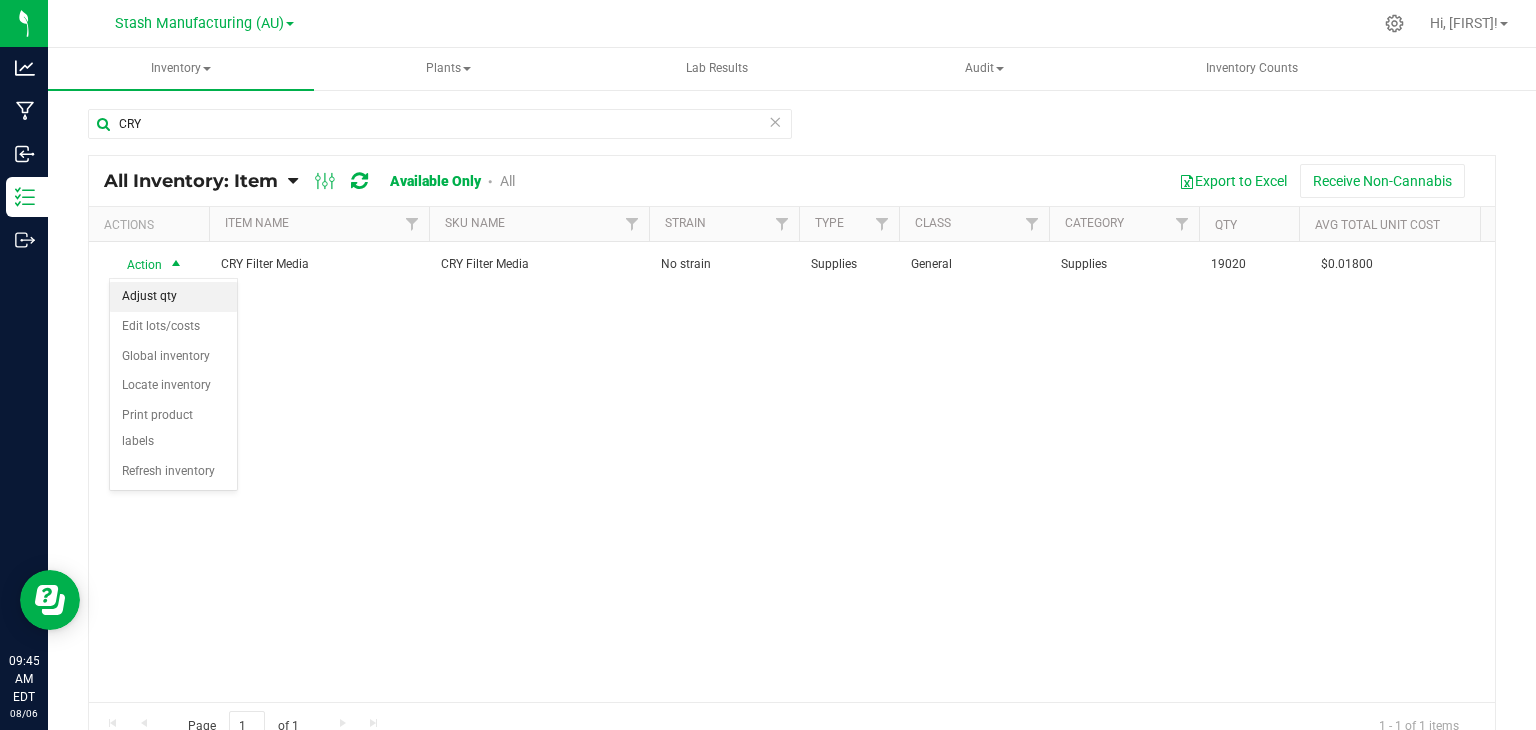 click on "Adjust qty" at bounding box center (173, 297) 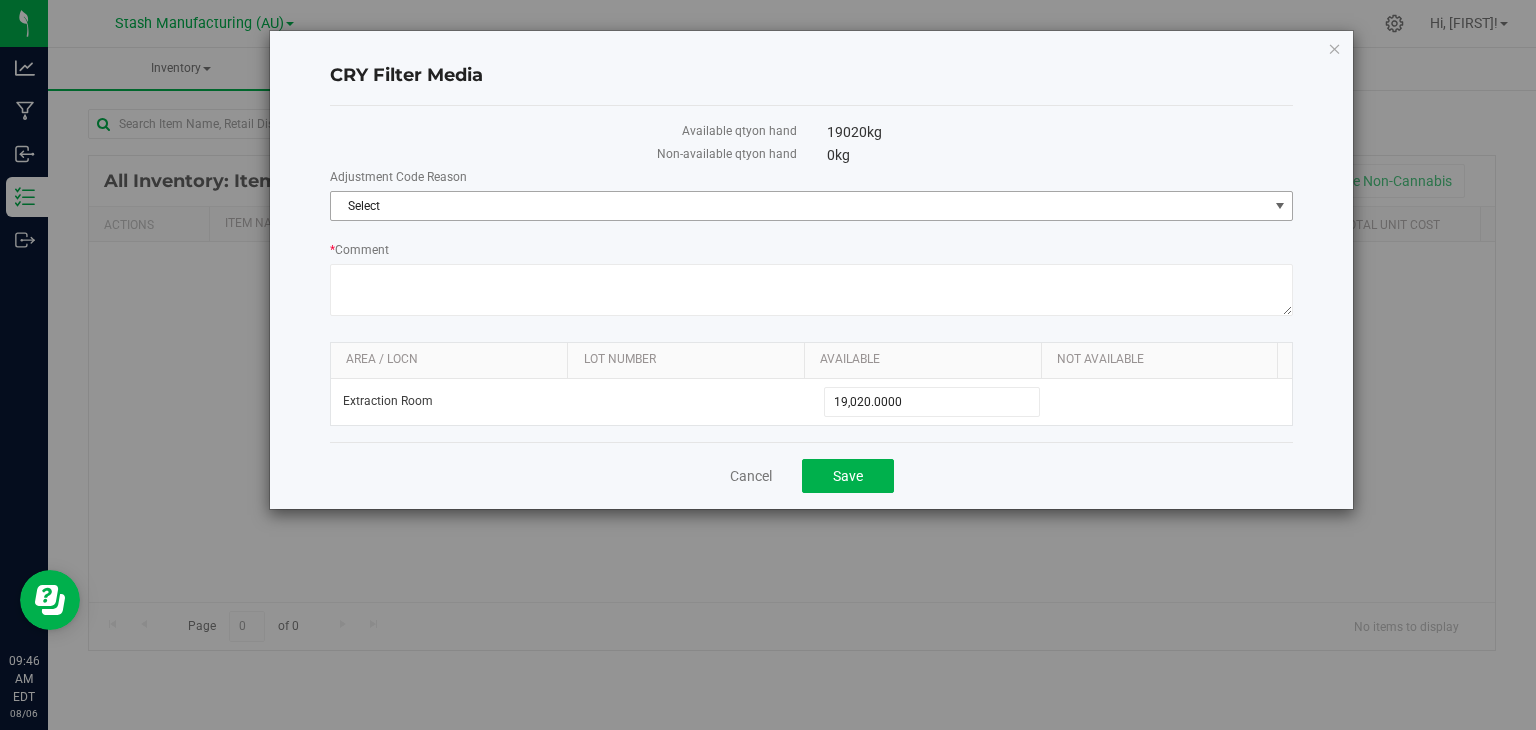 click on "Select" at bounding box center (799, 206) 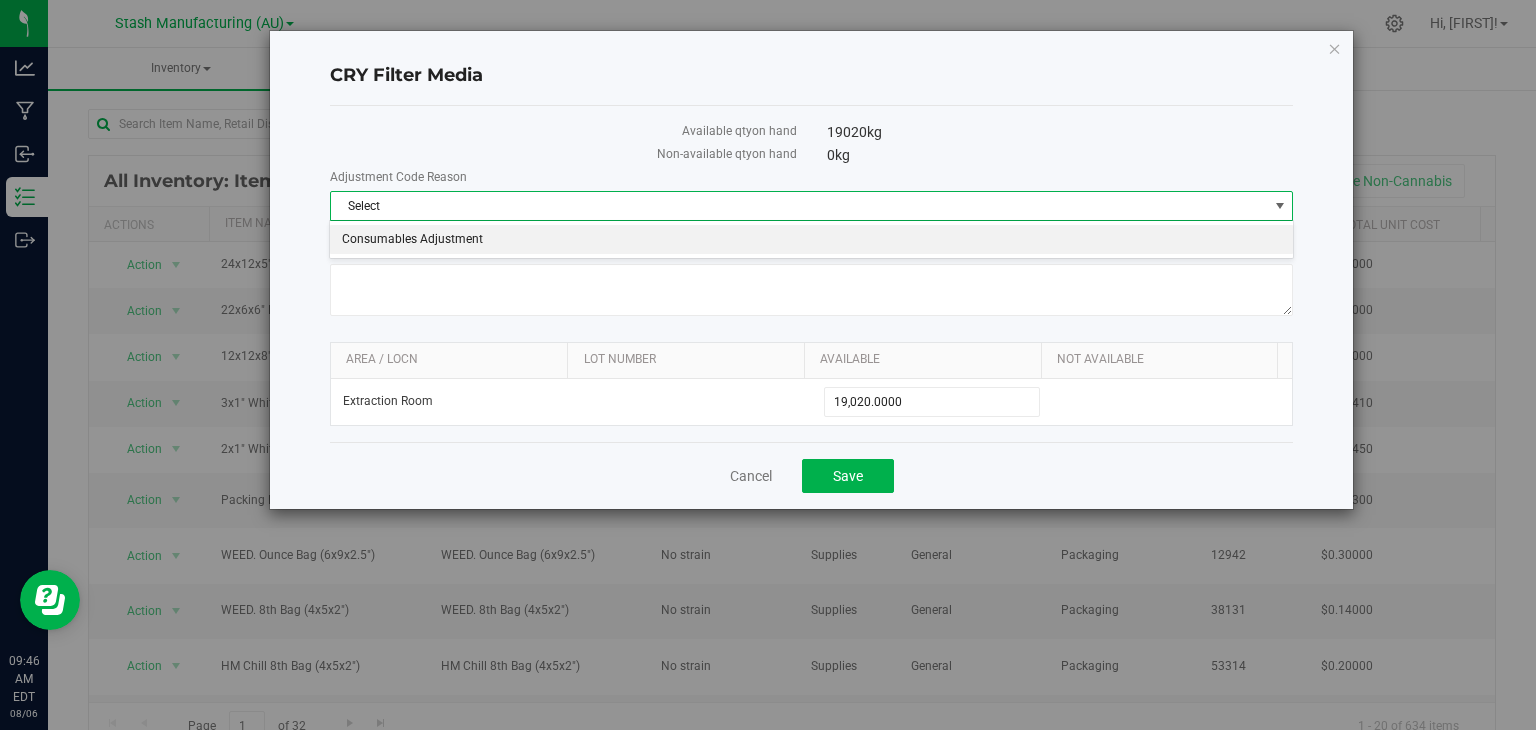 click on "Consumables Adjustment" at bounding box center (811, 240) 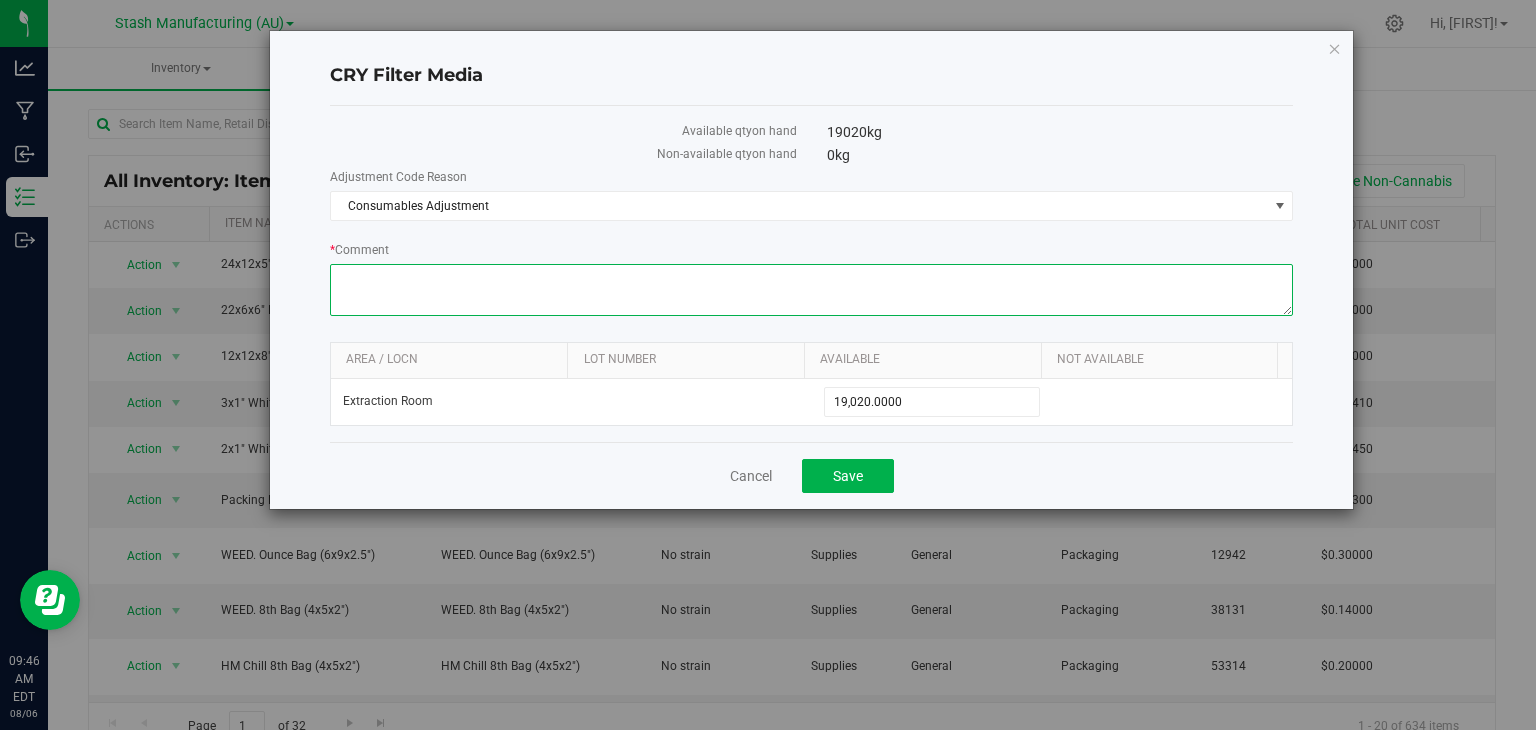 click on "*
Comment" at bounding box center (812, 290) 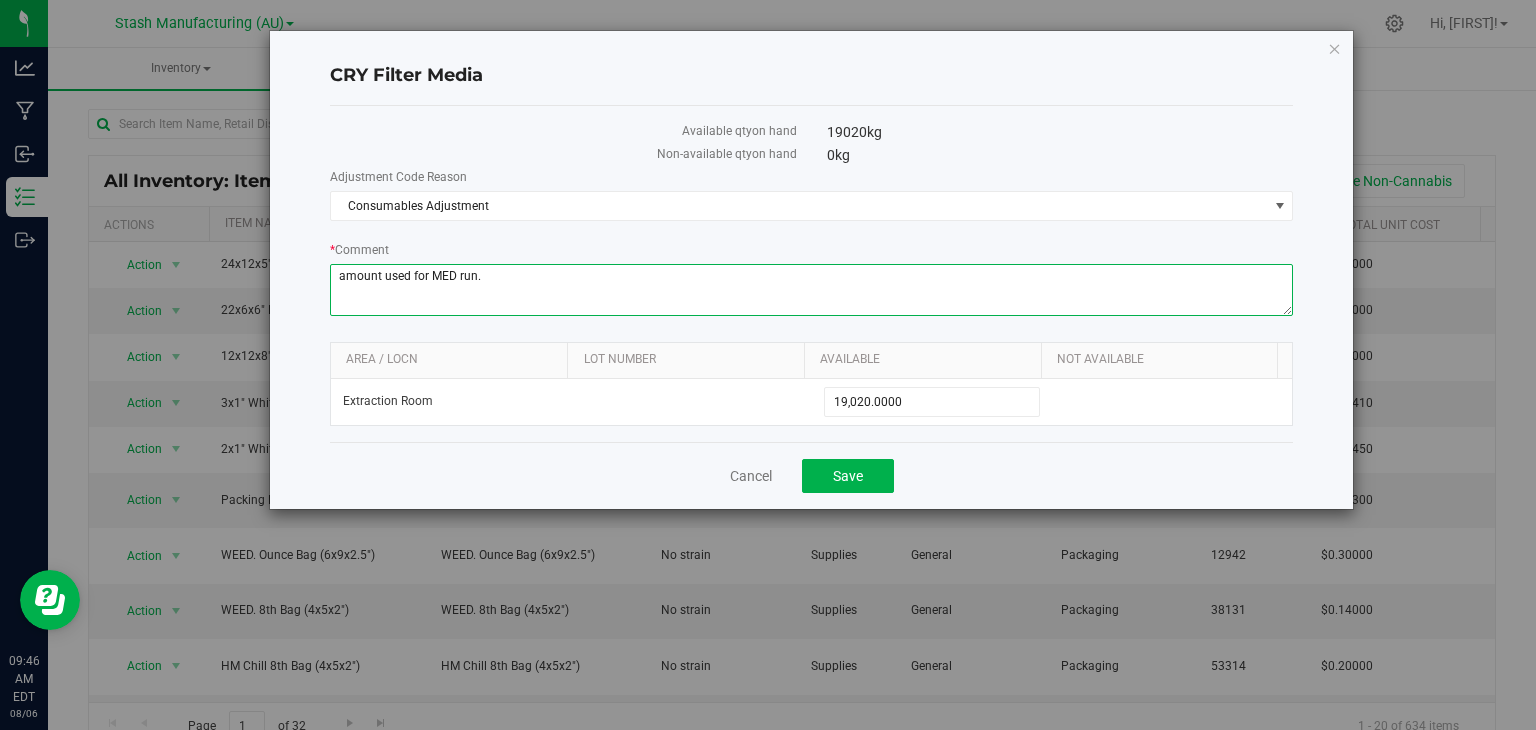 drag, startPoint x: 520, startPoint y: 273, endPoint x: 279, endPoint y: 281, distance: 241.13274 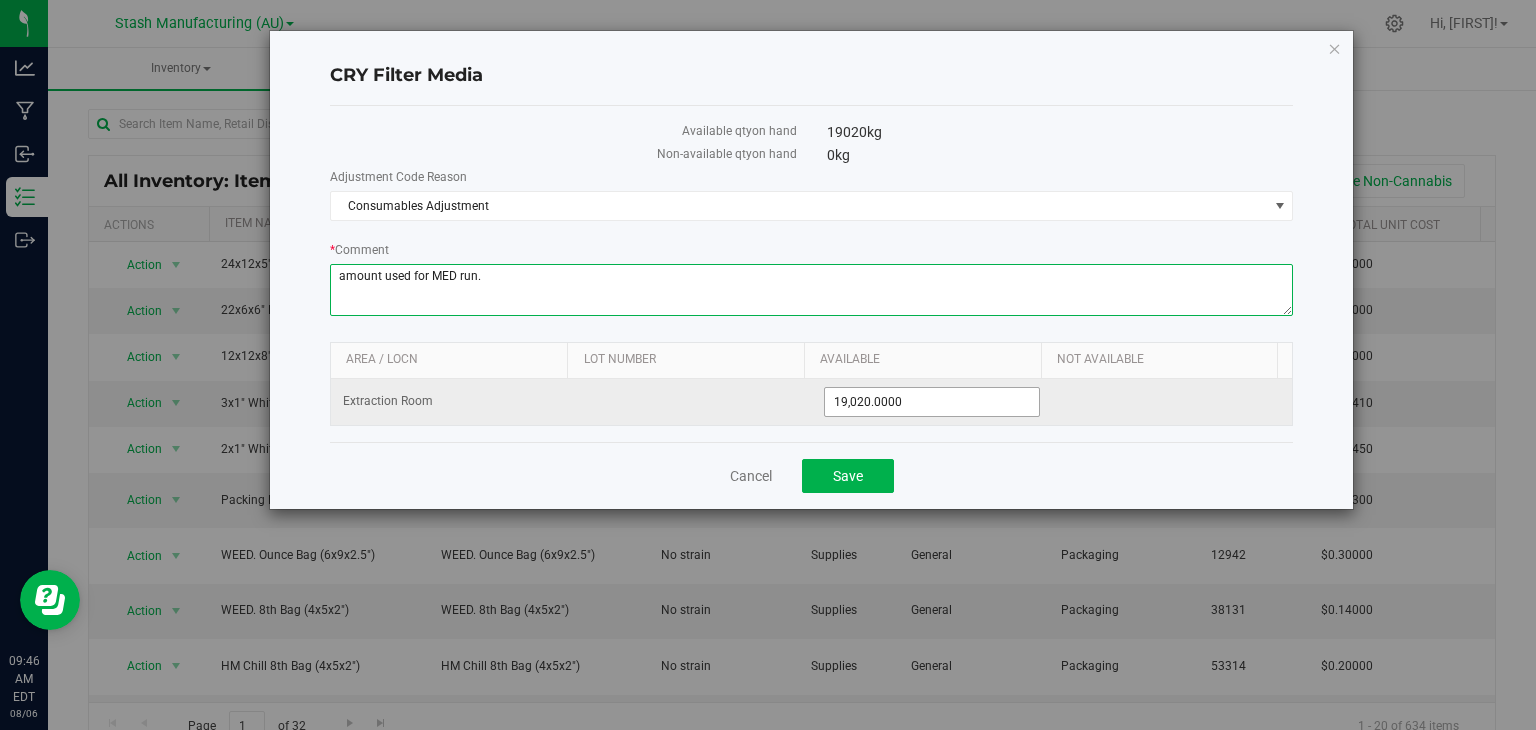 type on "amount used for MED run." 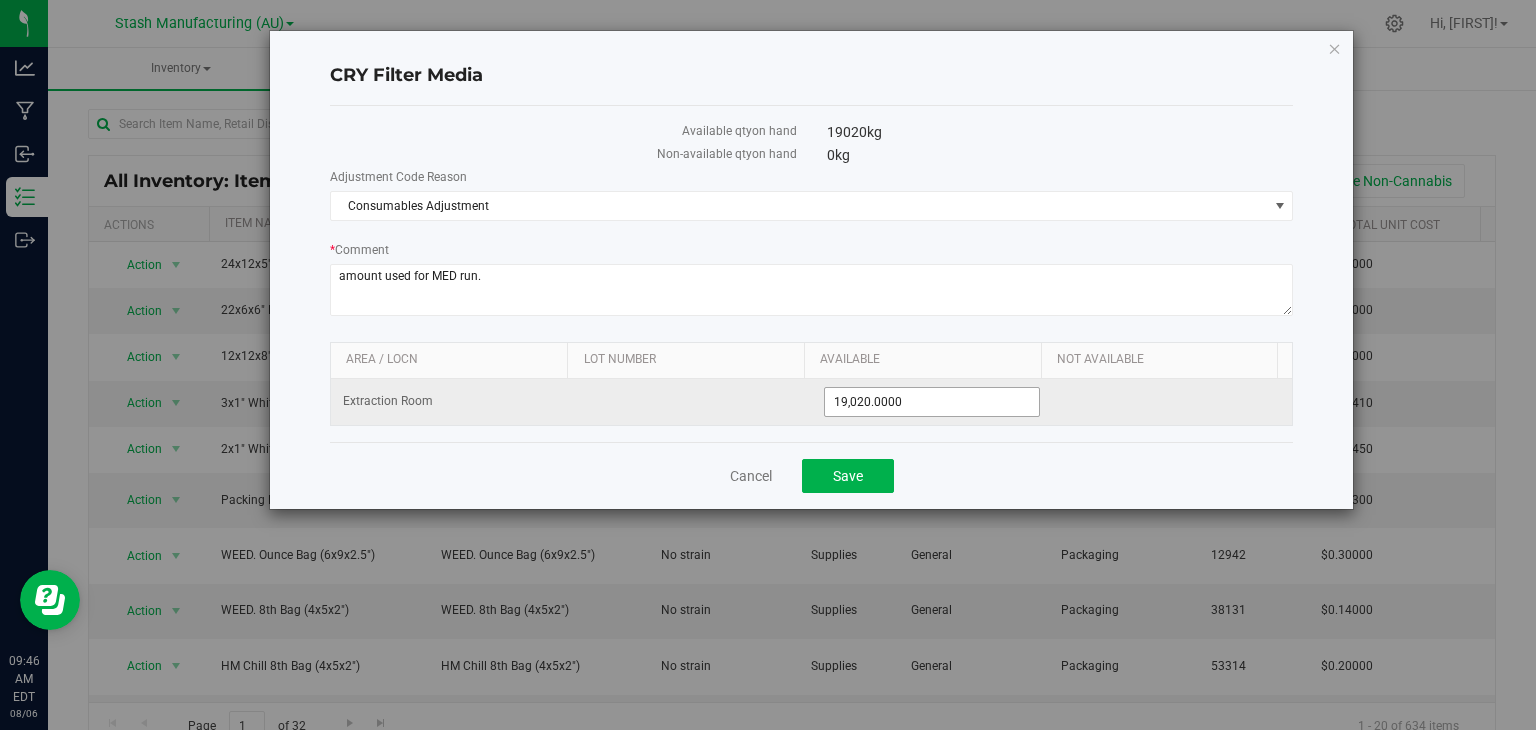 click on "19,020.0000 19020" at bounding box center (932, 402) 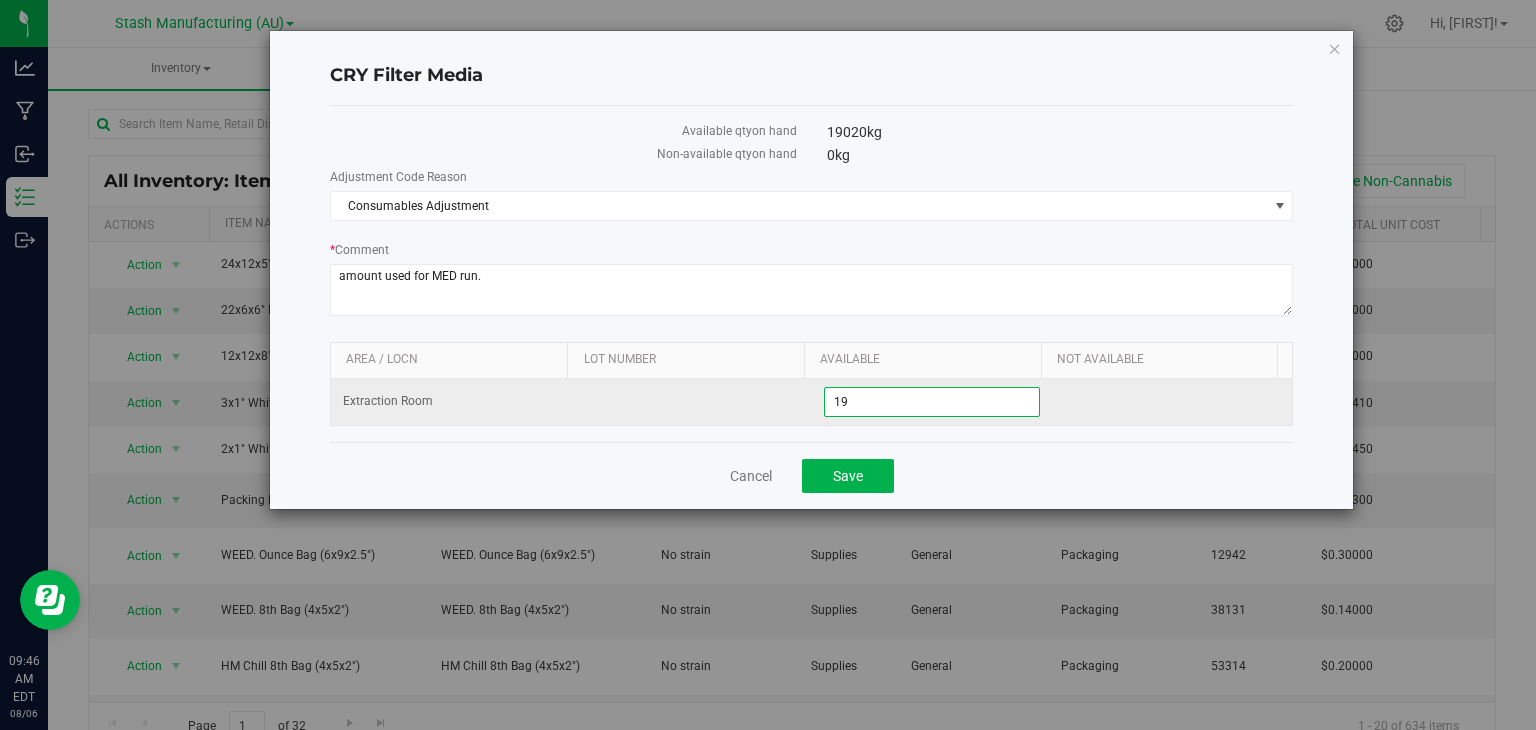 type on "1" 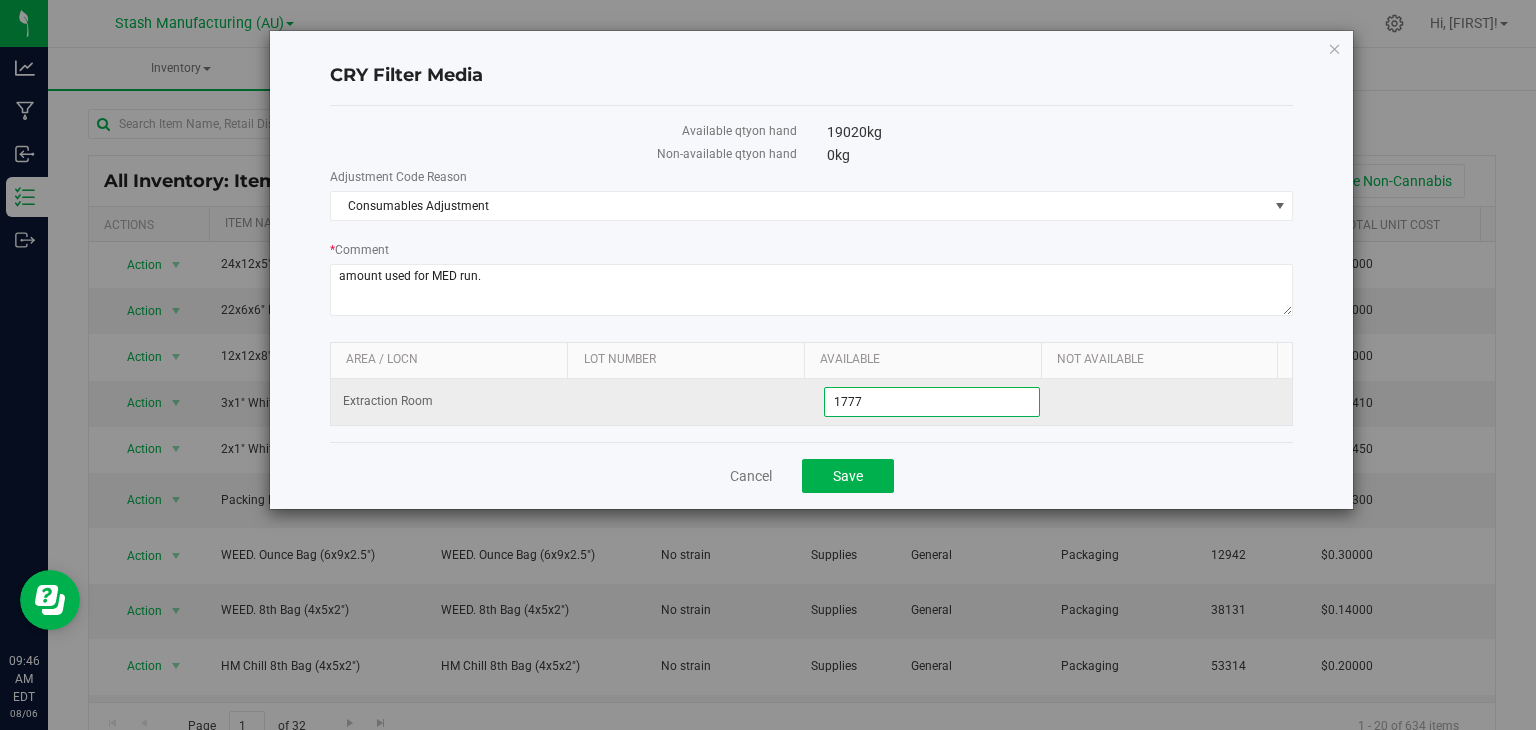 type on "17770" 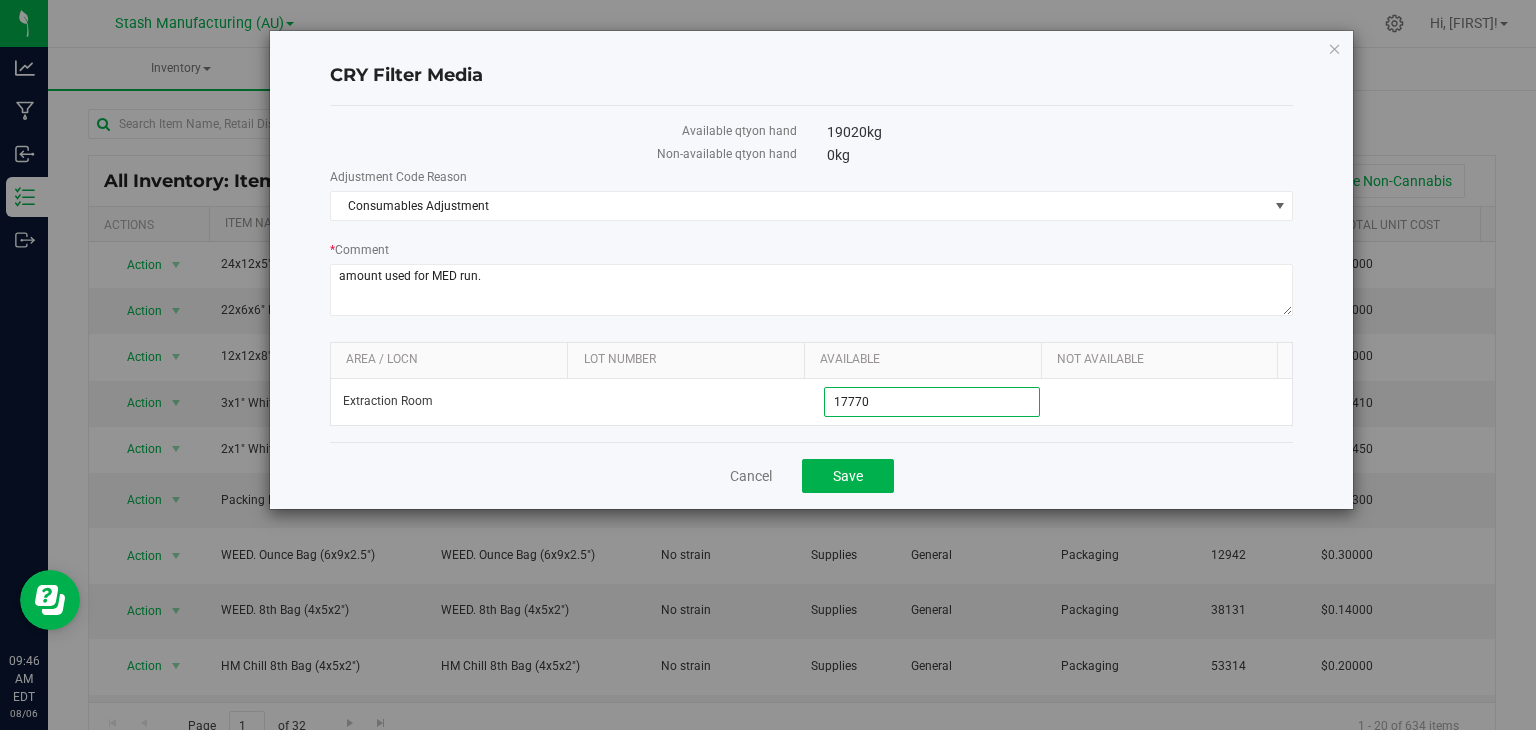 type on "[PRICE]" 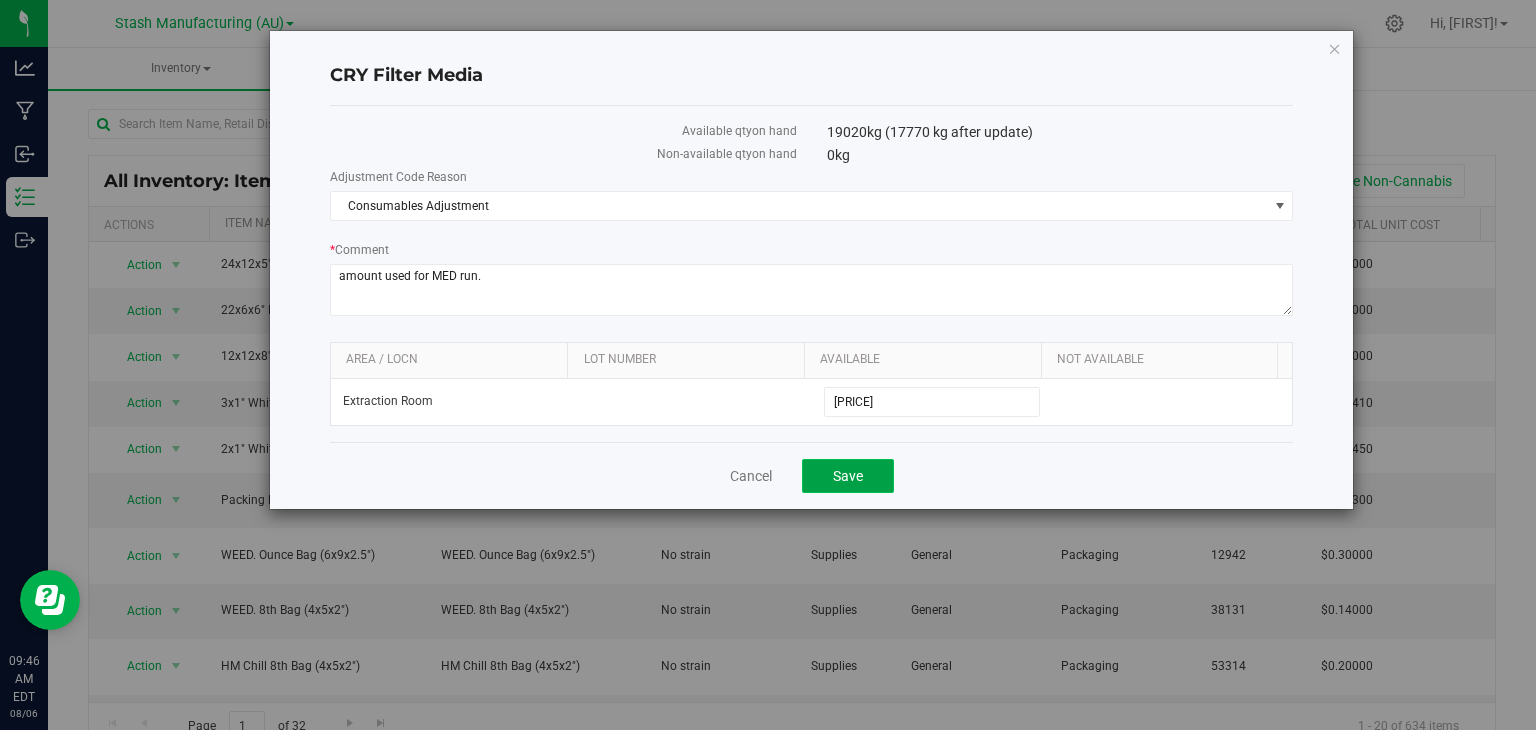 click on "Save" 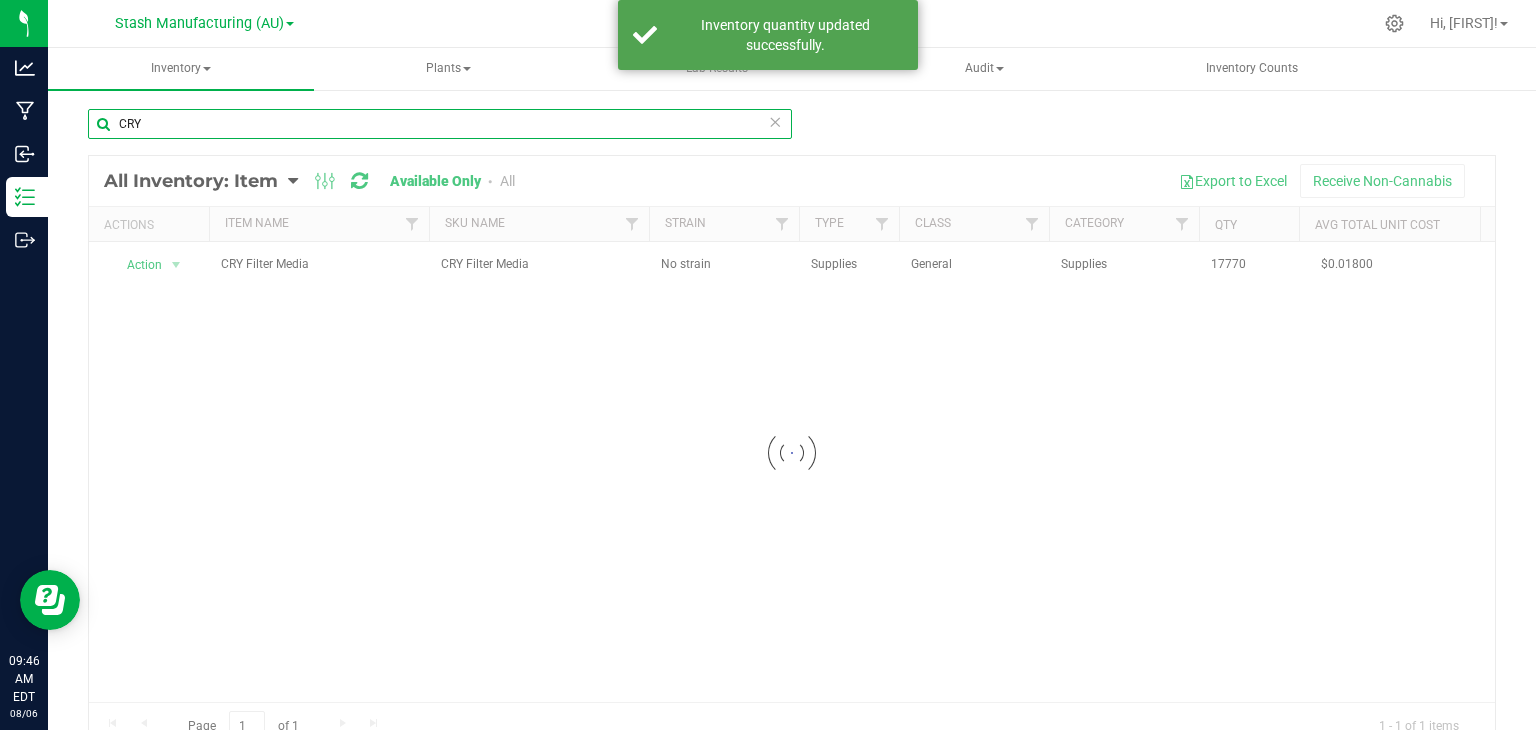click on "CRY" at bounding box center [440, 124] 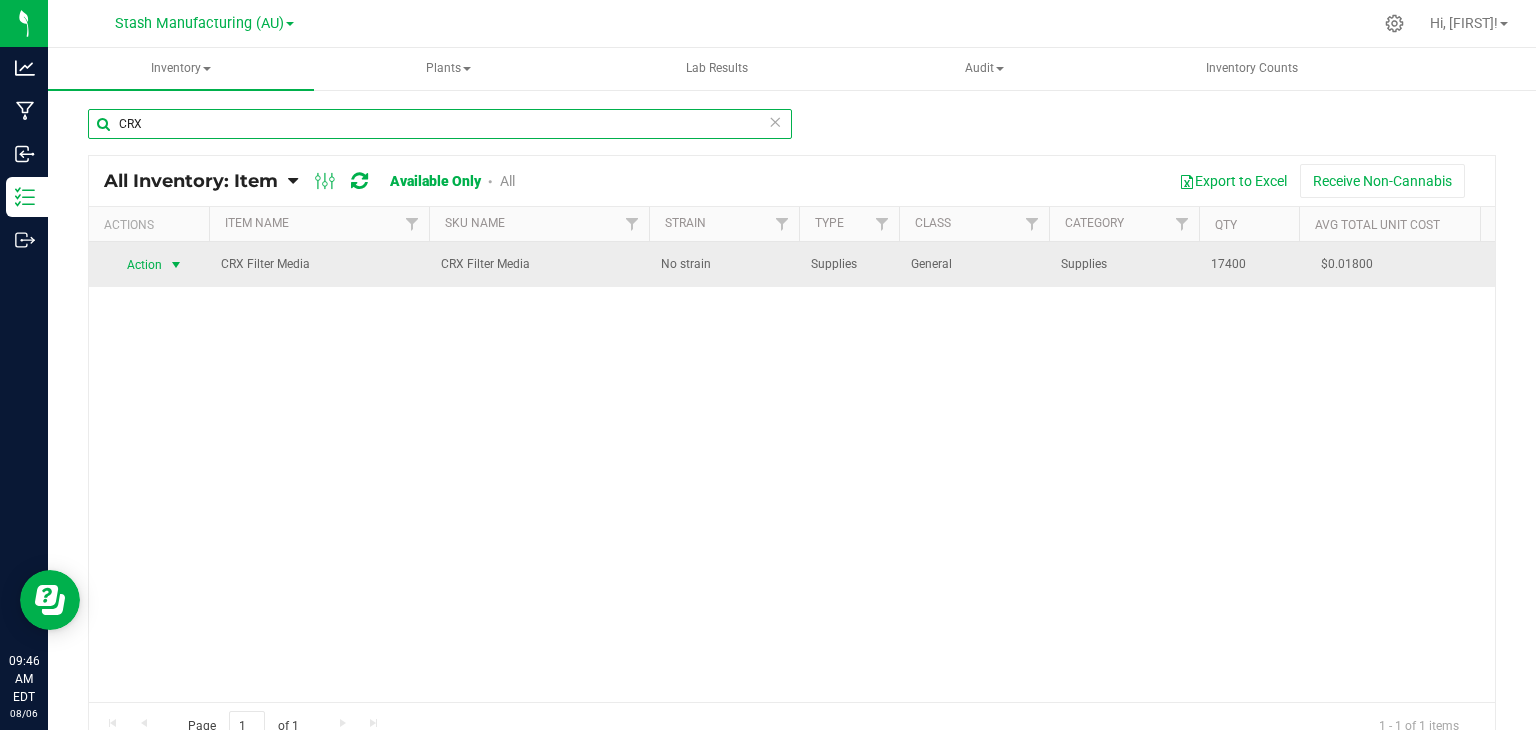type on "CRX" 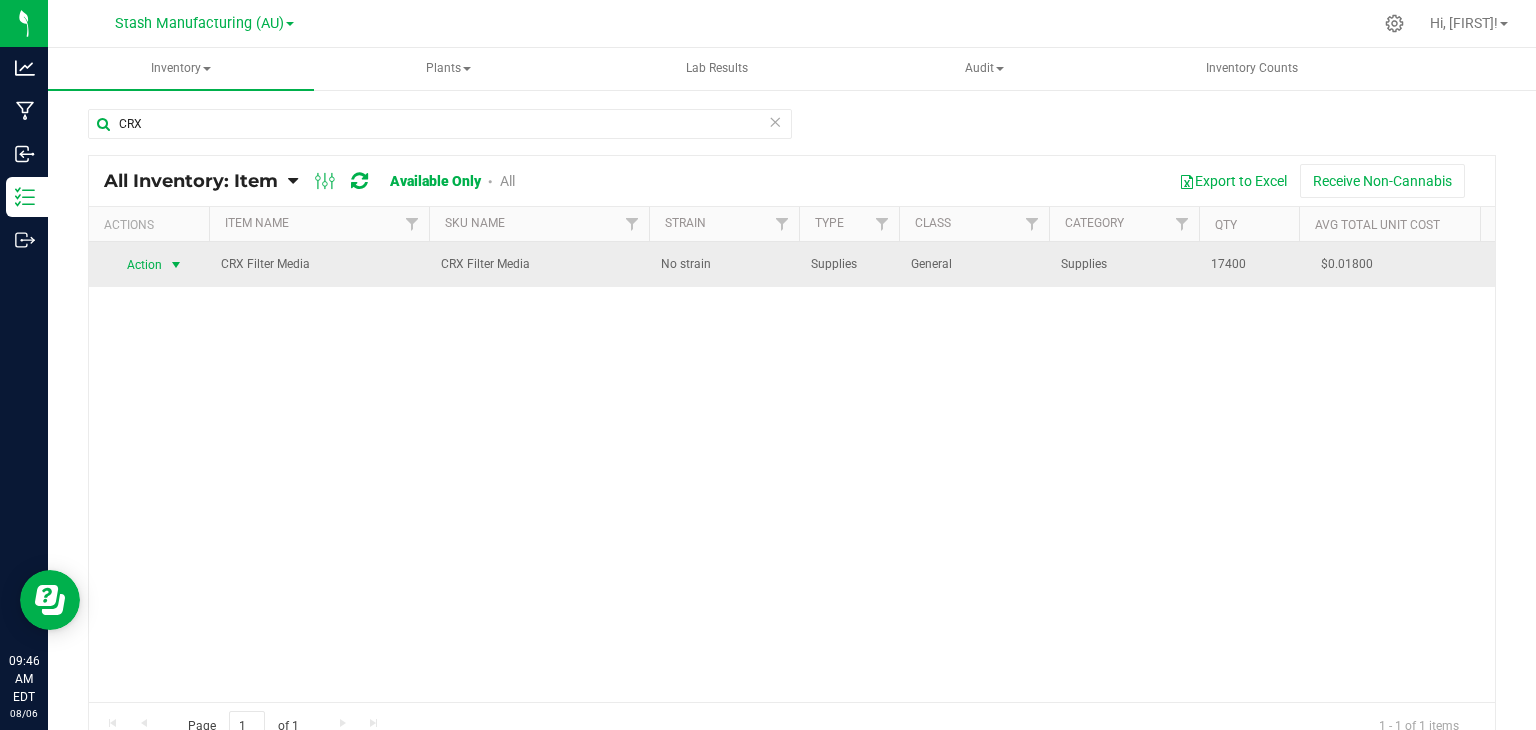 click at bounding box center (176, 265) 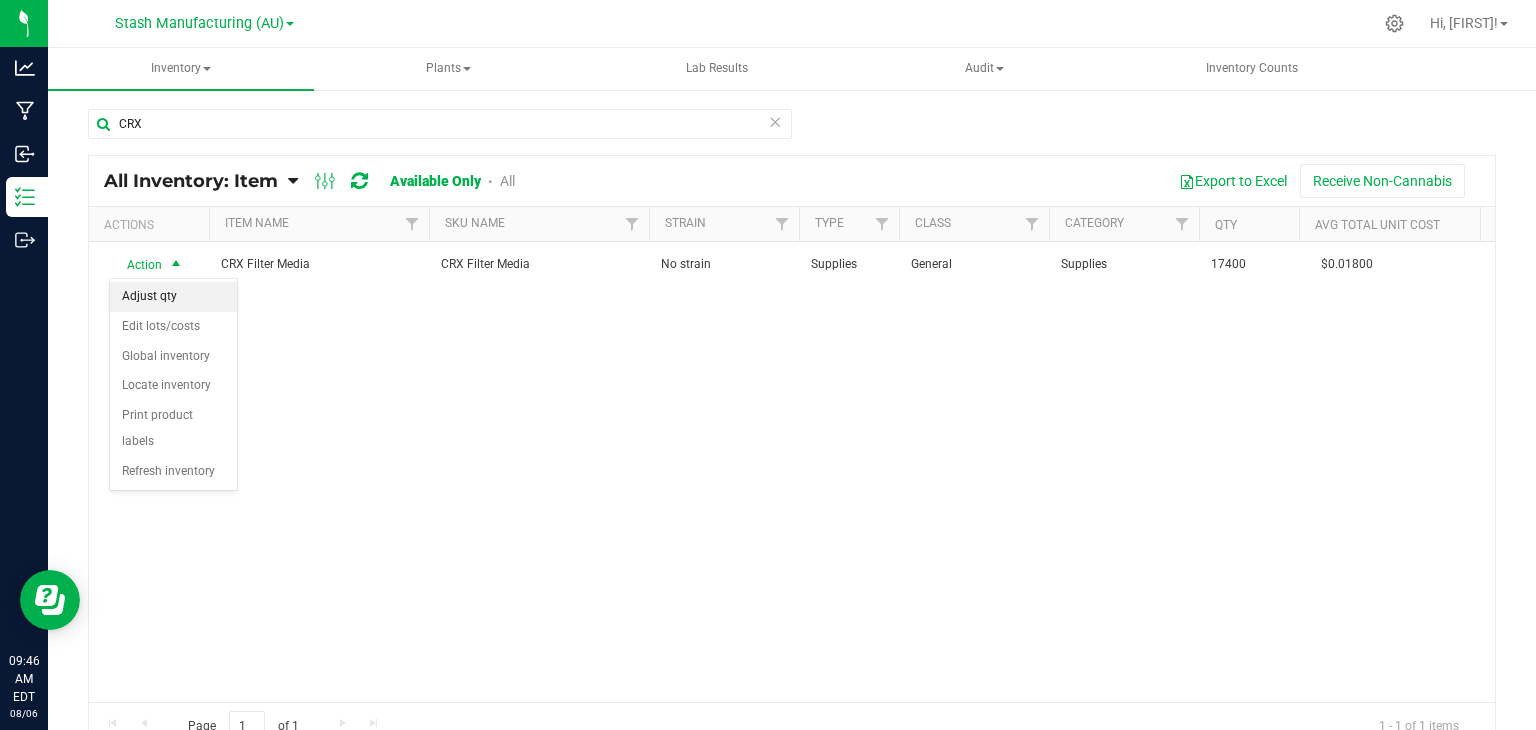 click on "Adjust qty" at bounding box center [173, 297] 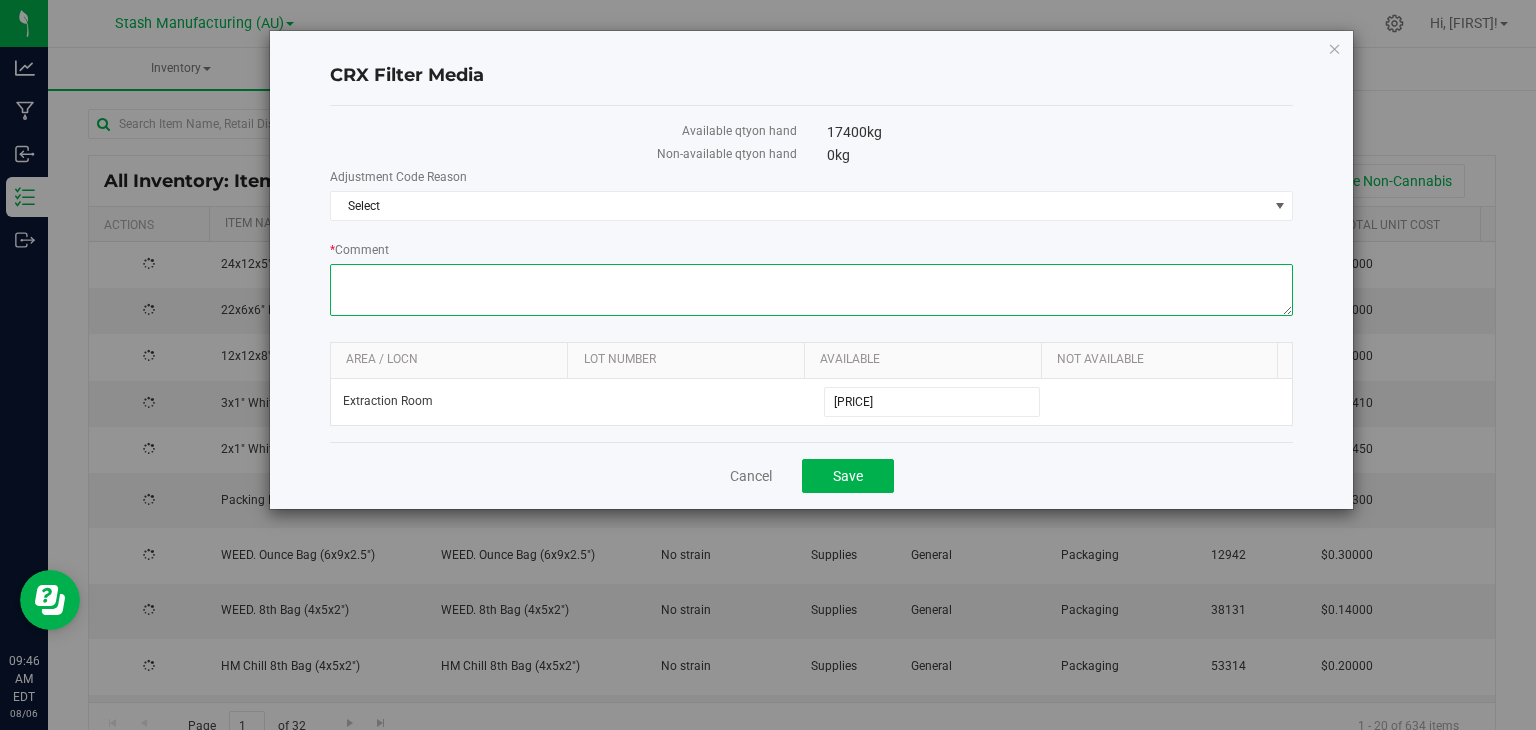 click on "*
Comment" at bounding box center [812, 290] 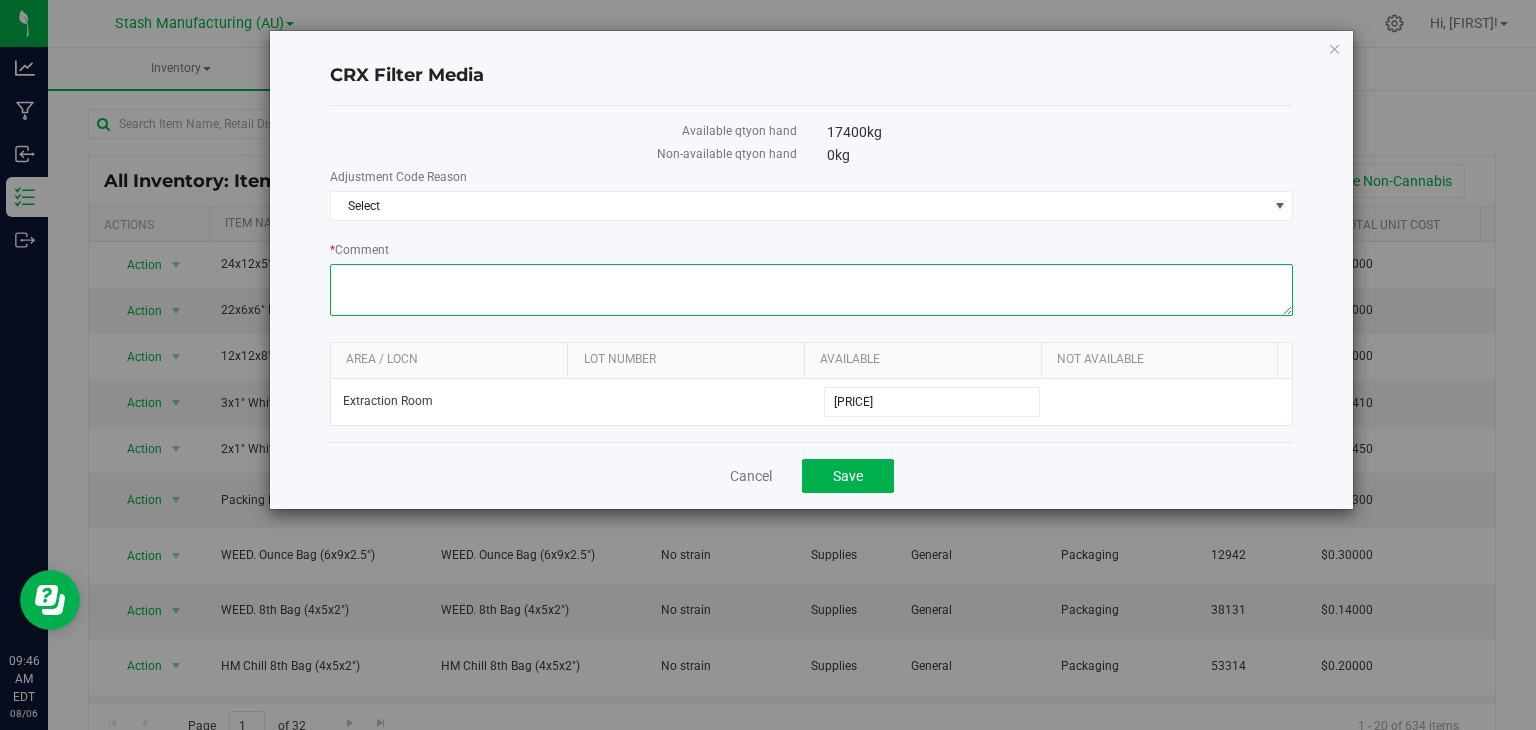 paste on "amount used for MED run." 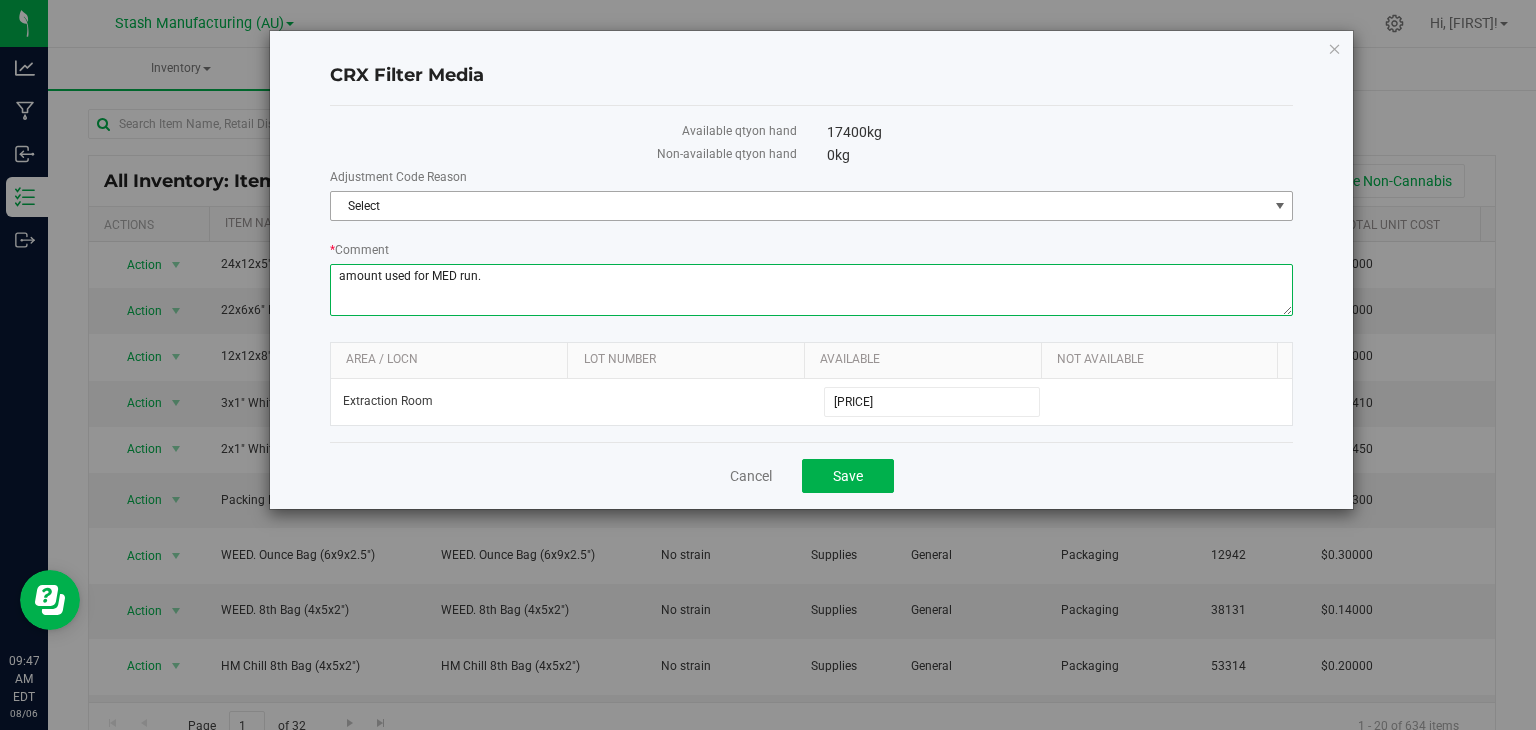 type on "amount used for MED run." 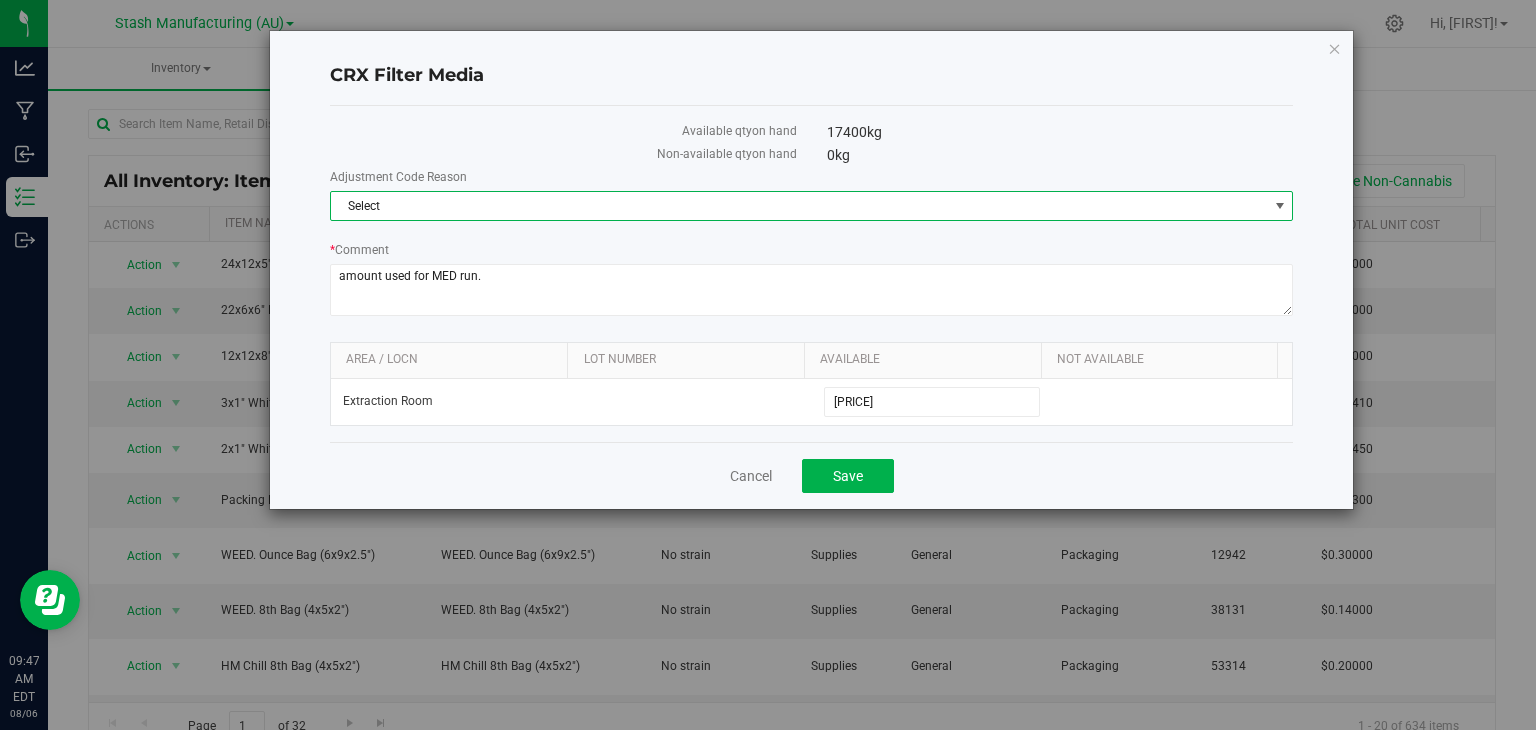 click on "Select" at bounding box center (799, 206) 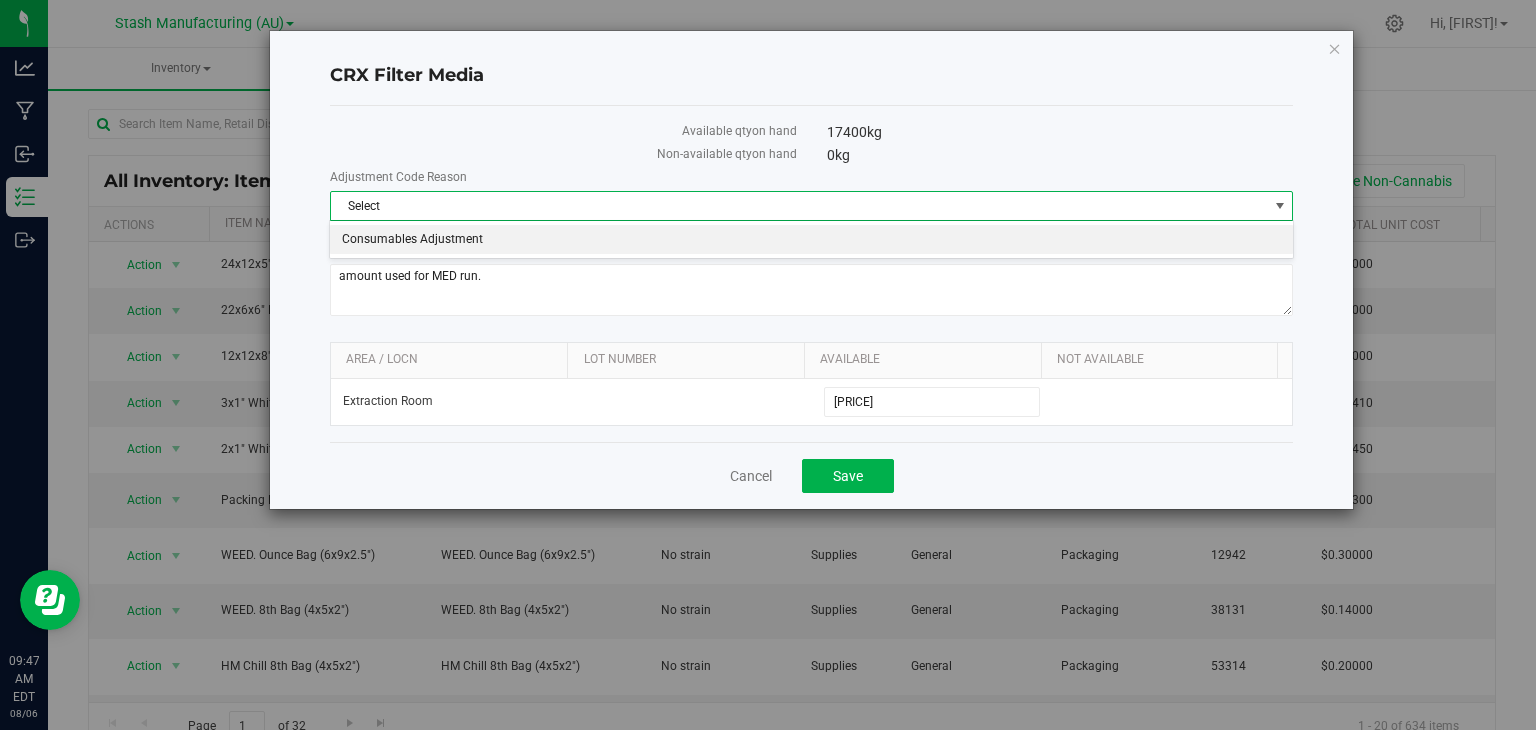 click on "Consumables Adjustment" at bounding box center (811, 240) 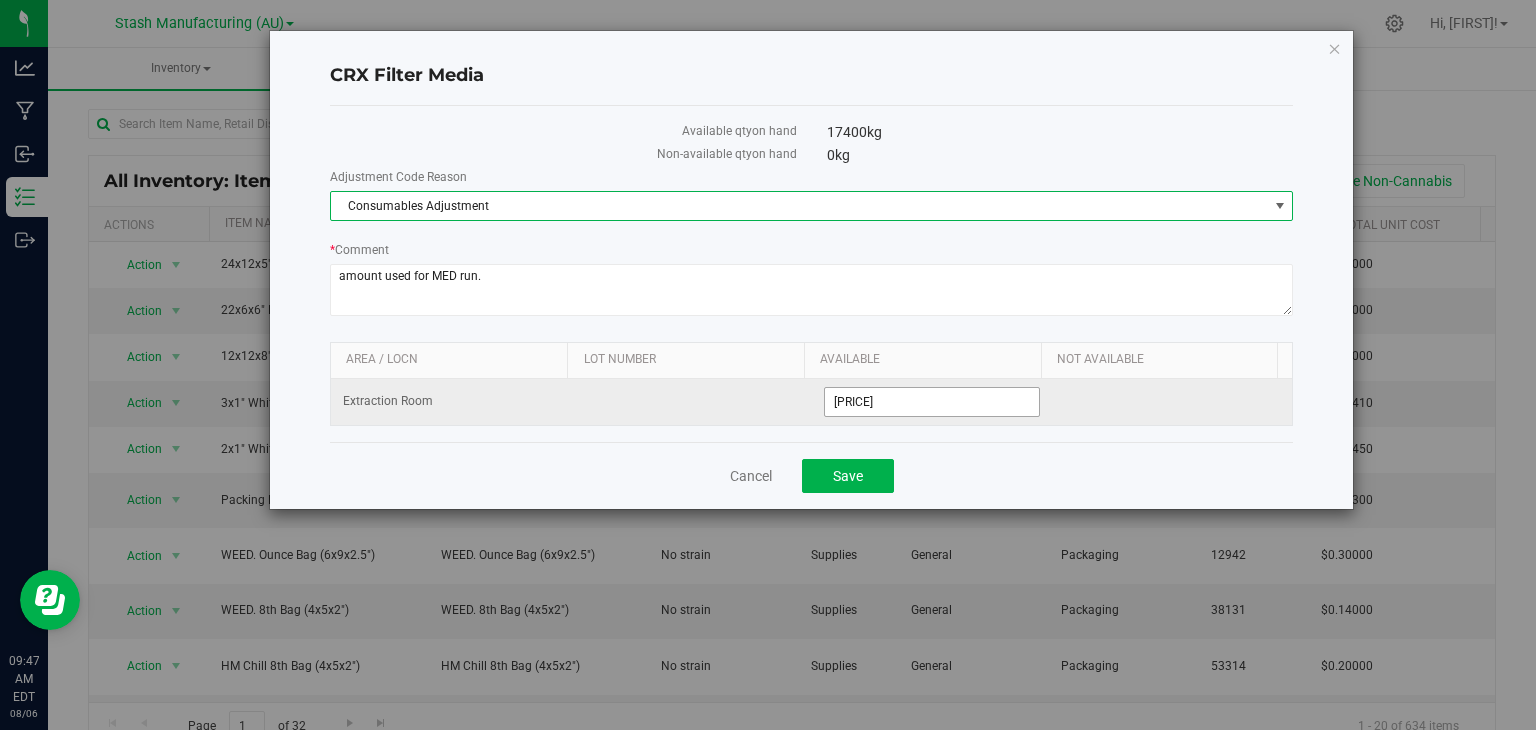 click on "[PRICE] [NUMBER]" at bounding box center (932, 402) 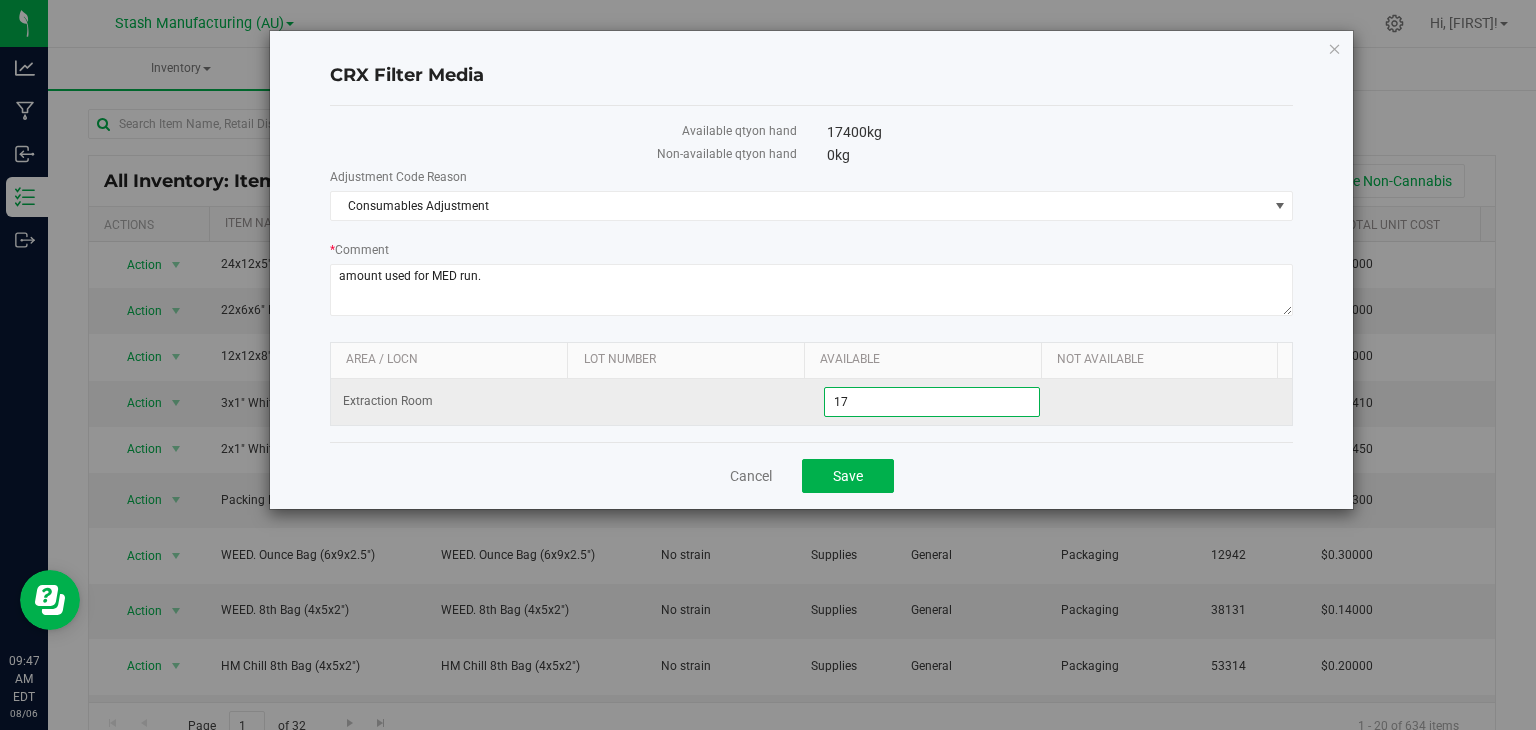 type on "1" 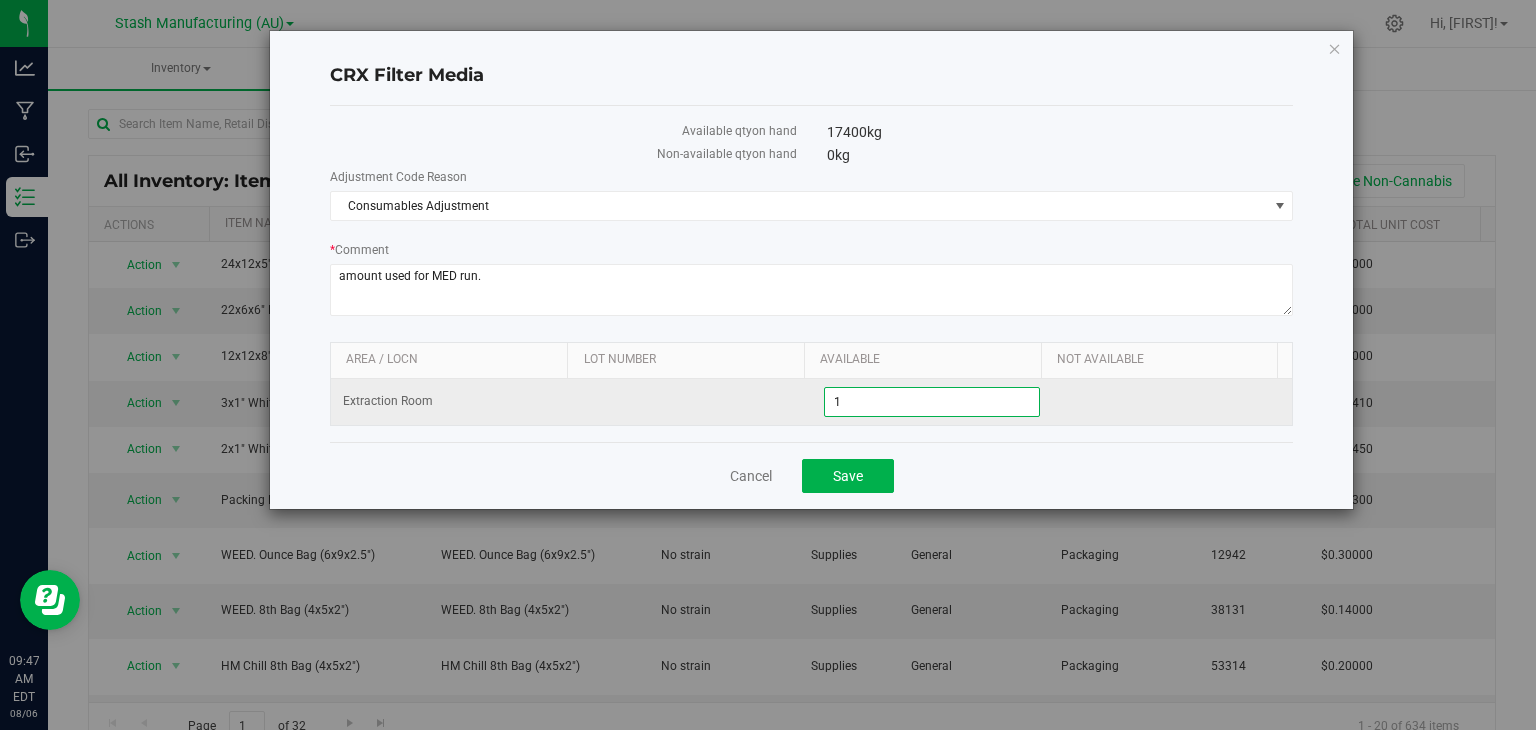 type 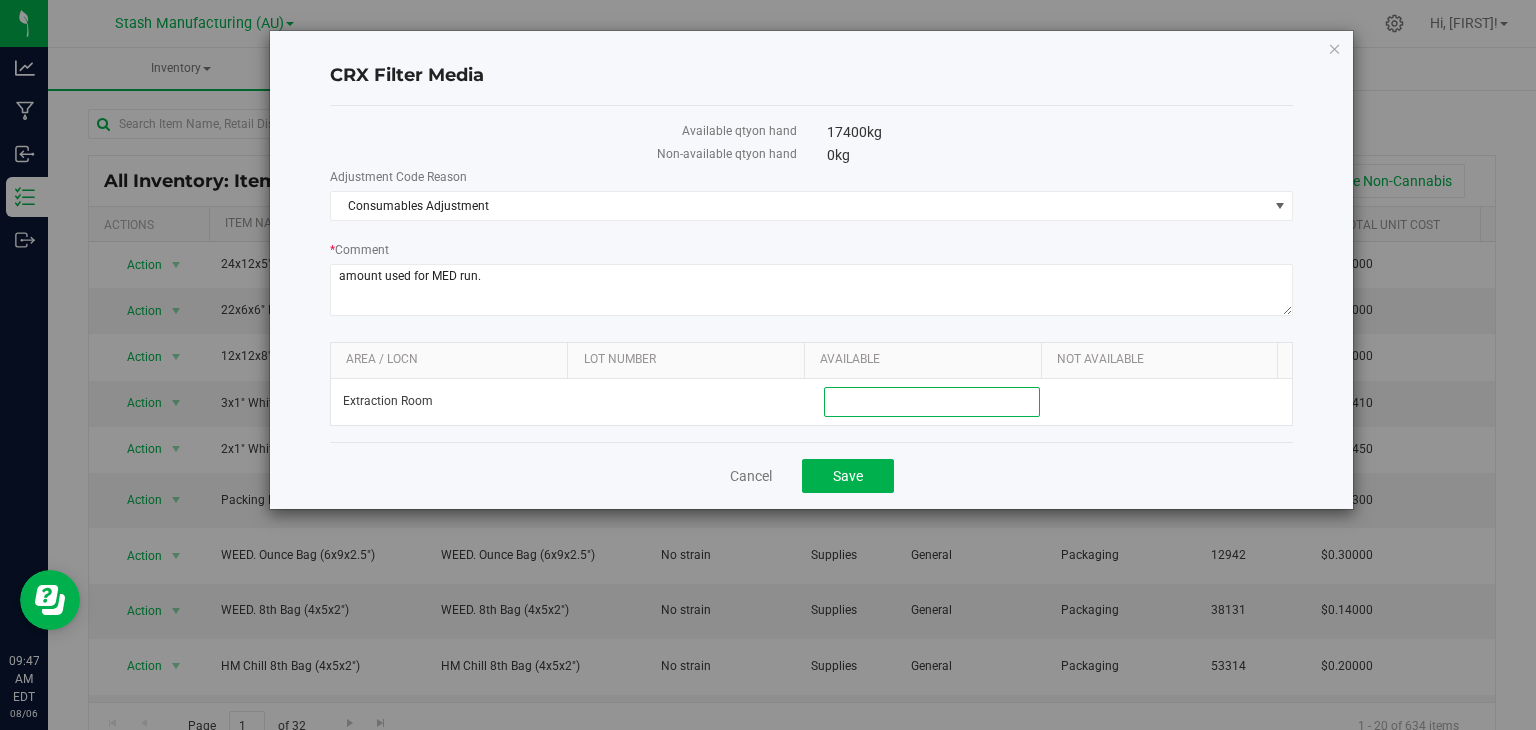 type 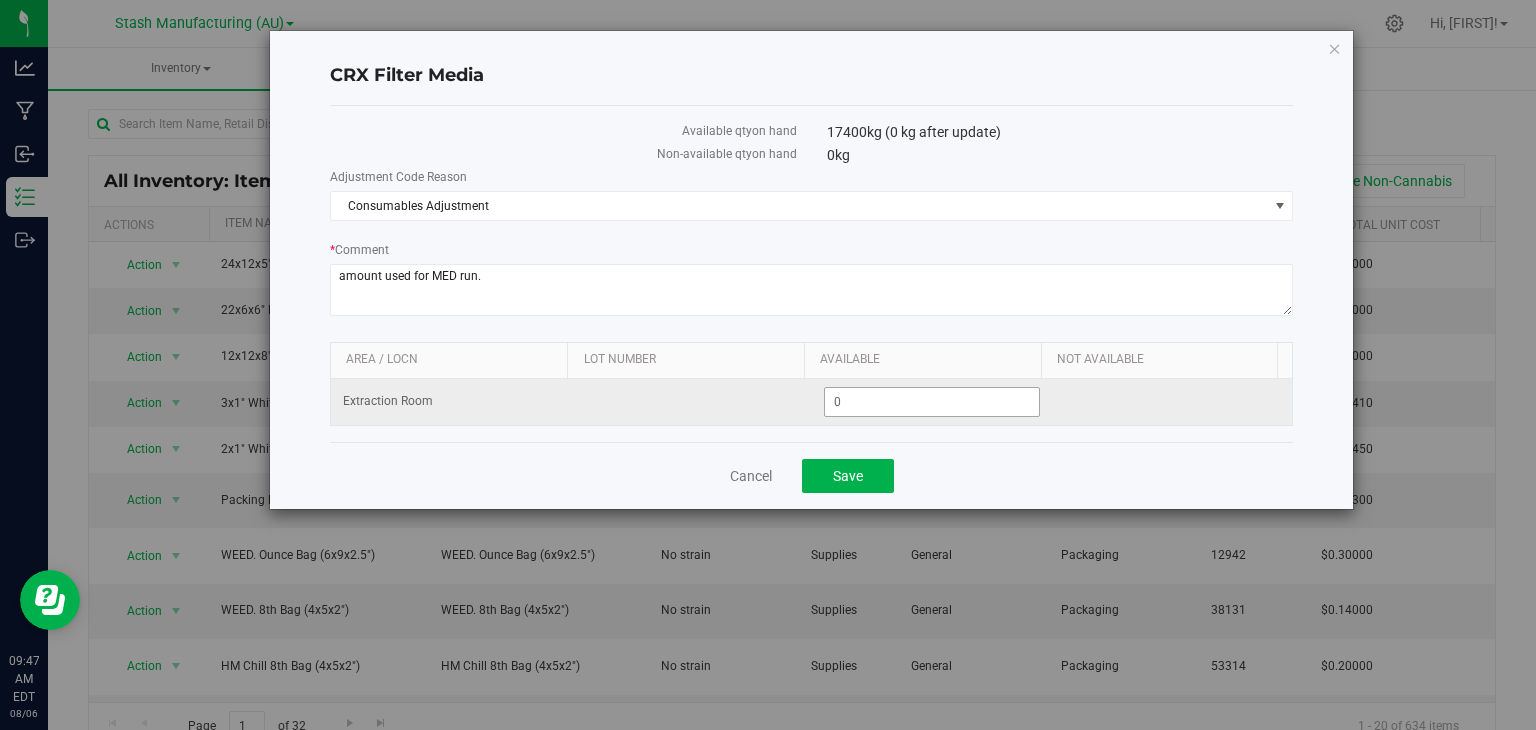 click at bounding box center (932, 402) 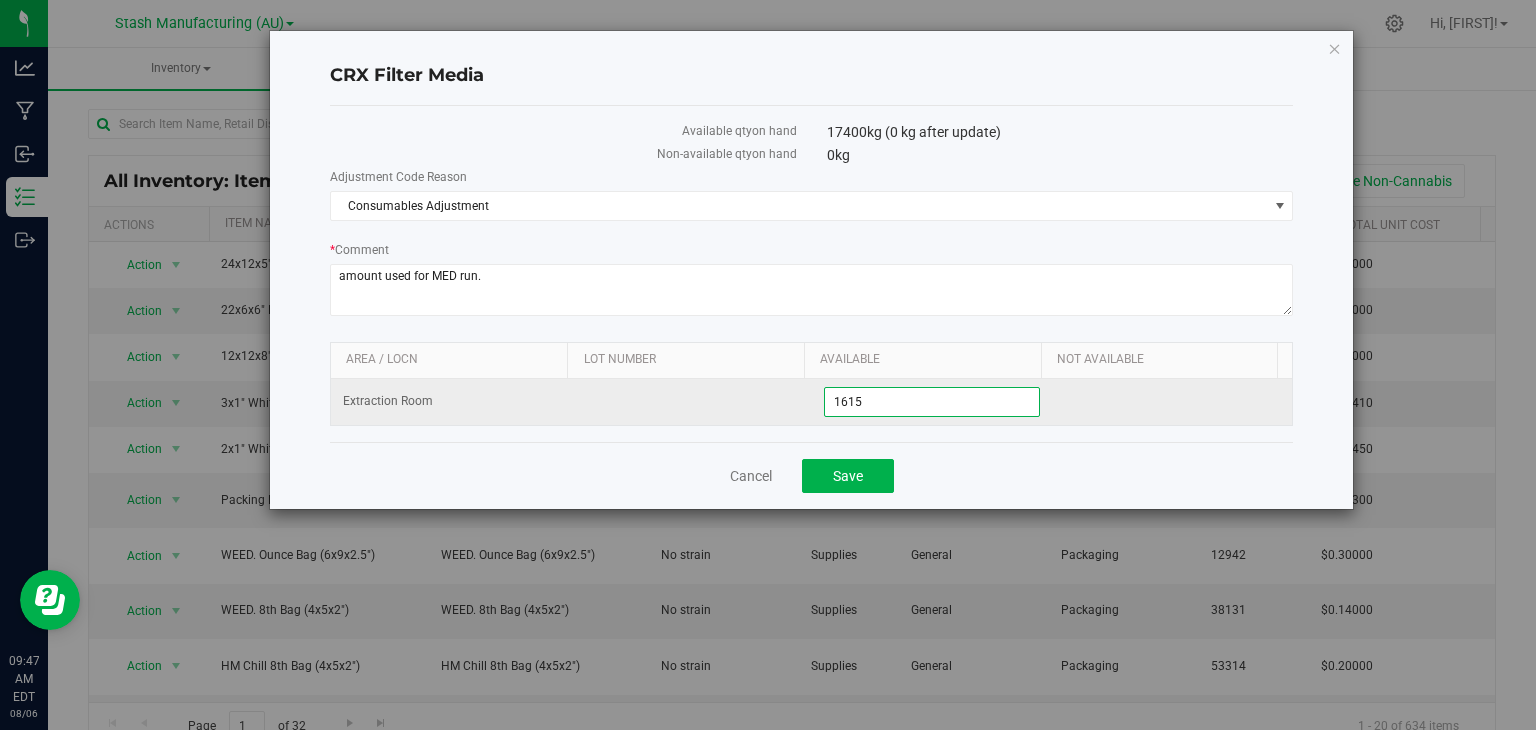 type on "16150" 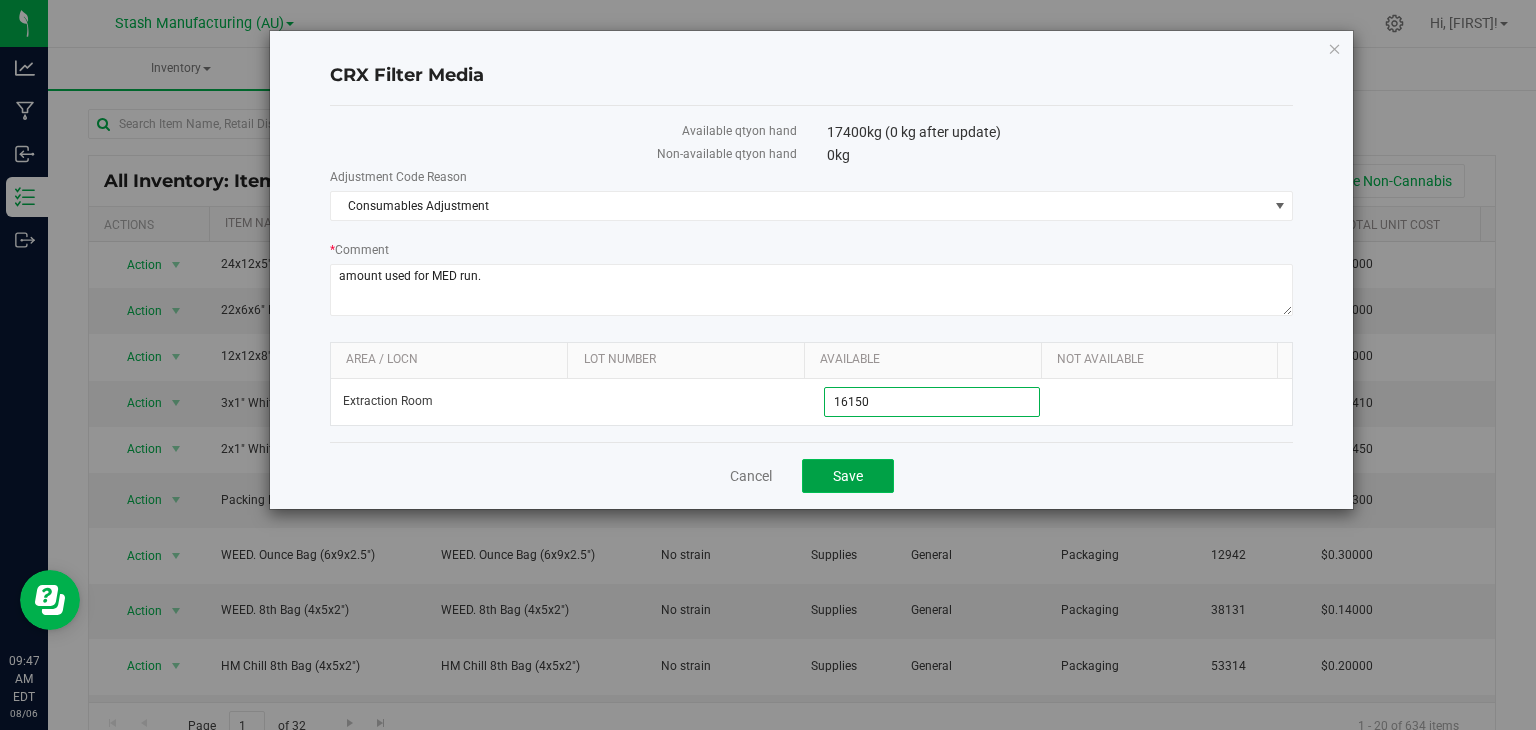 type on "16,150.0000" 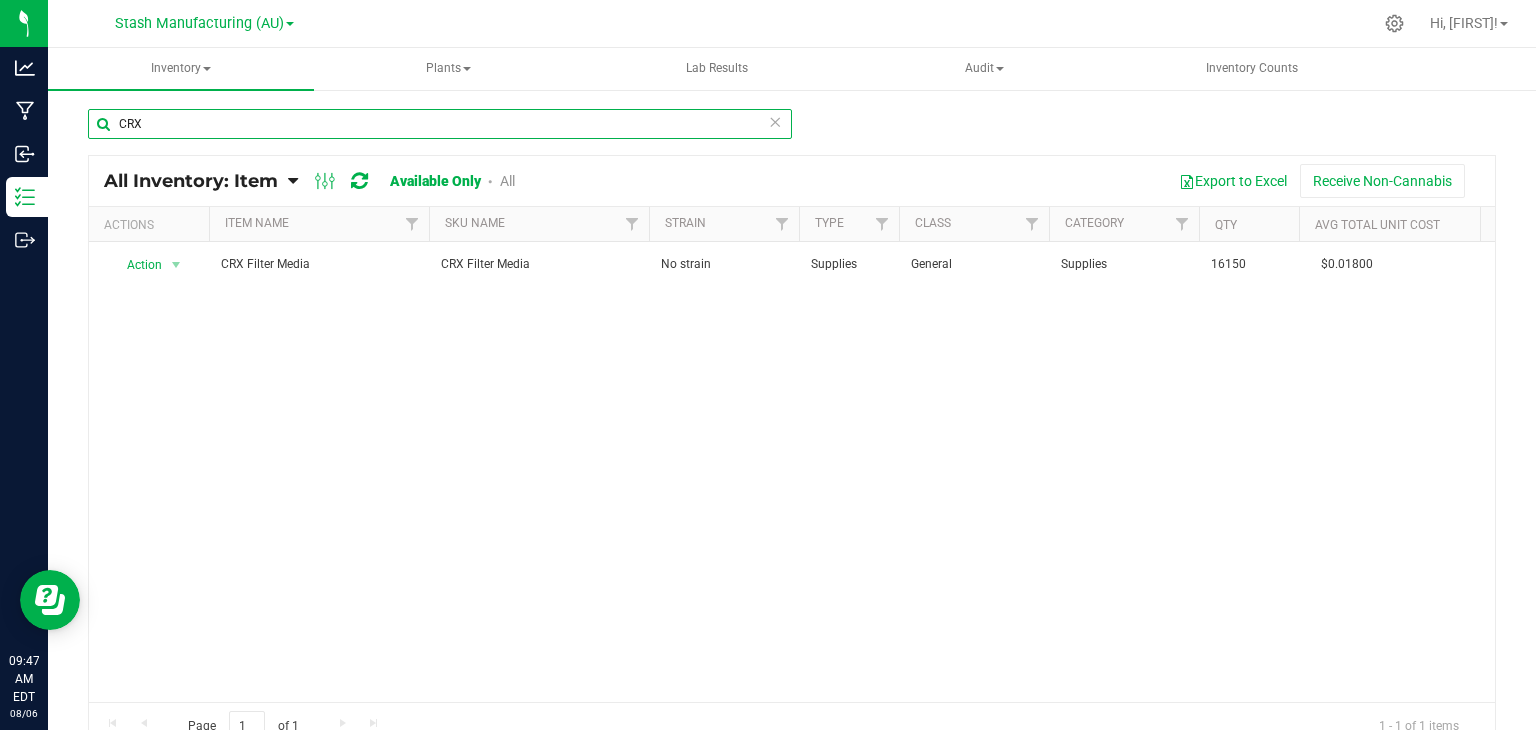 click on "CRX" at bounding box center [440, 124] 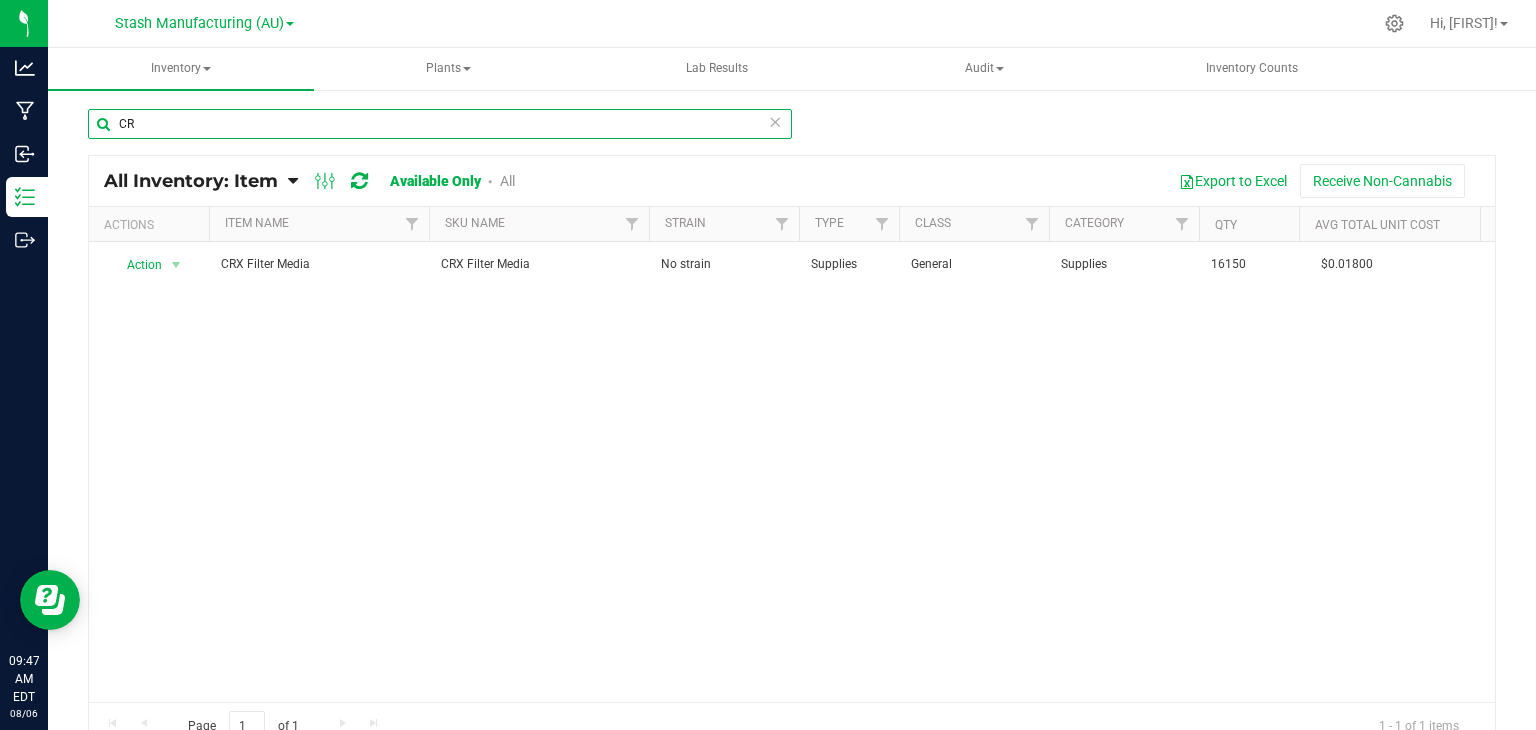 type on "C" 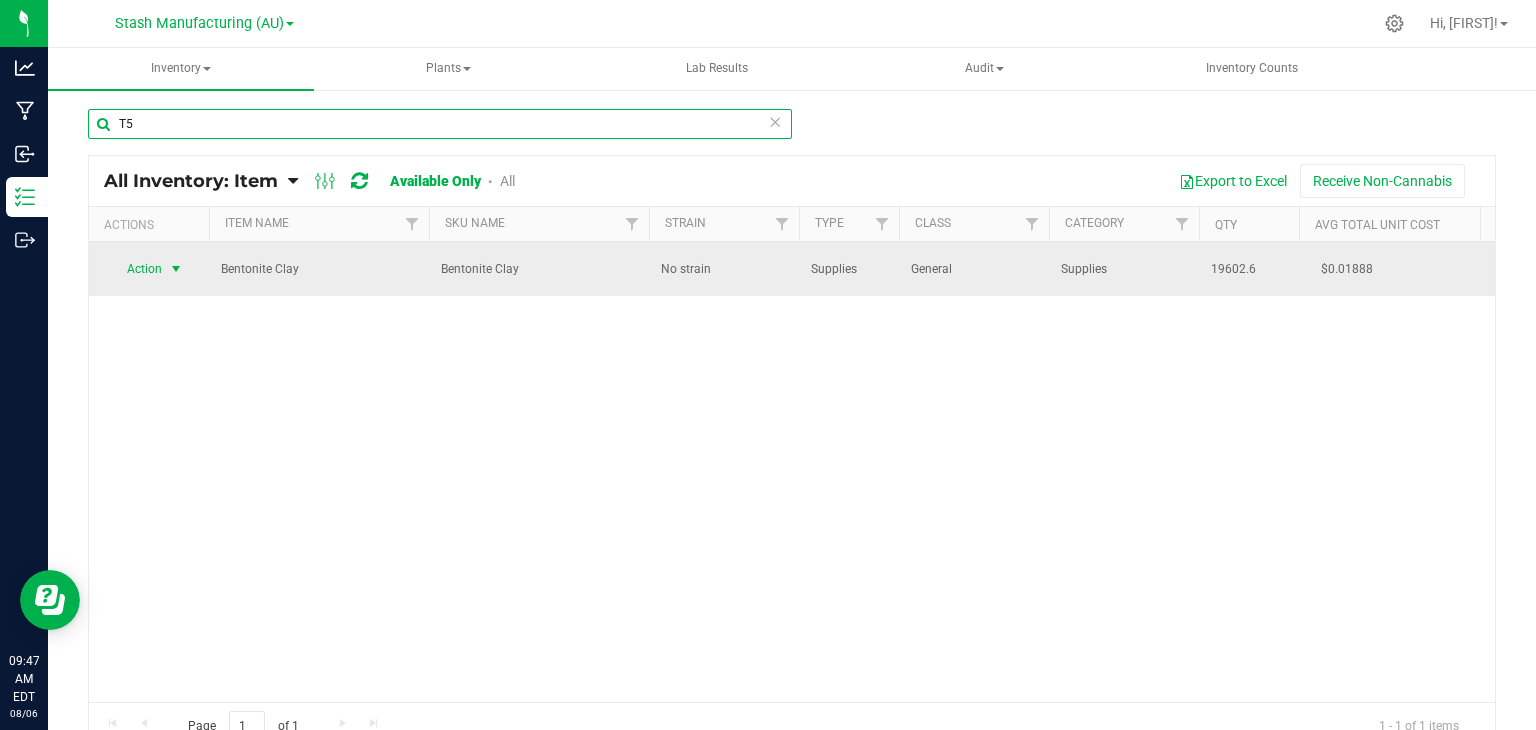 type on "T5" 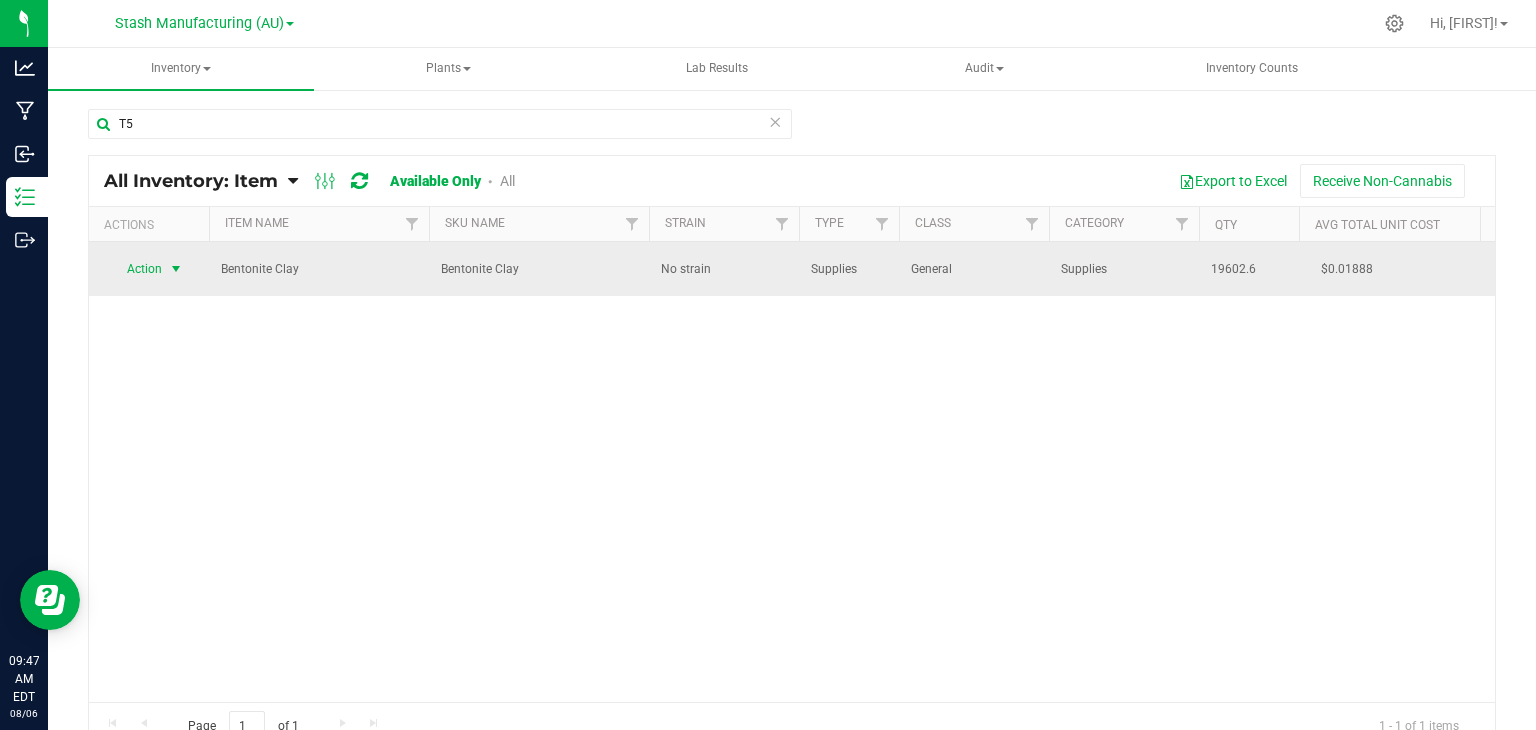 click at bounding box center (176, 269) 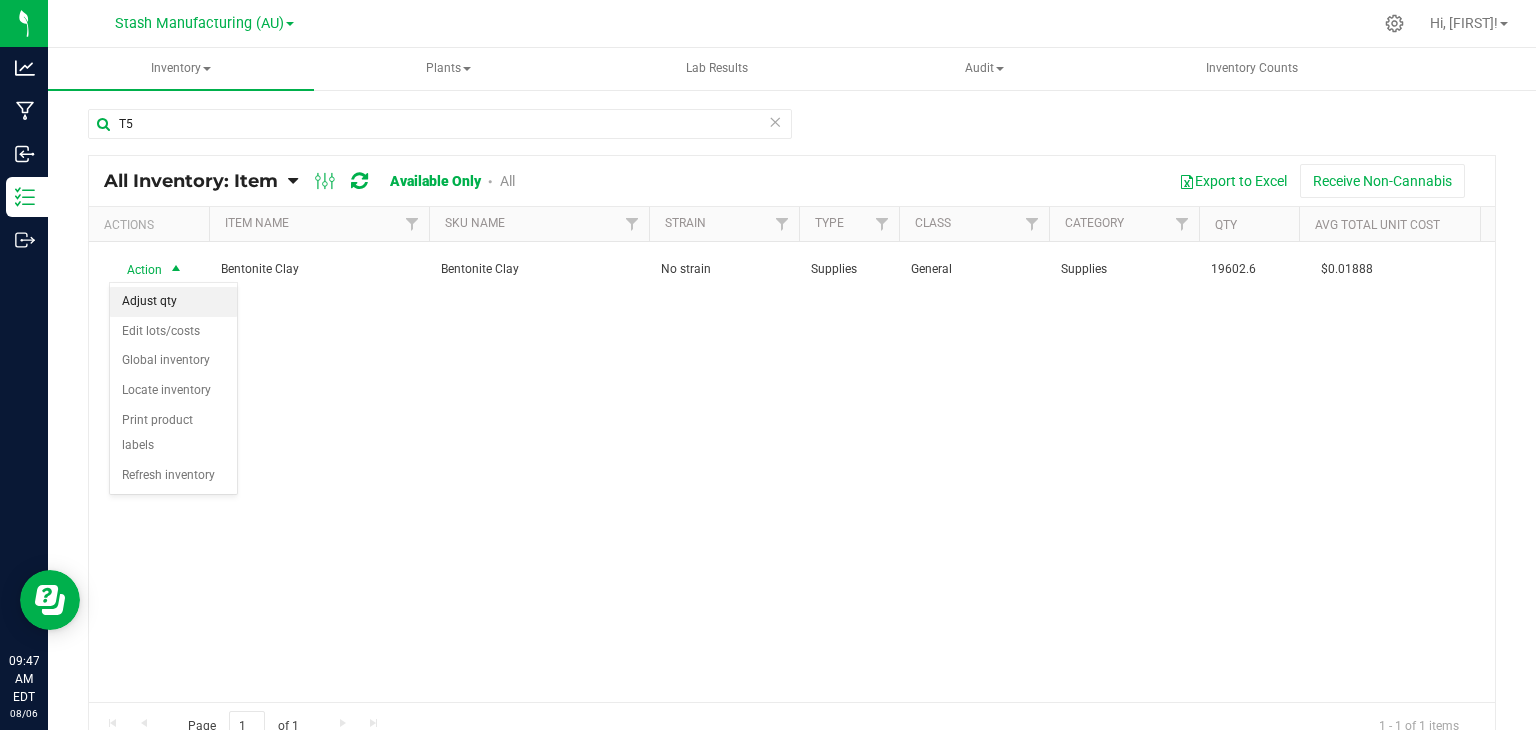 click on "Adjust qty" at bounding box center [173, 302] 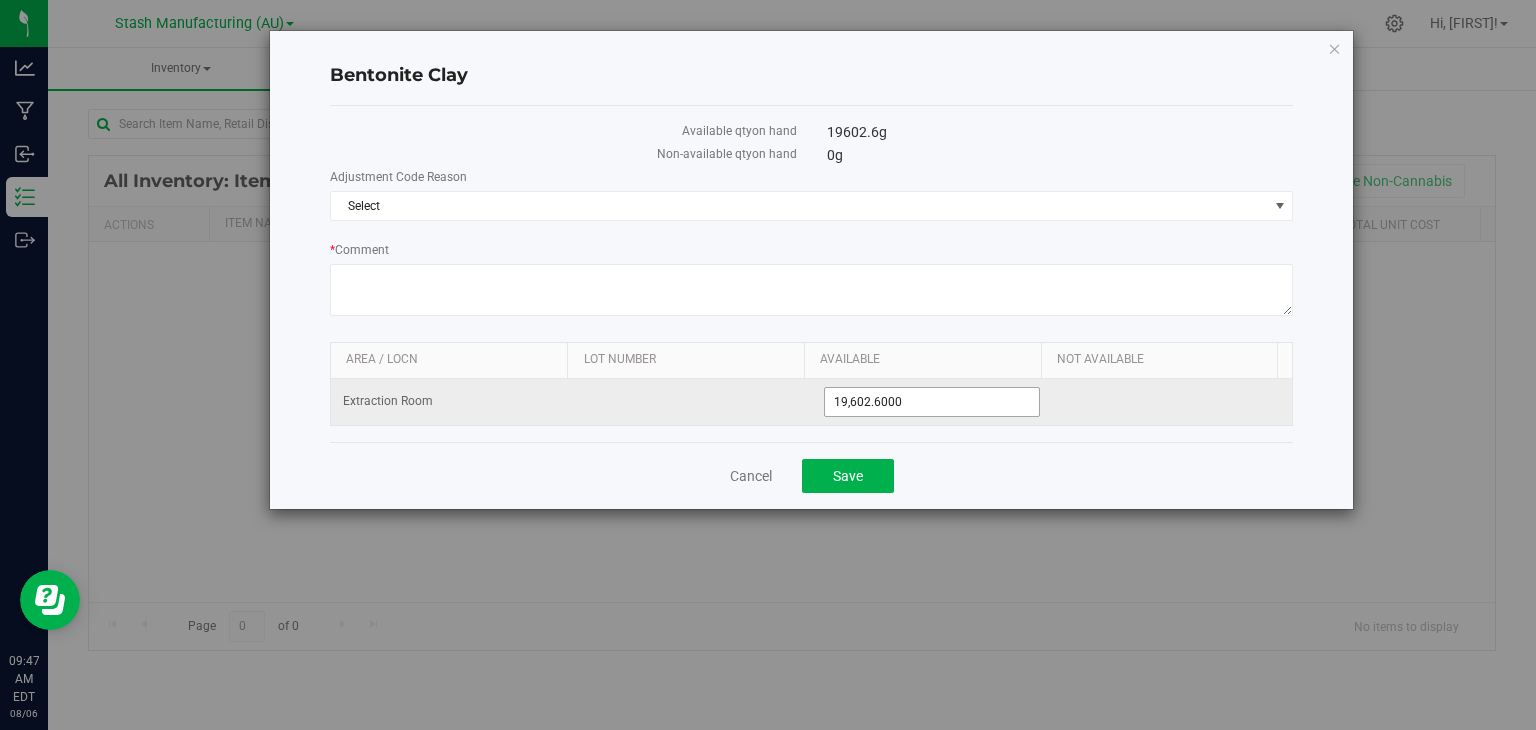 click on "19,602.6000" at bounding box center [932, 402] 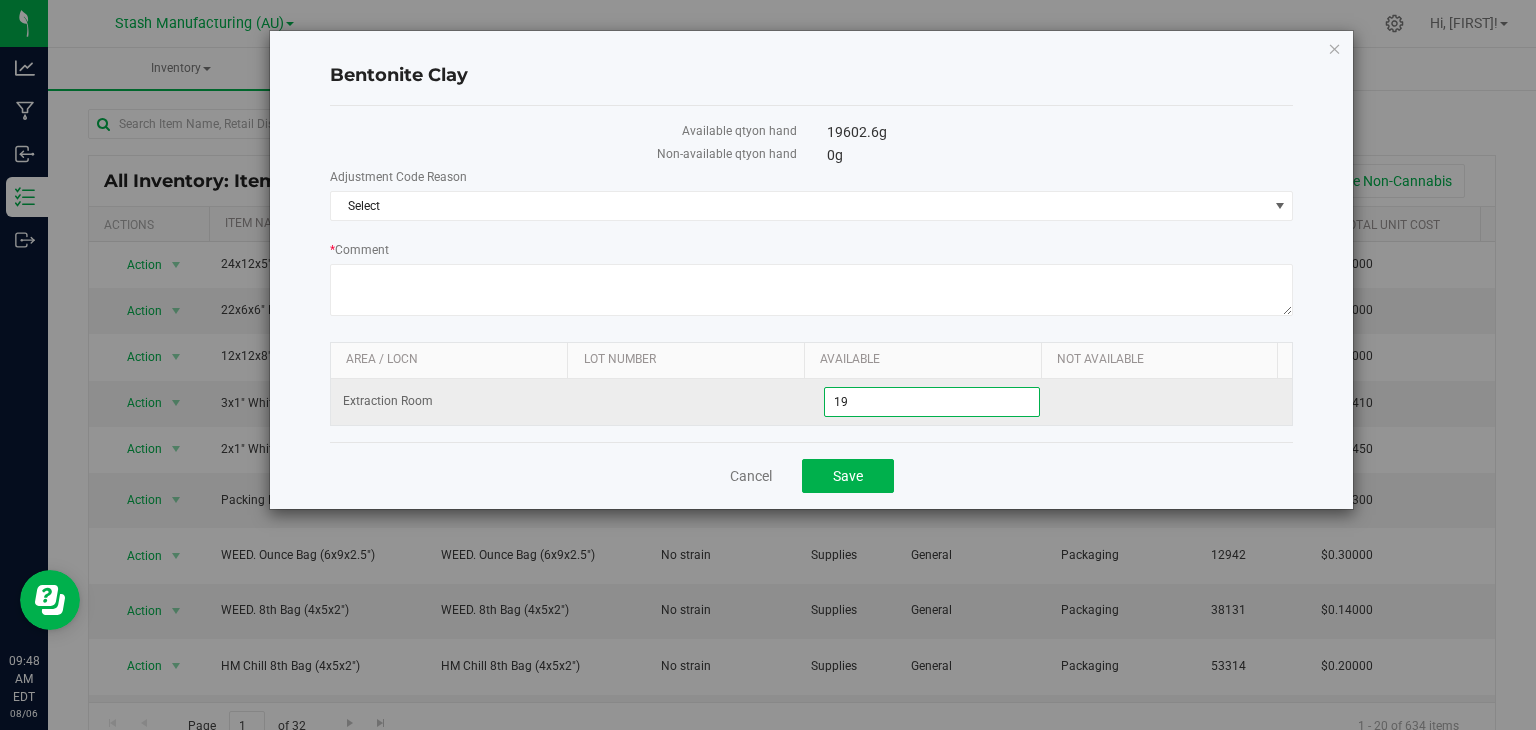 type on "1" 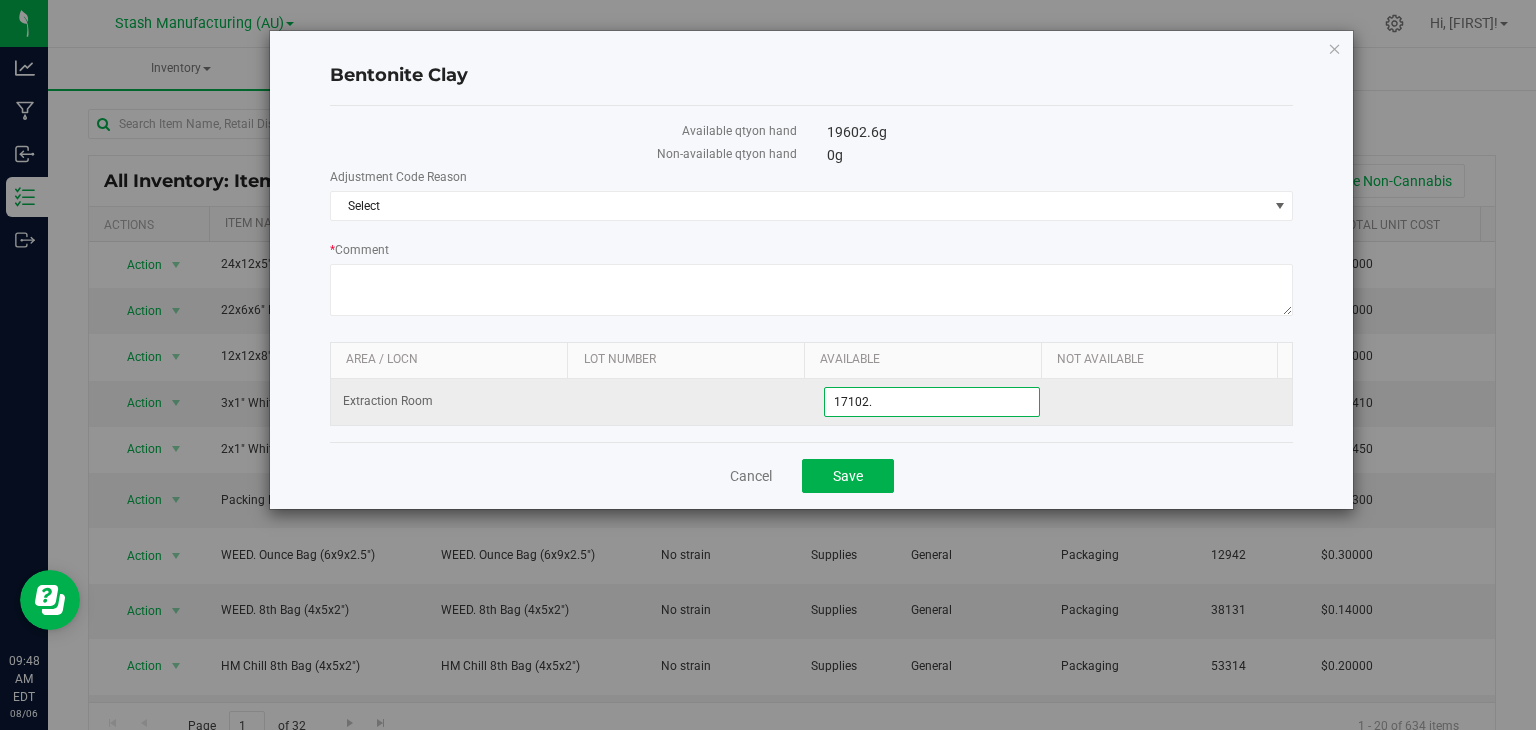 type on "17102.6" 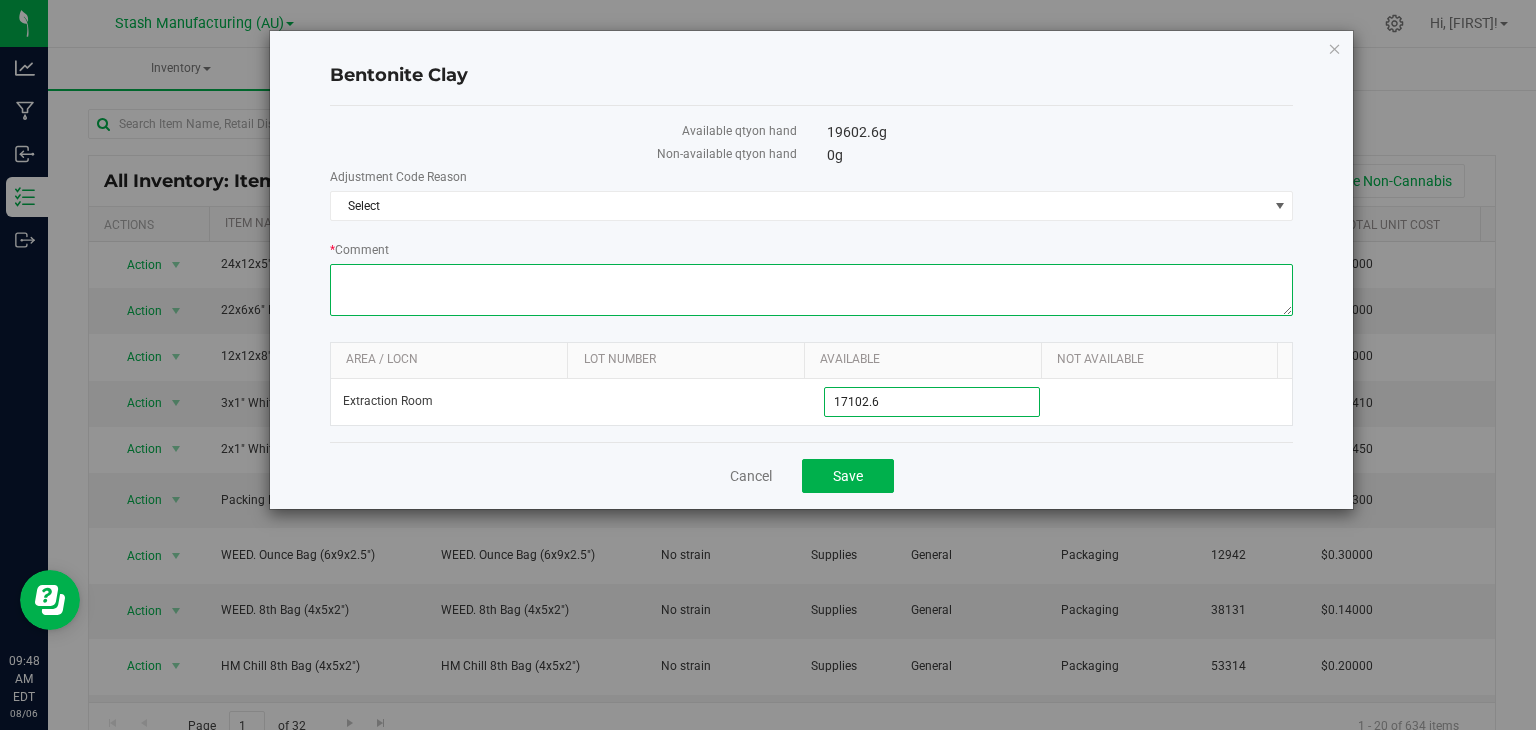 type on "17,102.6000" 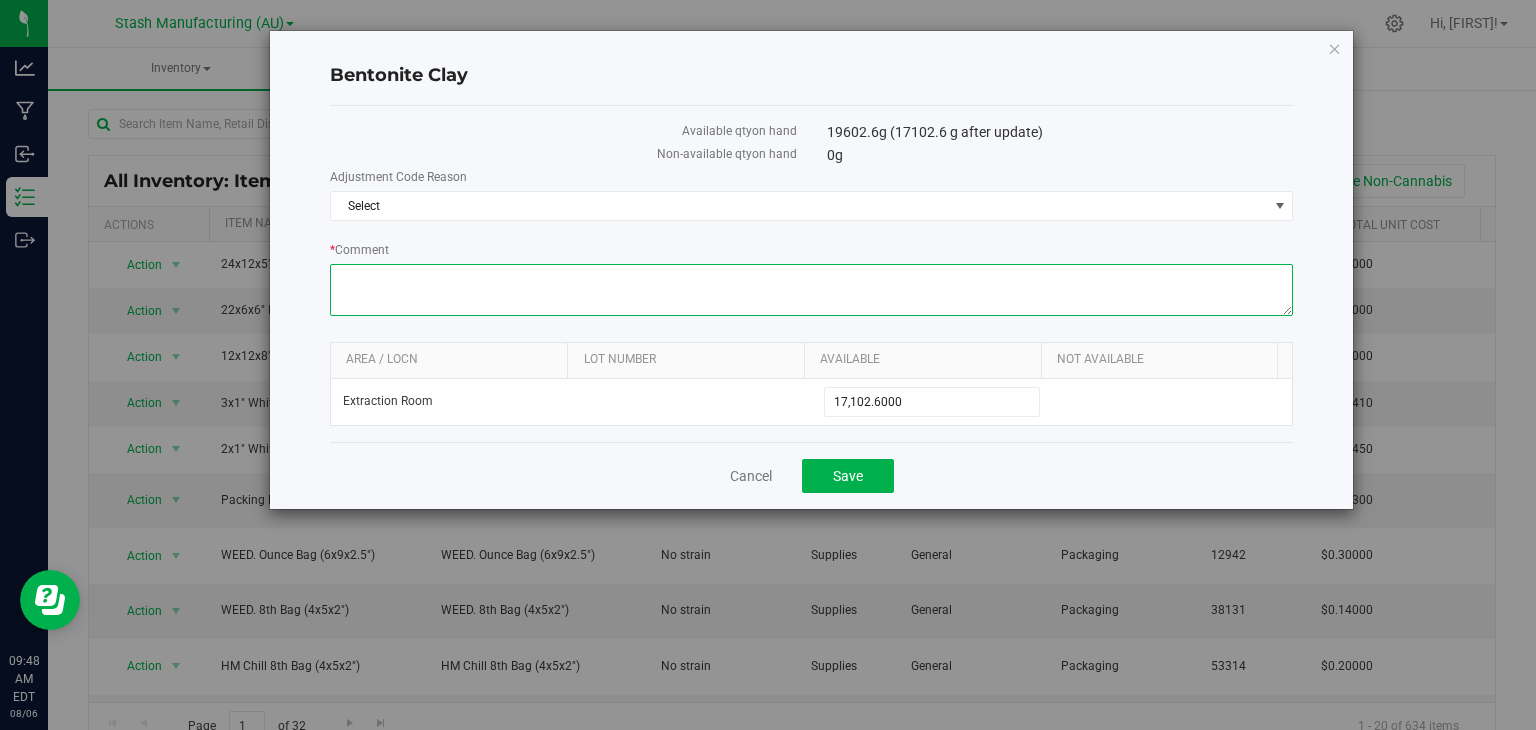 paste on "amount used for MED run." 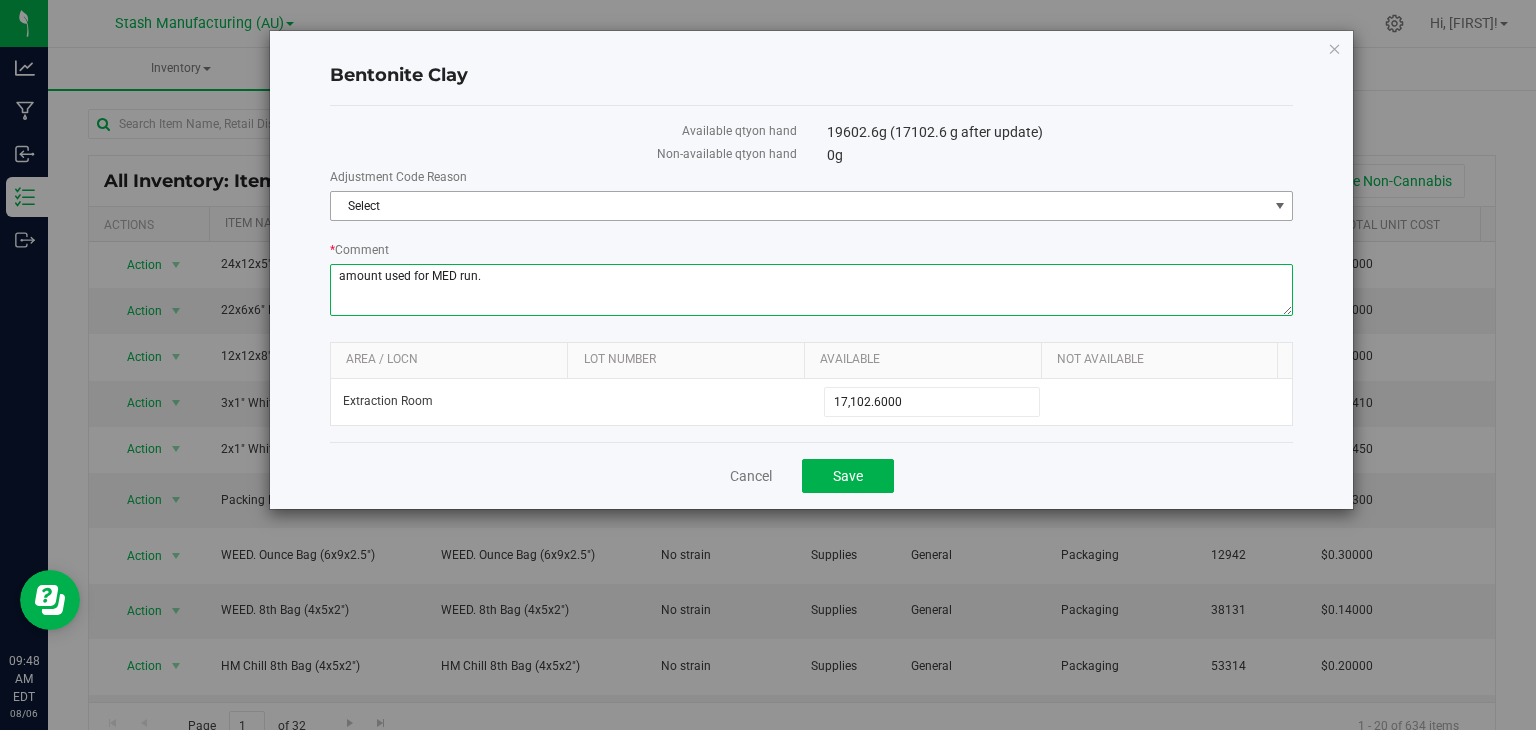 type on "amount used for MED run." 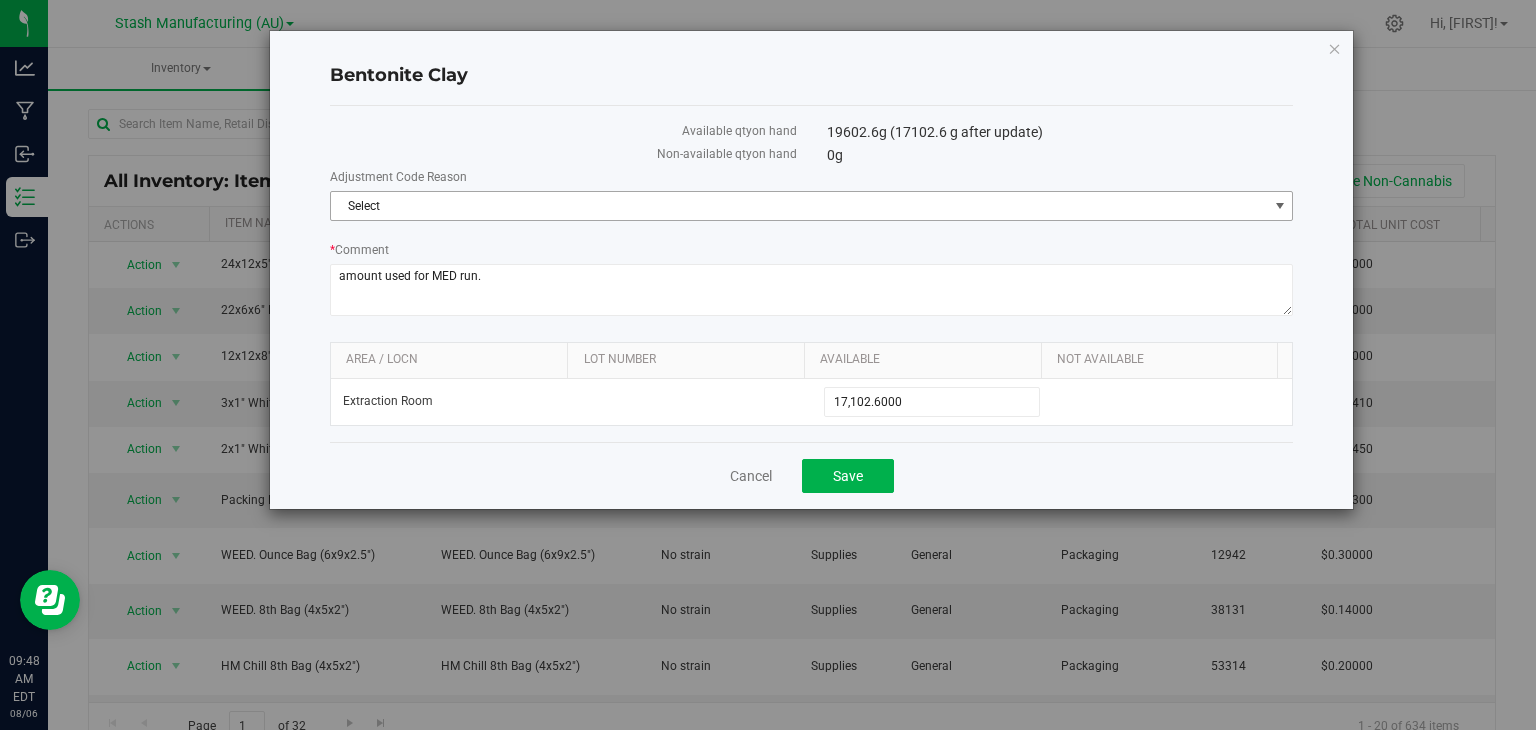 click on "Select" at bounding box center [799, 206] 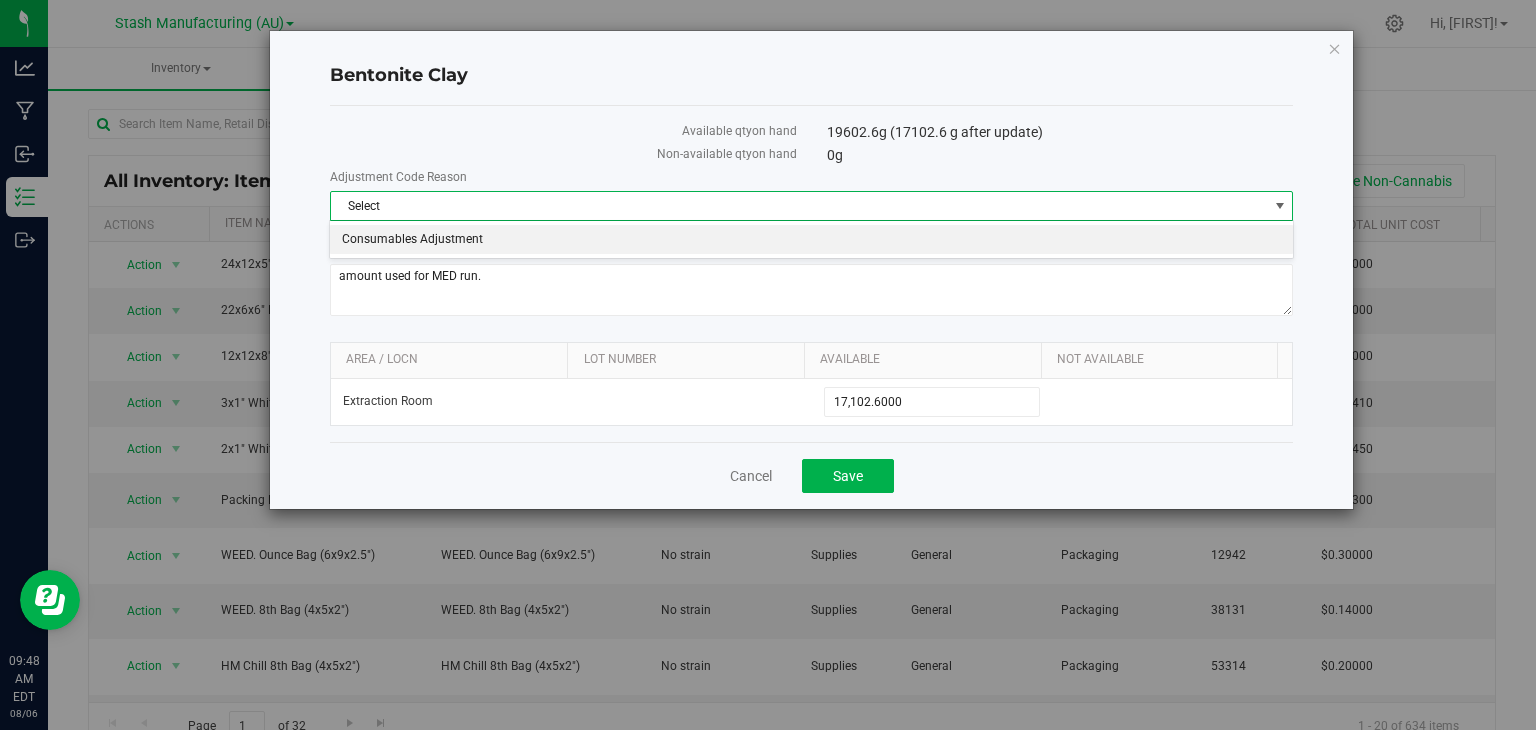click on "Consumables Adjustment" at bounding box center (811, 240) 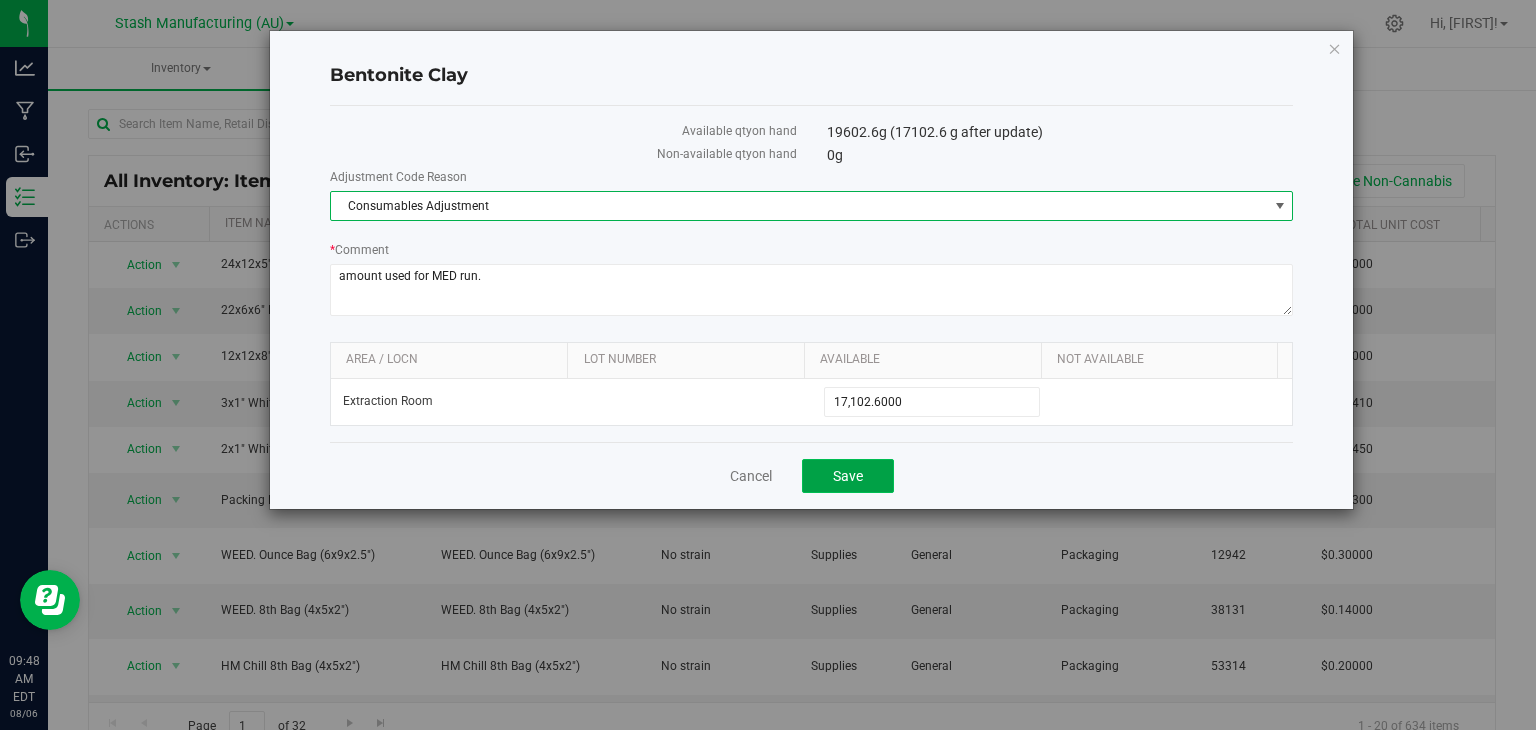 click on "Save" 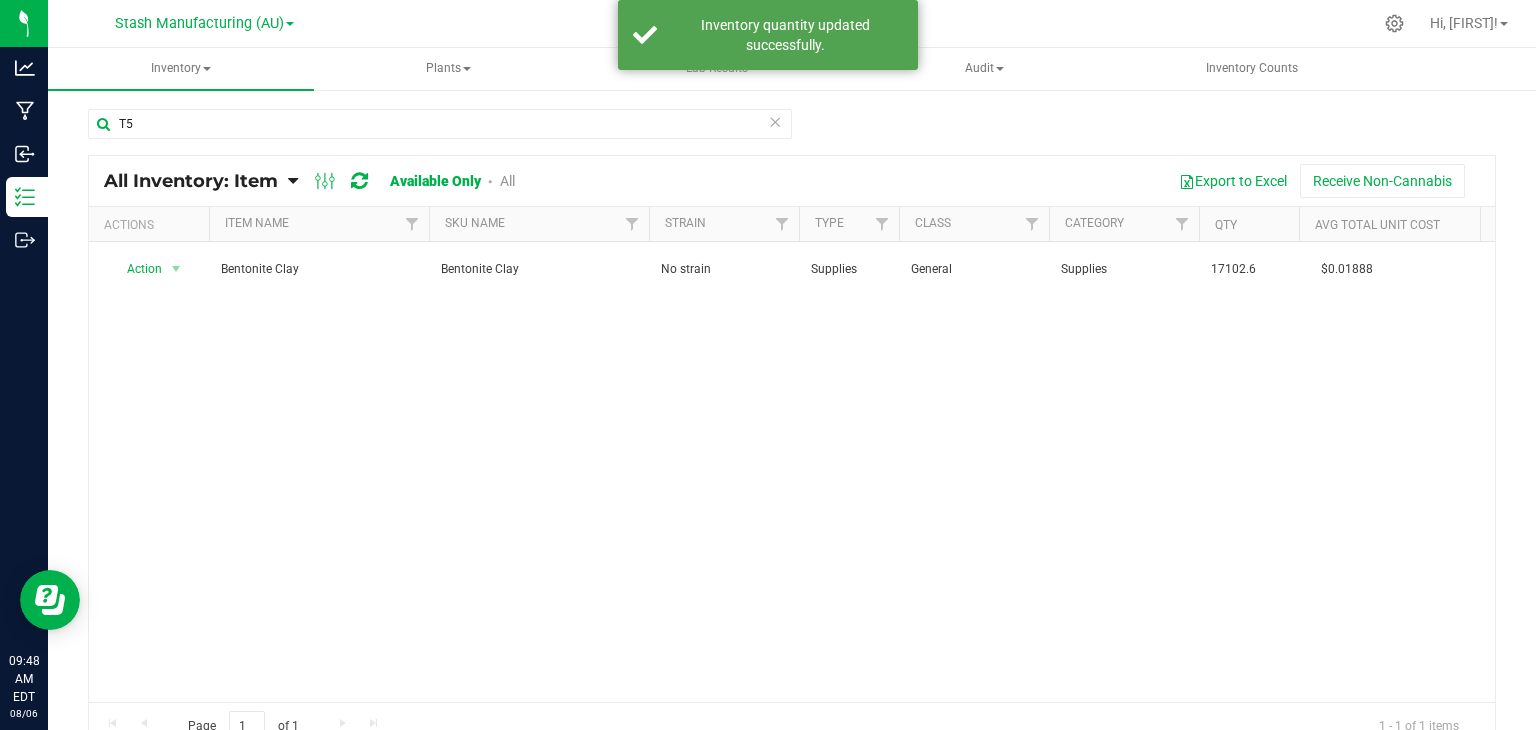 click at bounding box center [775, 121] 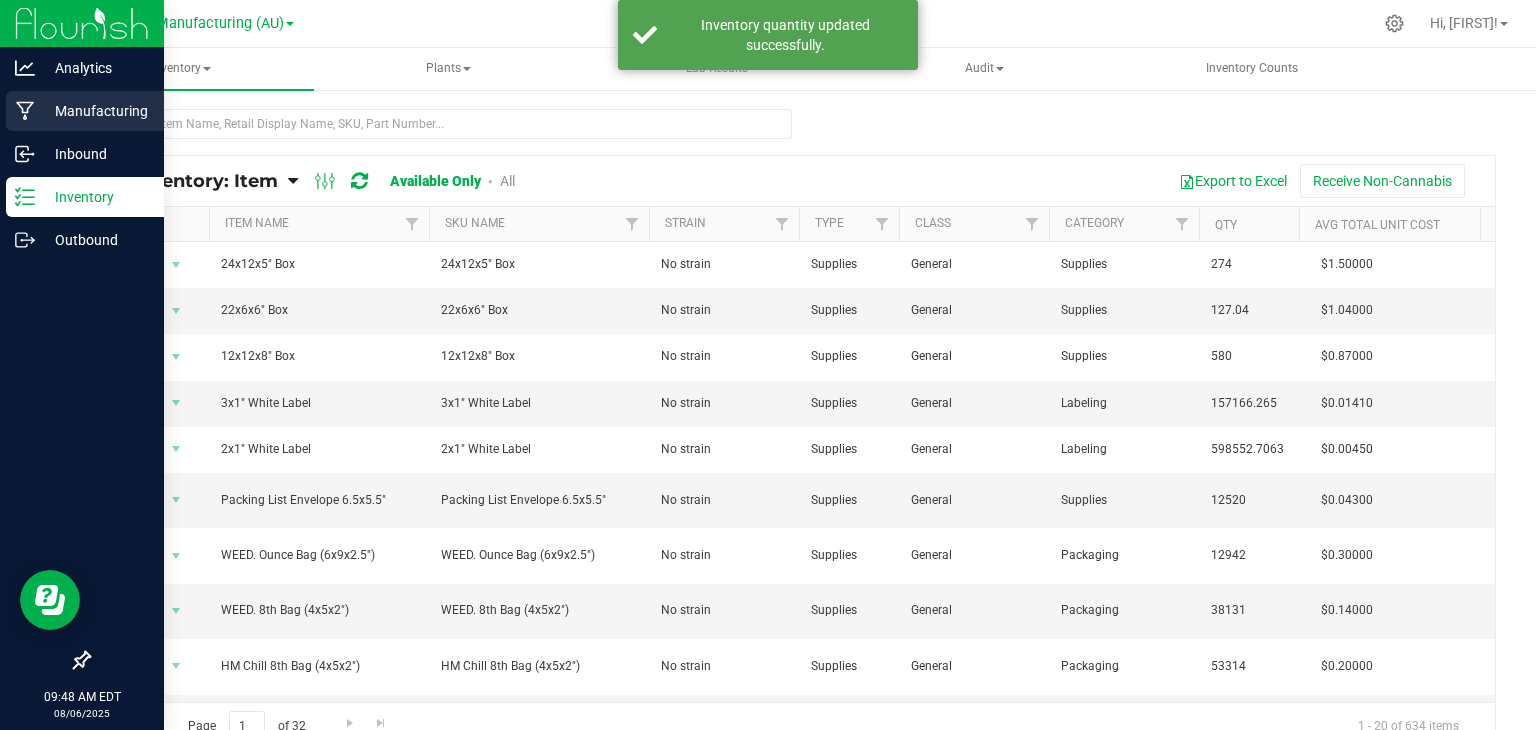 click 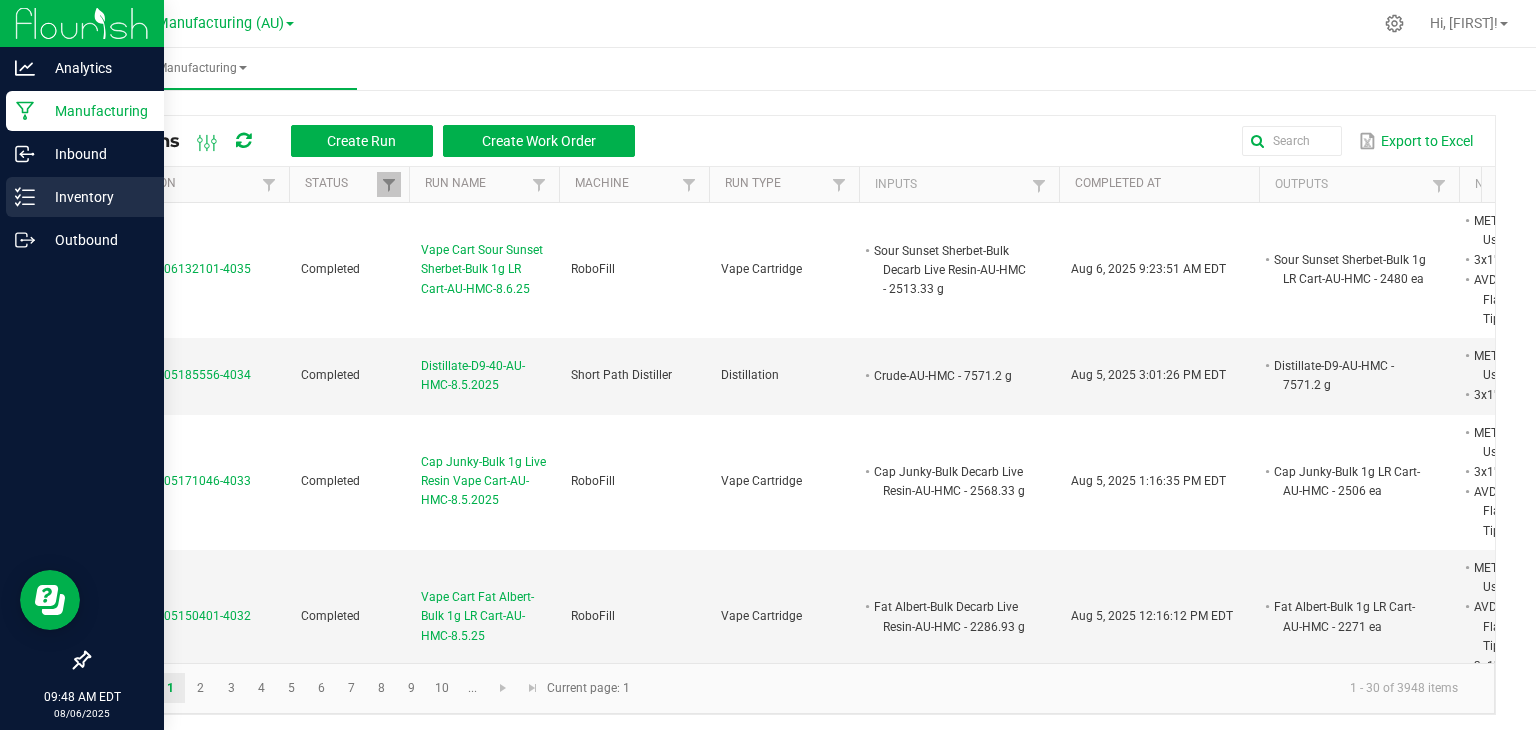 click 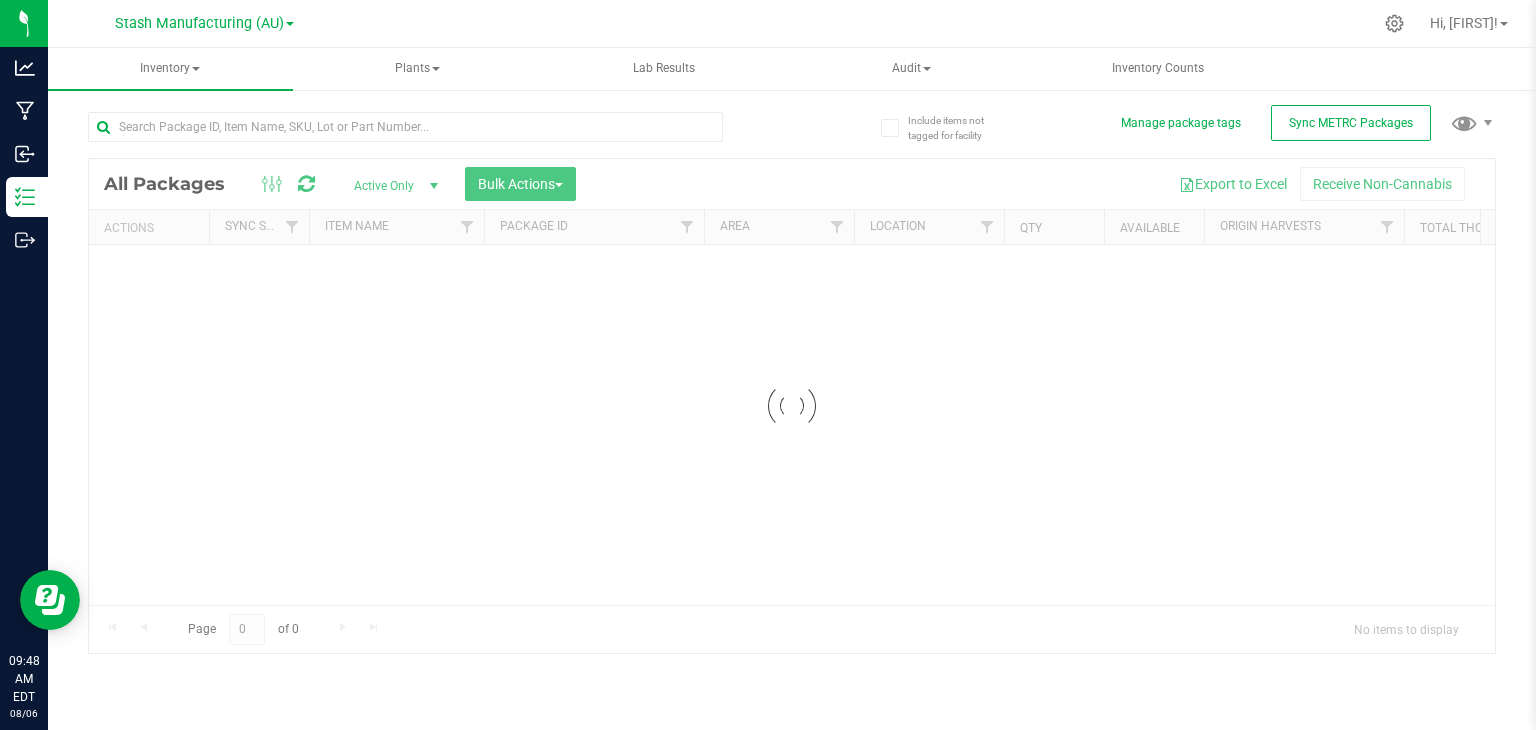 click on "Stash Manufacturing (AU)   Stash Manufacturing (AU)   Stash Manufacturing (MED)    Hi, [FIRST]!
Inventory
All packages
All inventory
Waste log
Create inventory
Plants
All plants" at bounding box center (792, 365) 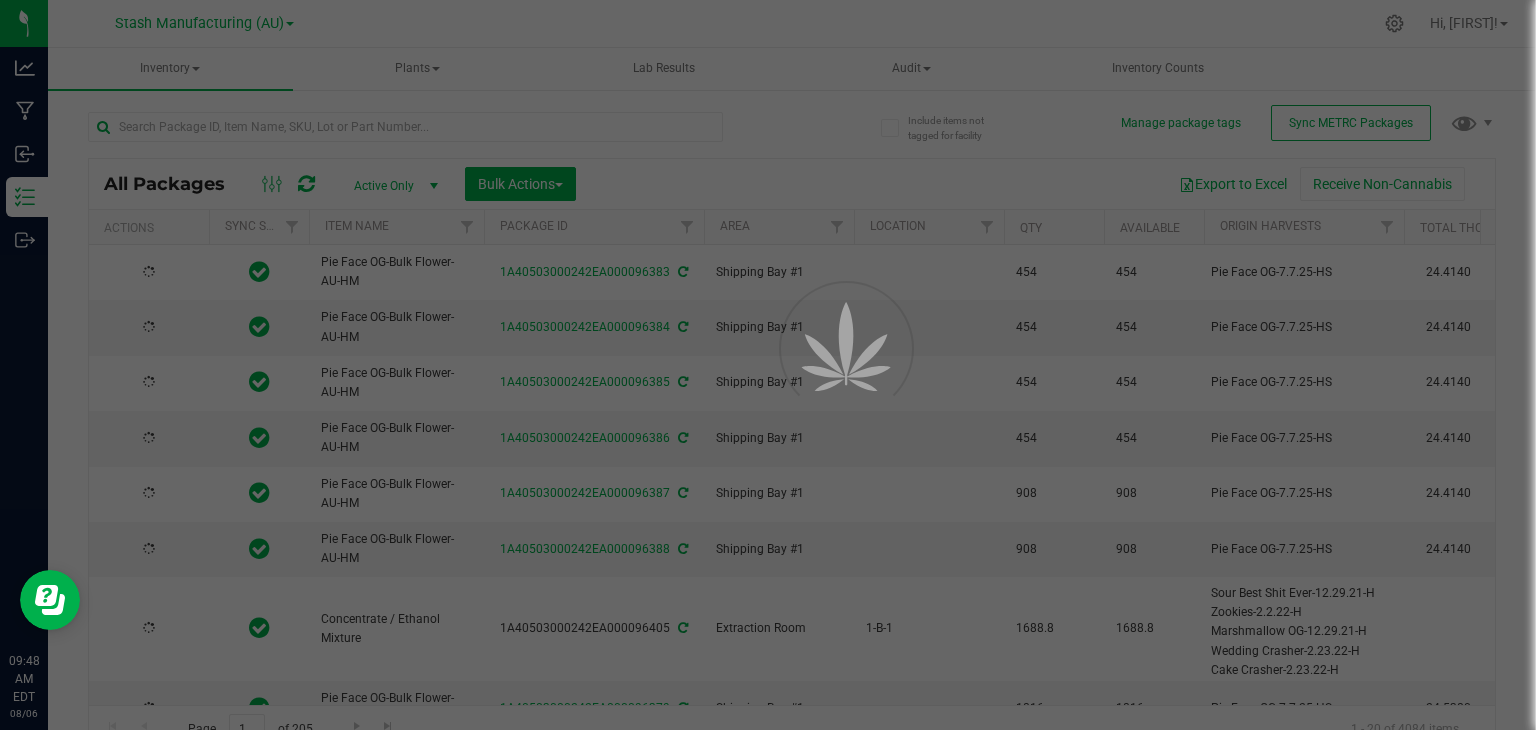type on "2026-07-31" 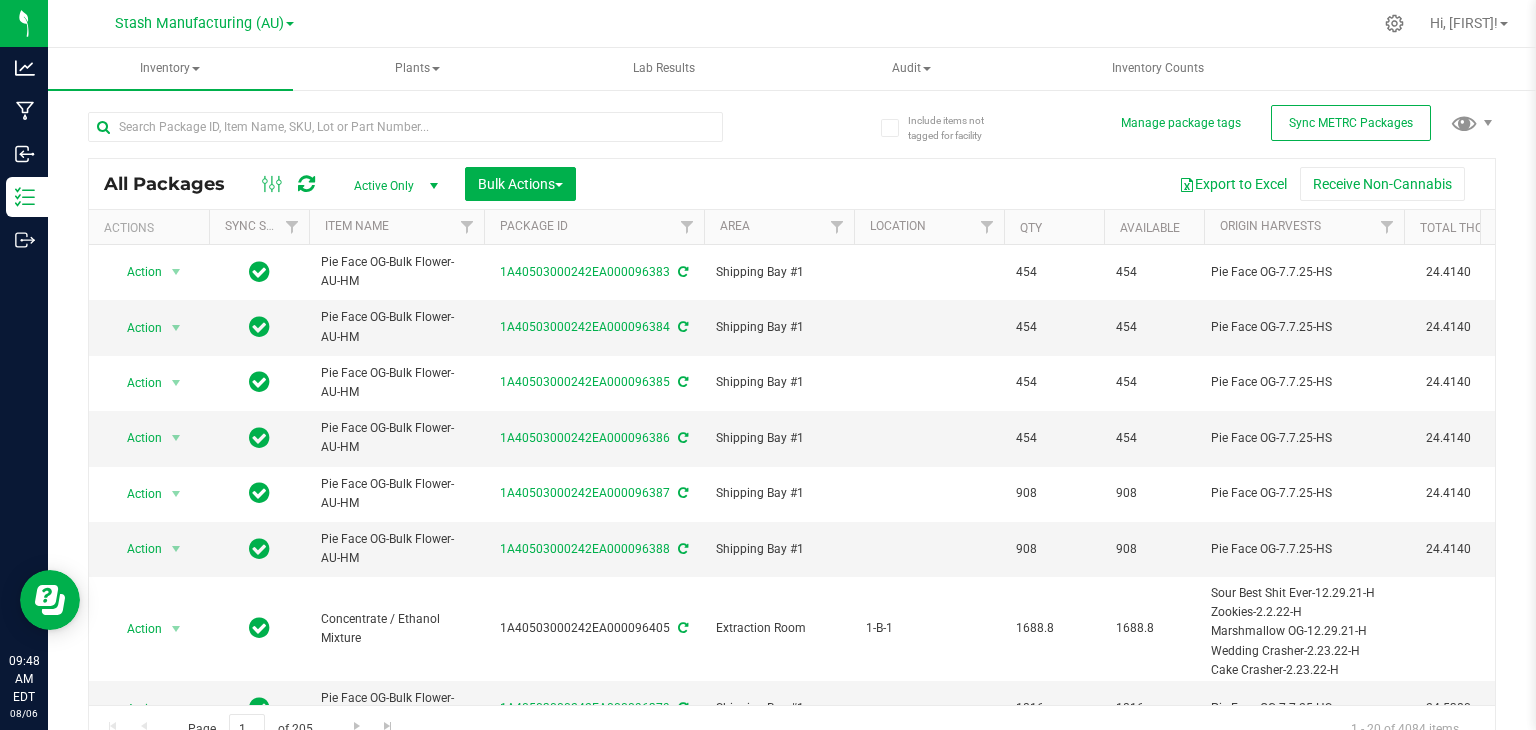 click on "Stash Manufacturing (AU)   Stash Manufacturing (AU)   Stash Manufacturing (MED)" at bounding box center (204, 23) 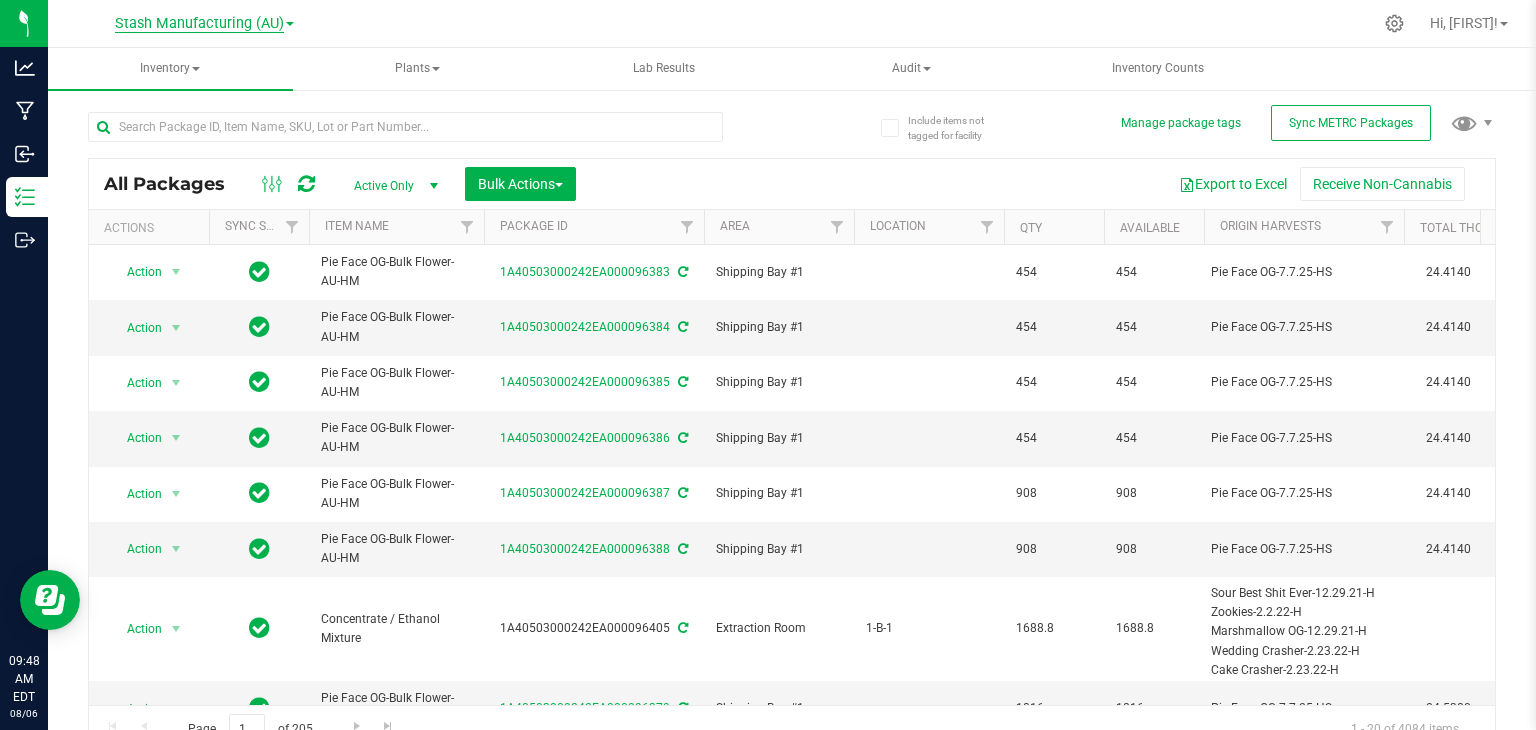 click on "Stash Manufacturing (AU)" at bounding box center (199, 24) 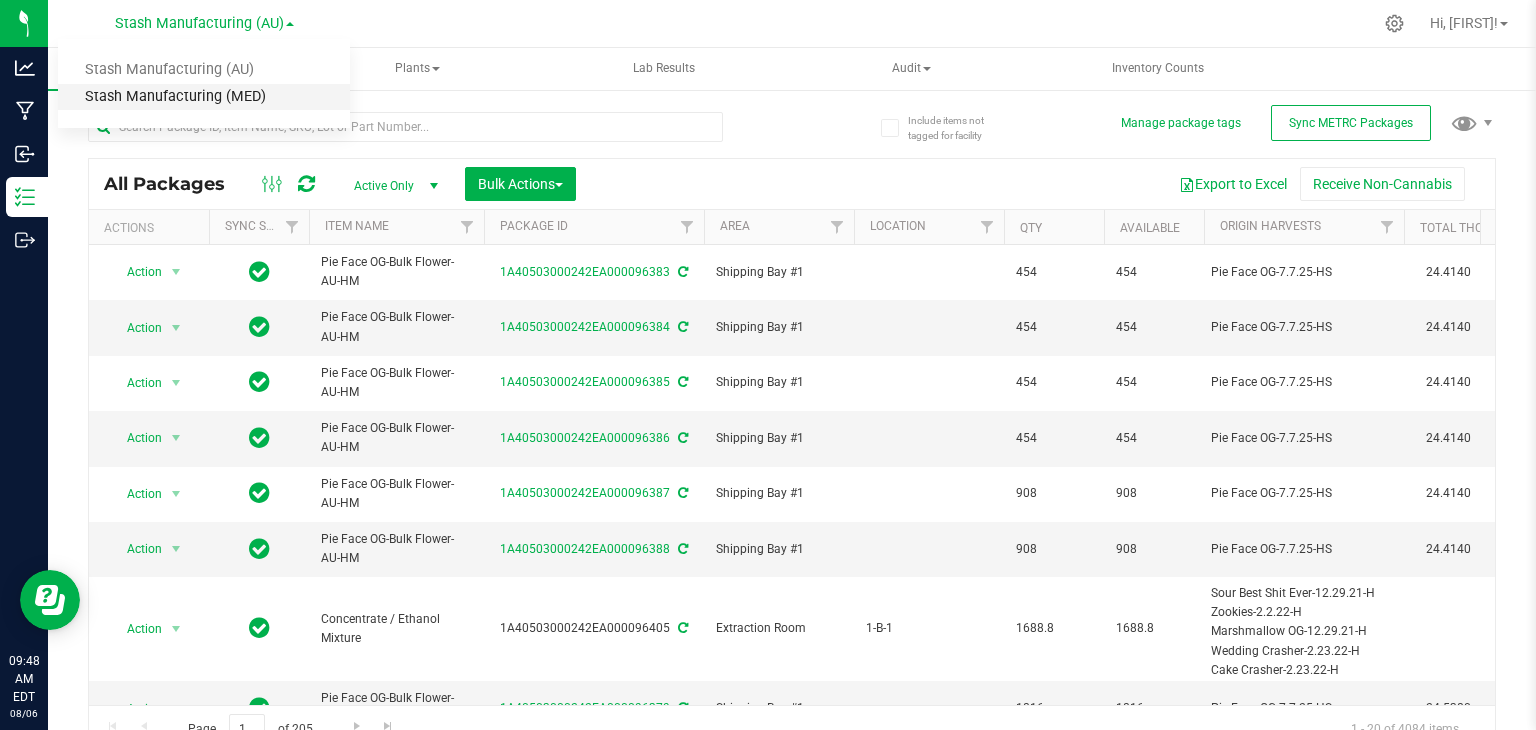 click on "Stash Manufacturing (MED)" at bounding box center (204, 97) 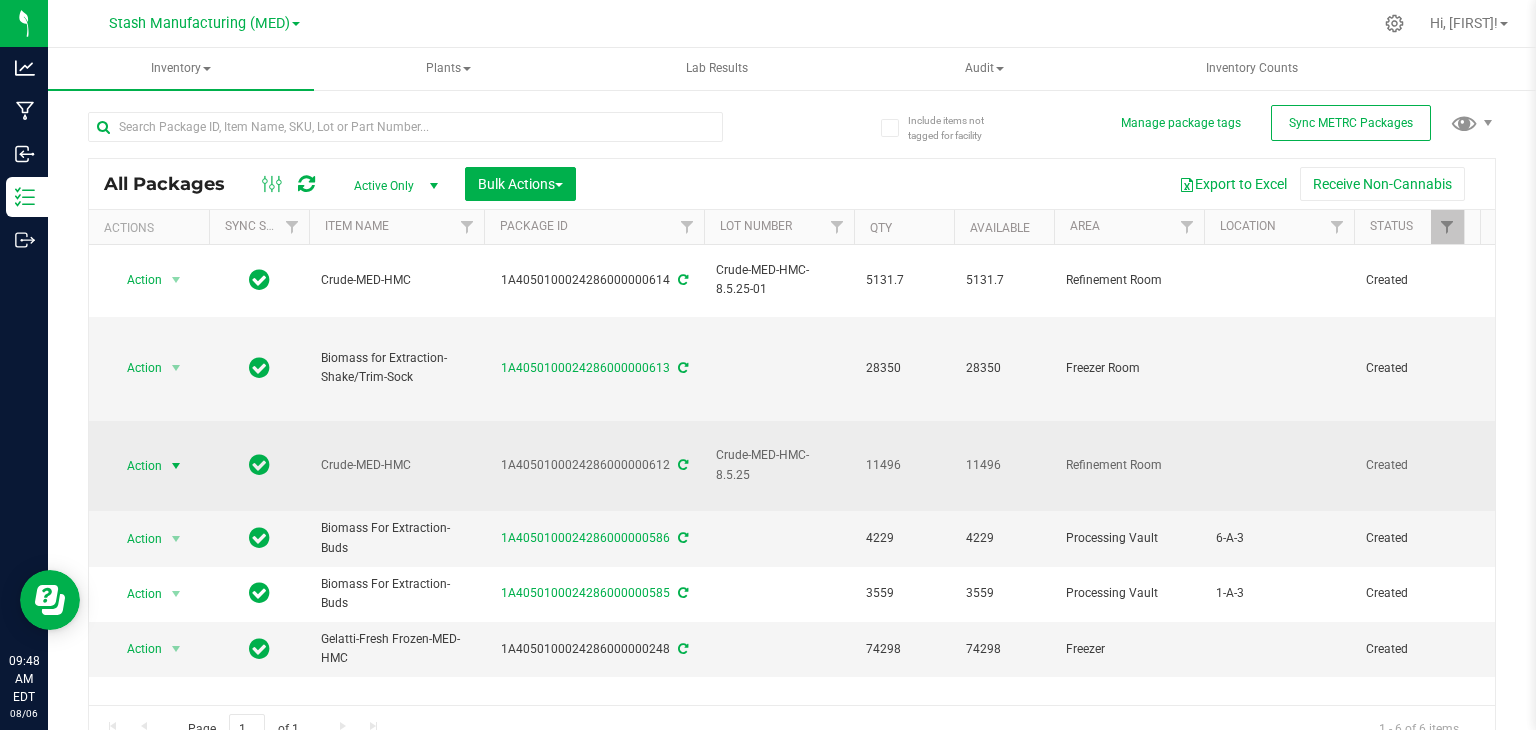 click at bounding box center [176, 466] 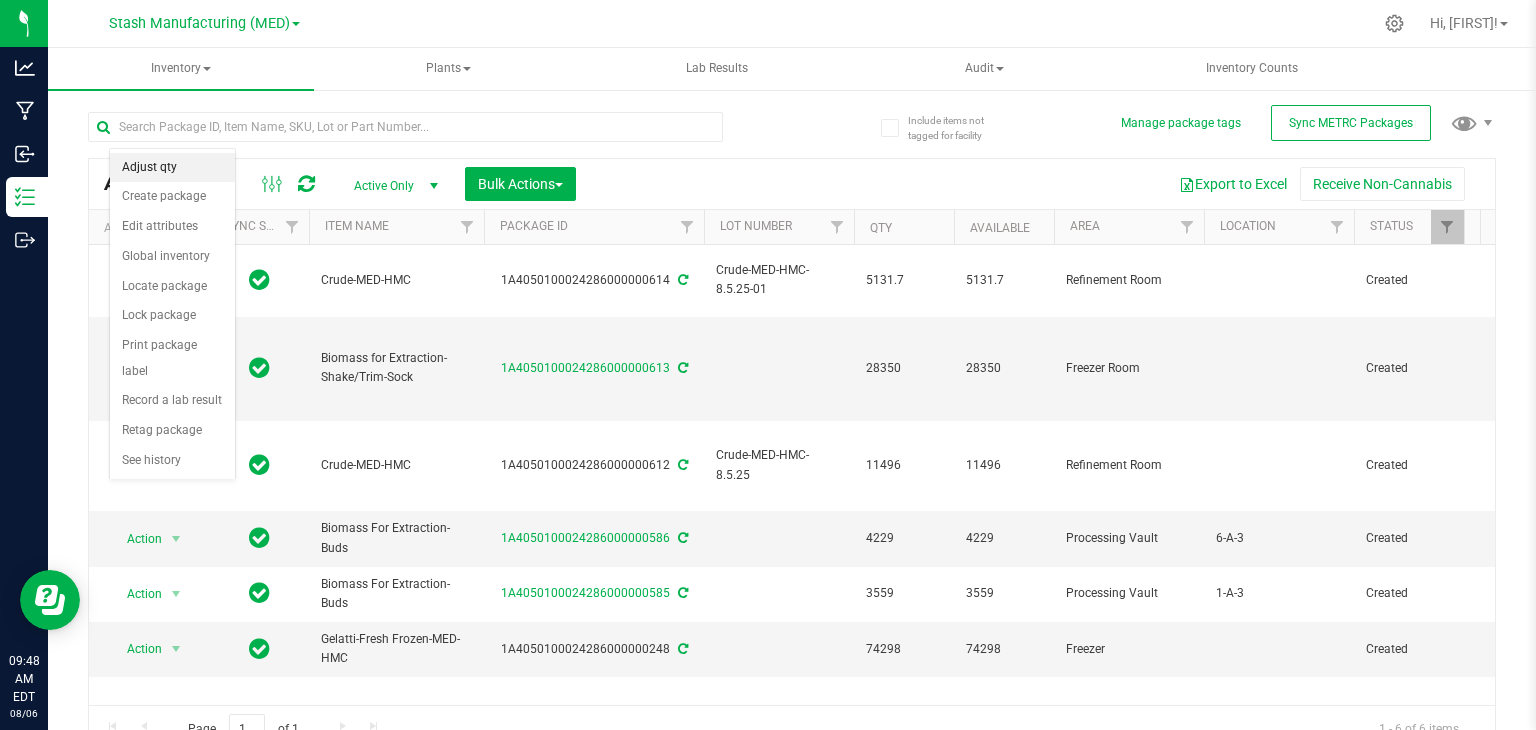 click on "Adjust qty" at bounding box center [172, 168] 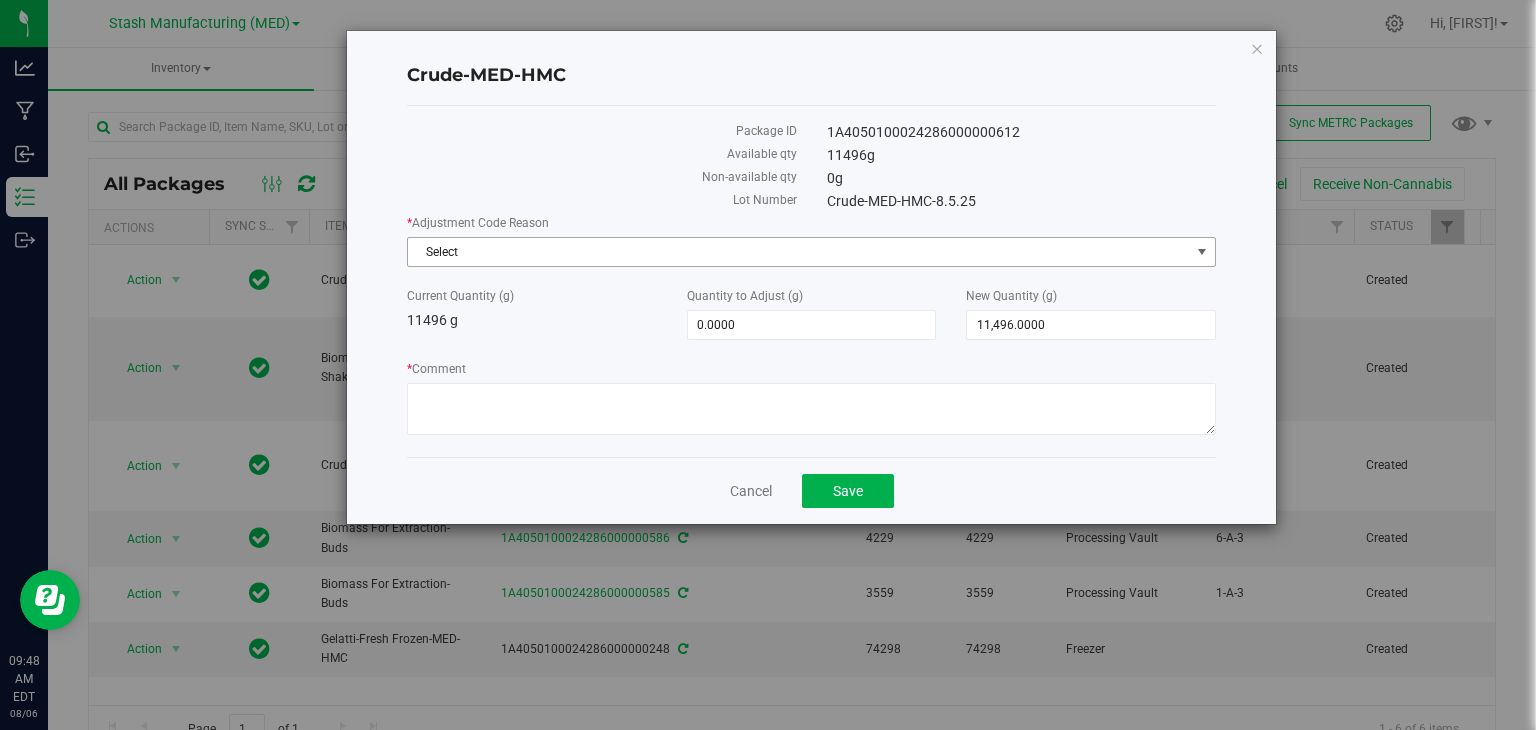 click on "Select" at bounding box center (799, 252) 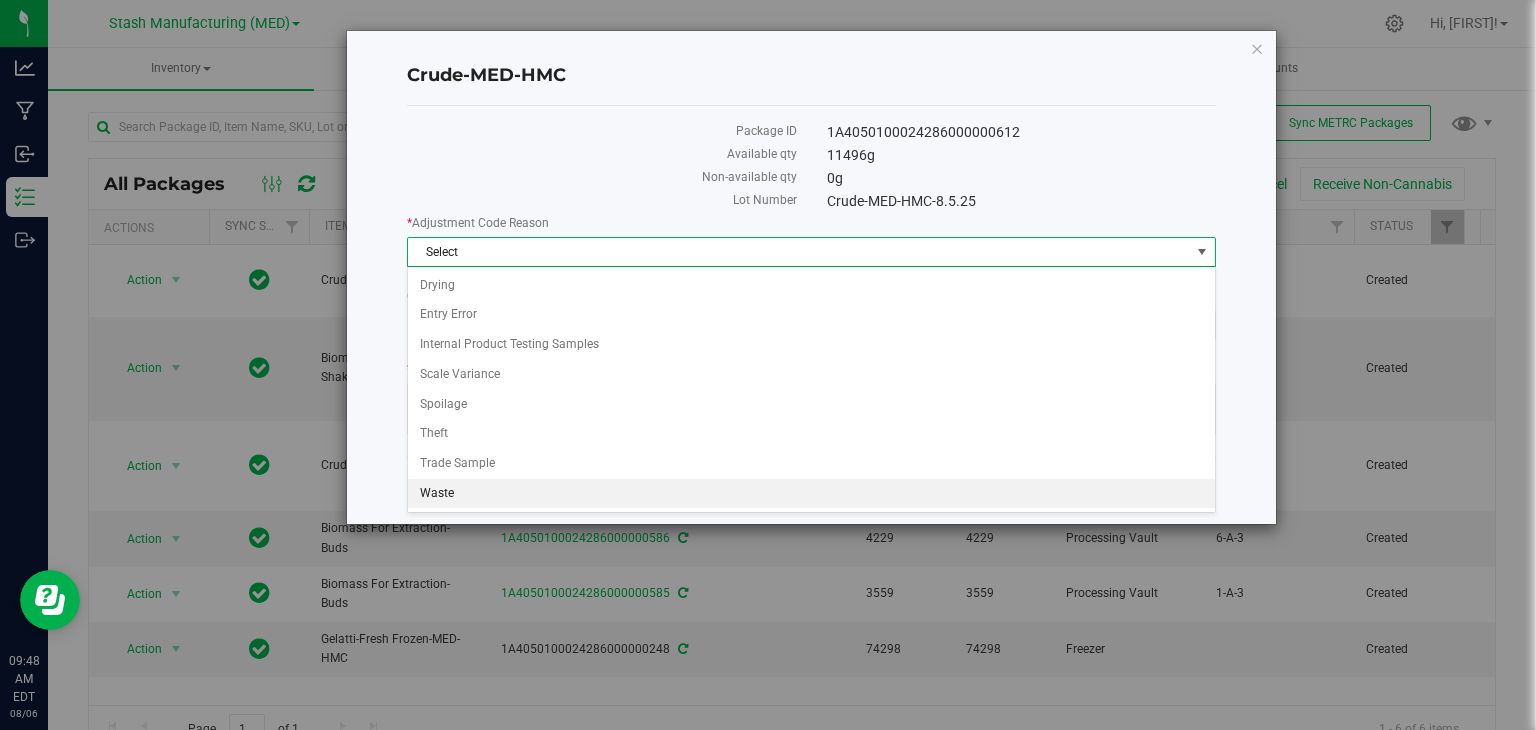 click on "Waste" at bounding box center [811, 494] 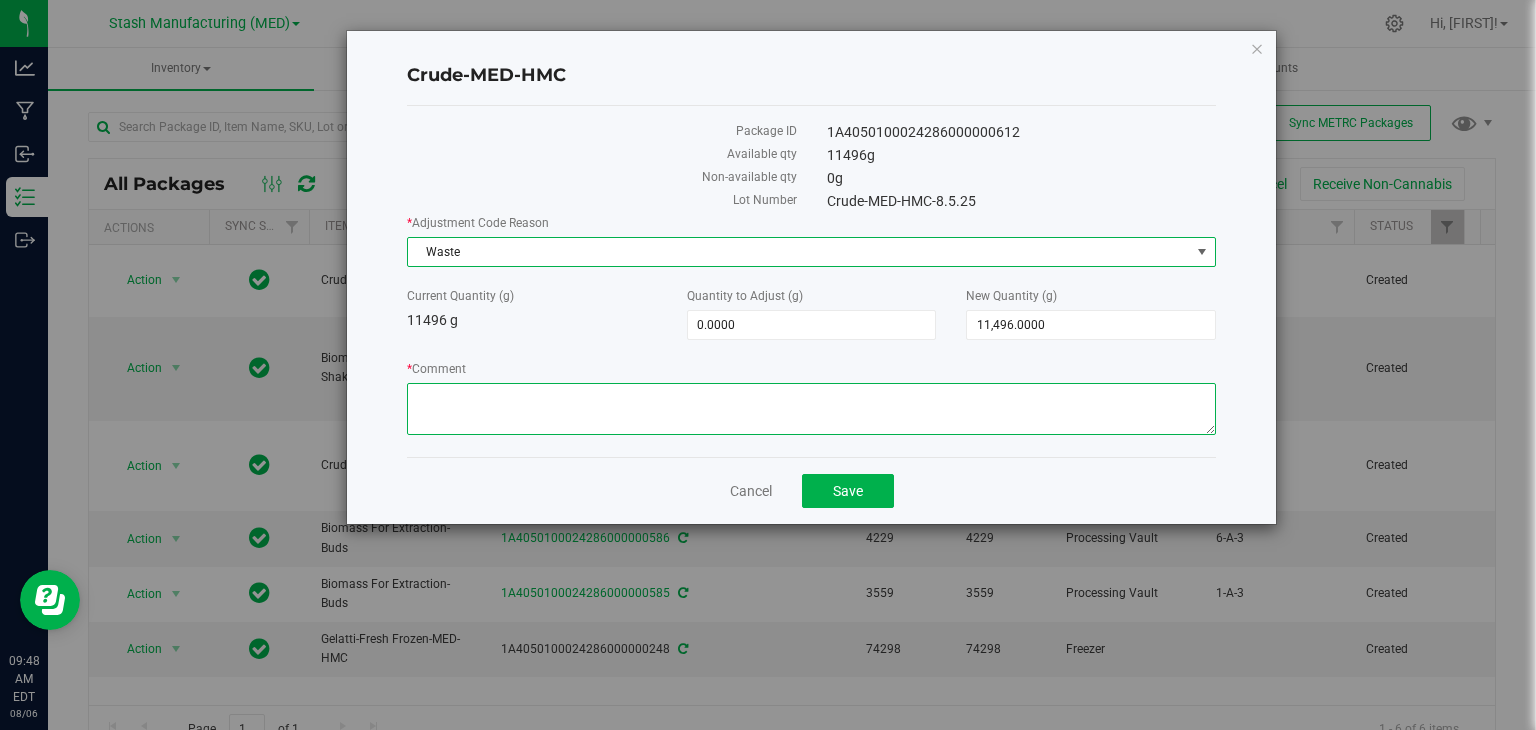 click on "*
Comment" at bounding box center [811, 409] 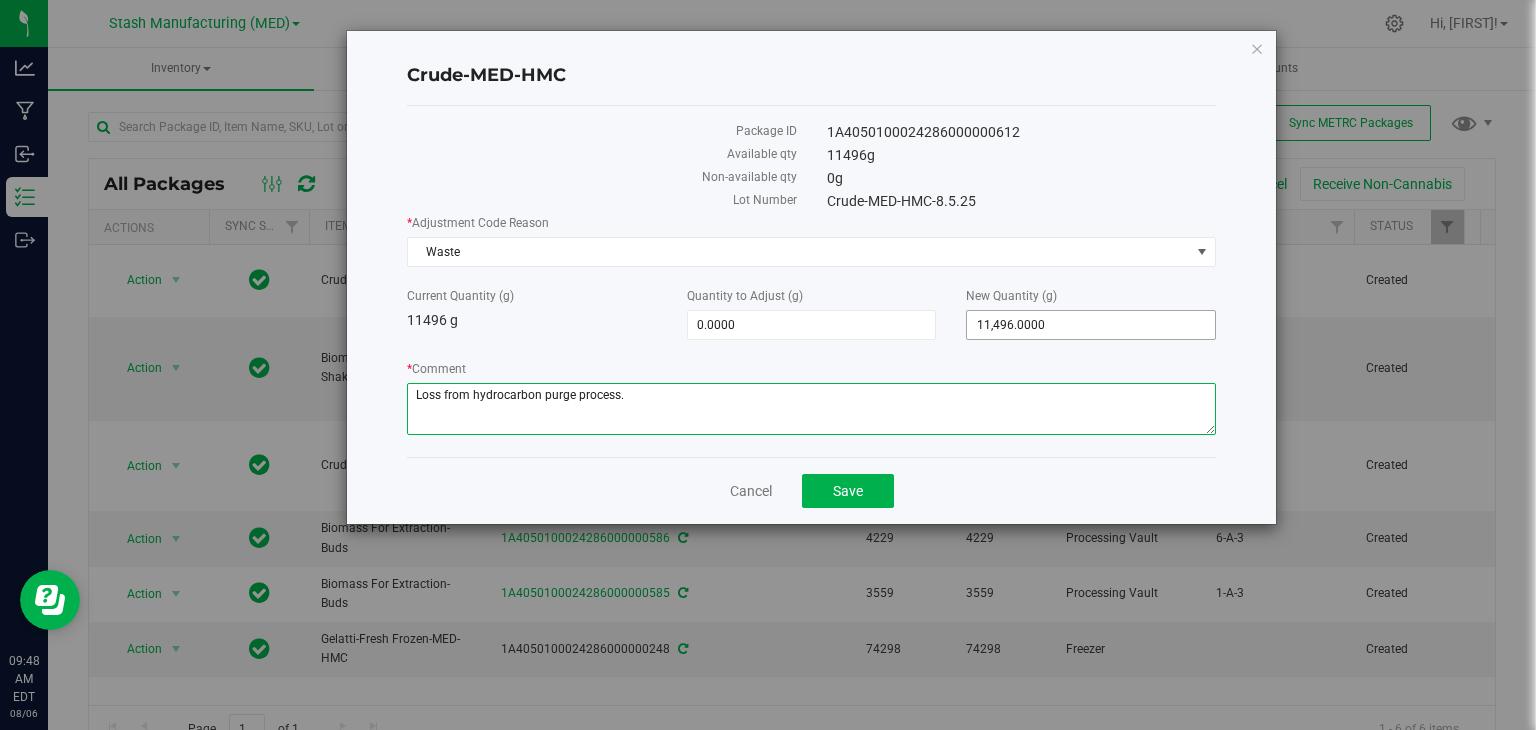 type on "Loss from hydrocarbon purge process." 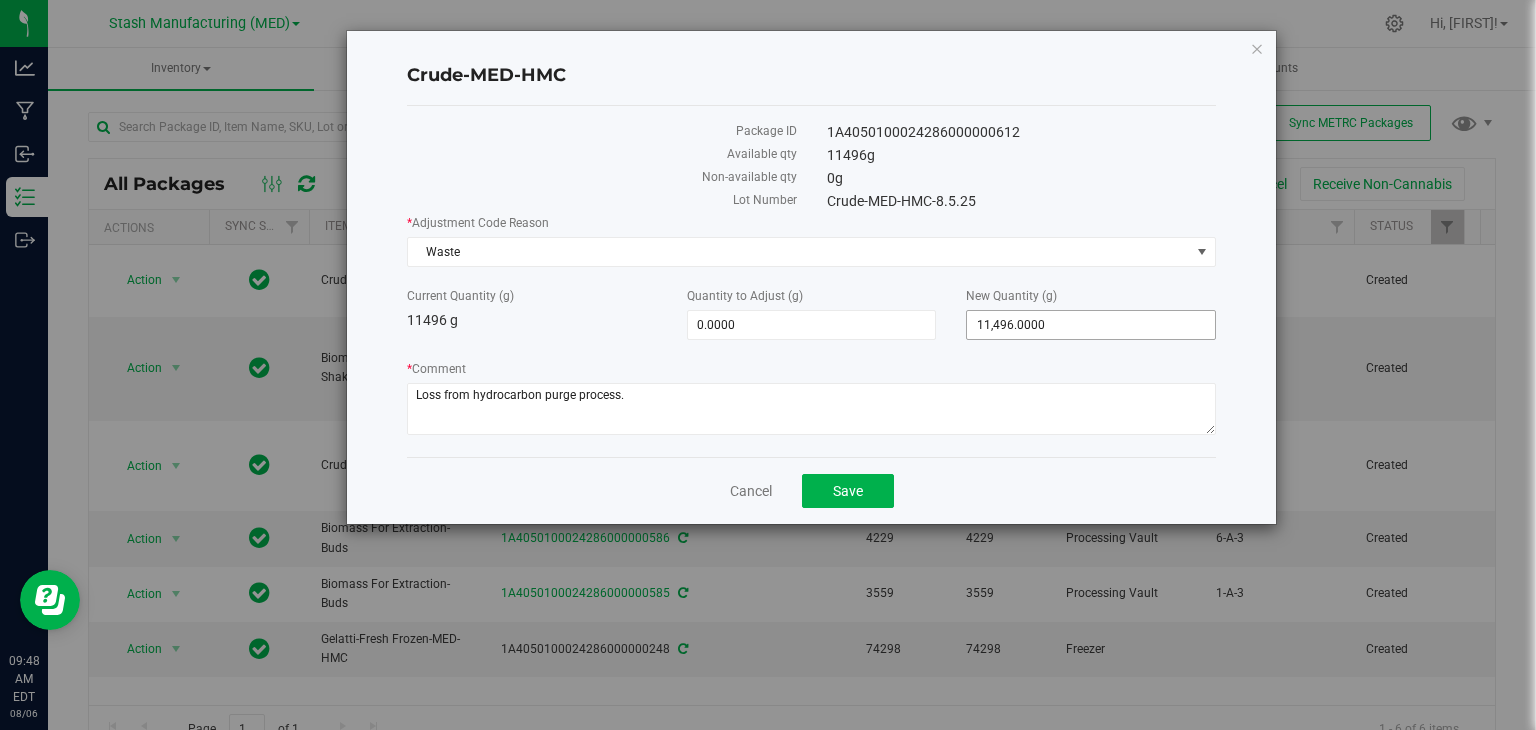 click on "11,496.0000 11496" at bounding box center [1091, 325] 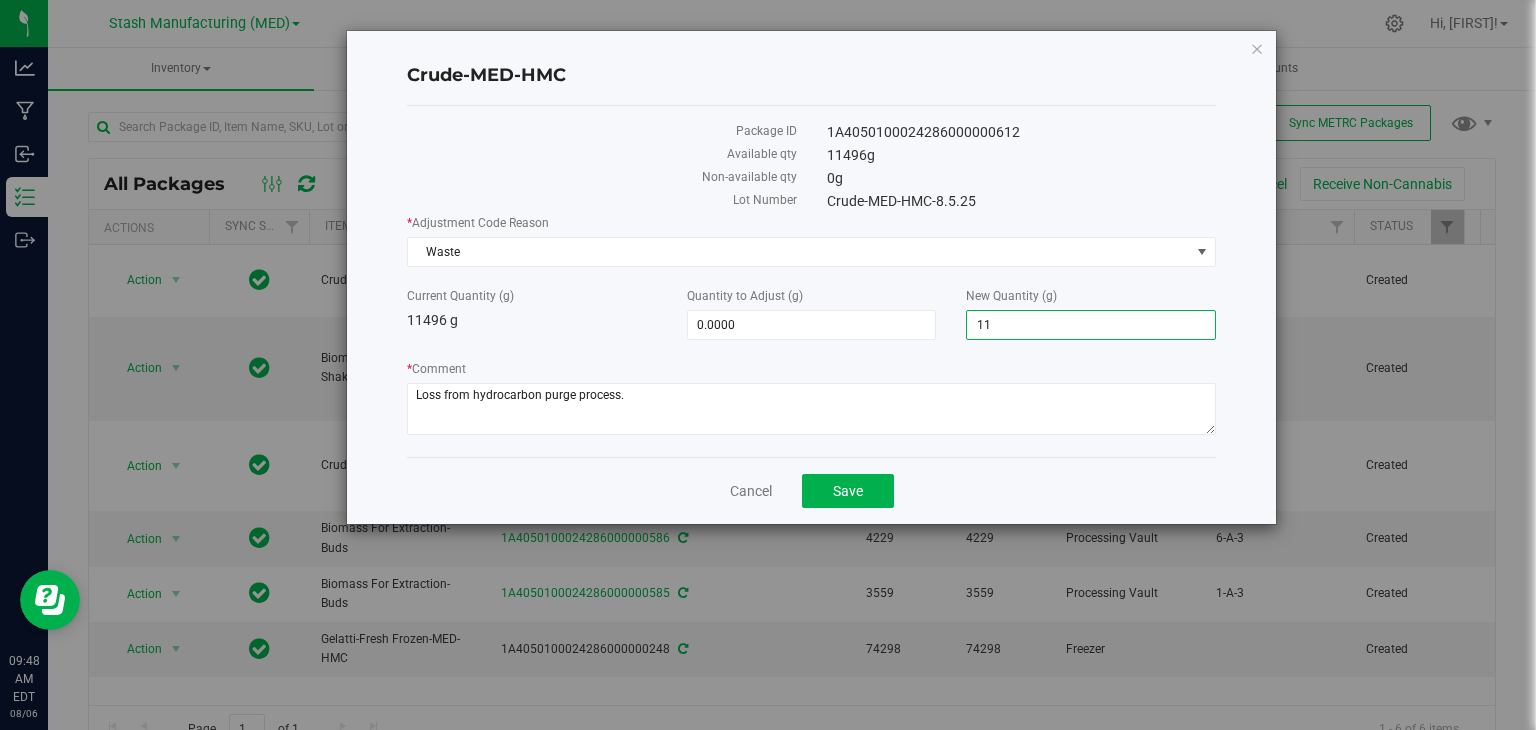 type on "1" 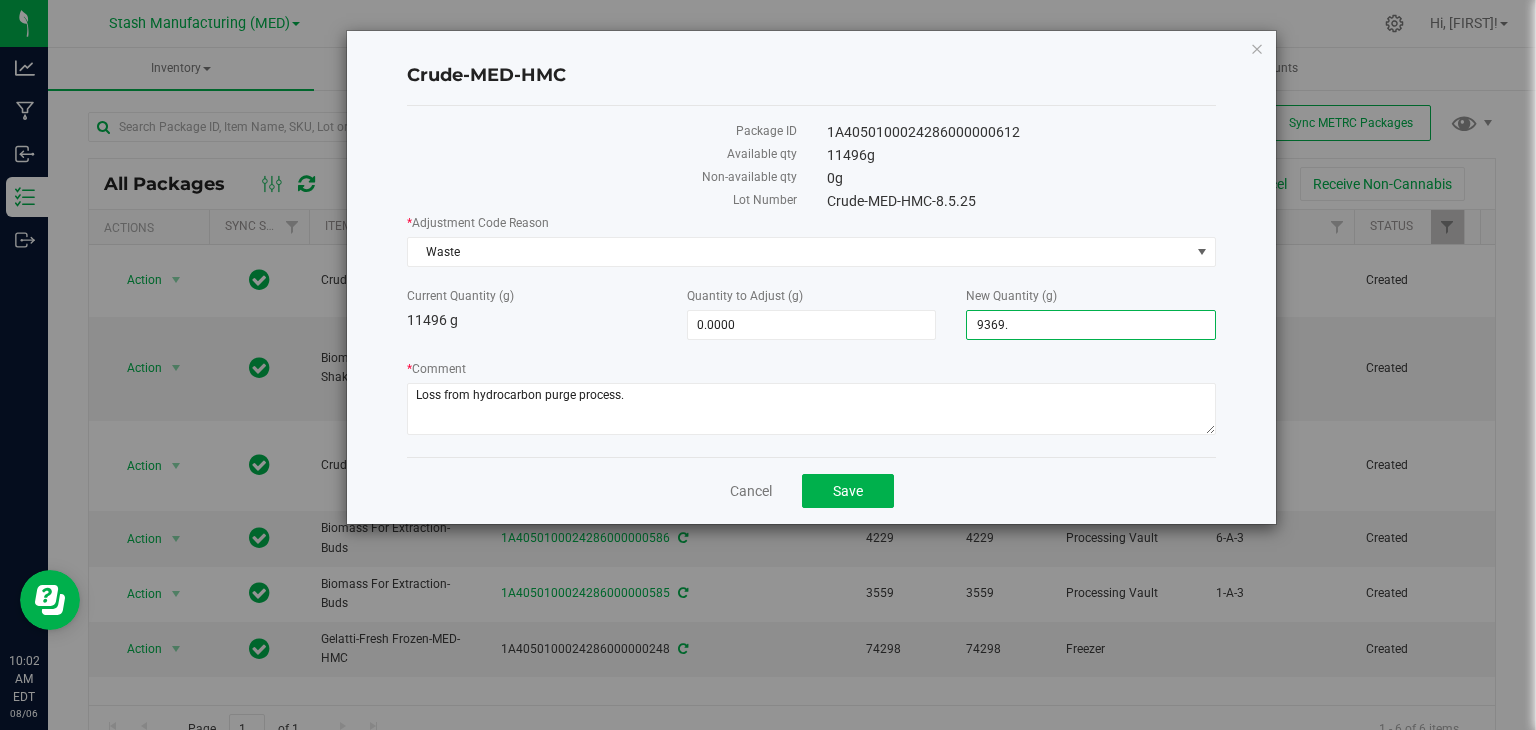 type on "9369.5" 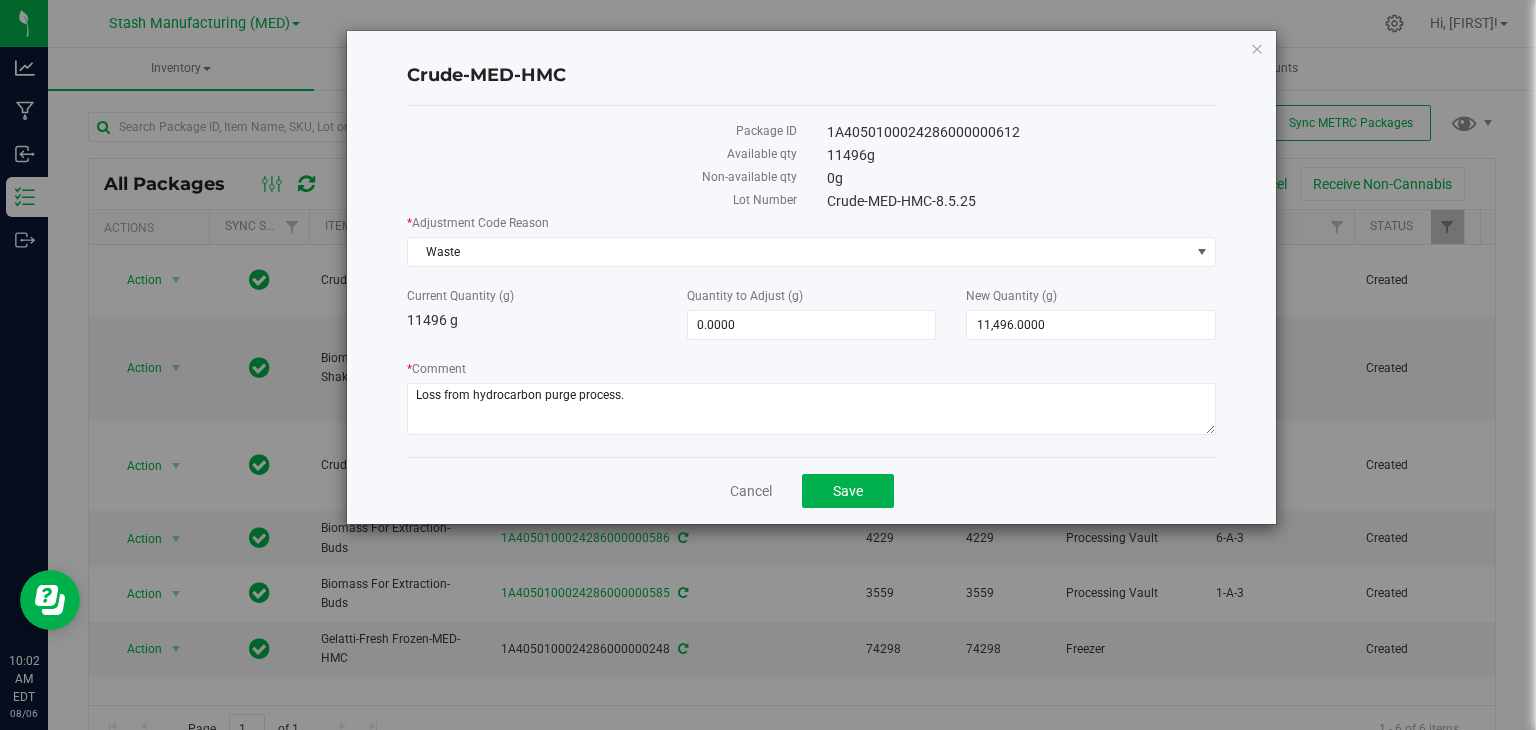 type on "-2,126.5000" 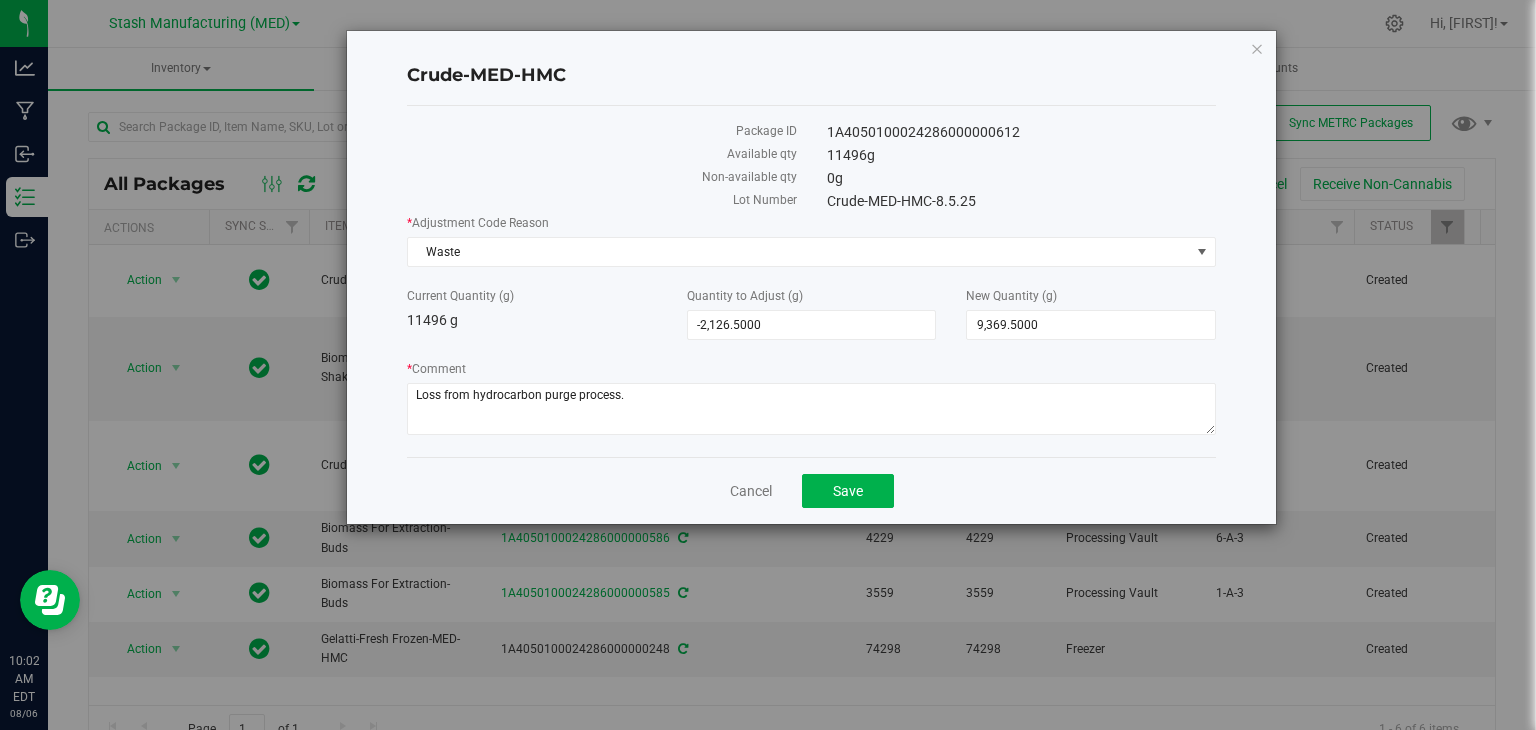 click on "*
Adjustment Code Reason
Waste Select Drying Entry Error Internal Product Testing Samples Scale Variance Spoilage Theft Trade Sample Waste
Current Quantity (g)
[NUMBER] g
Quantity to Adjust (g)
[NUMBER] [NUMBER]
New Quantity (g)
[NUMBER] [NUMBER]
*
Comment" at bounding box center (811, 327) 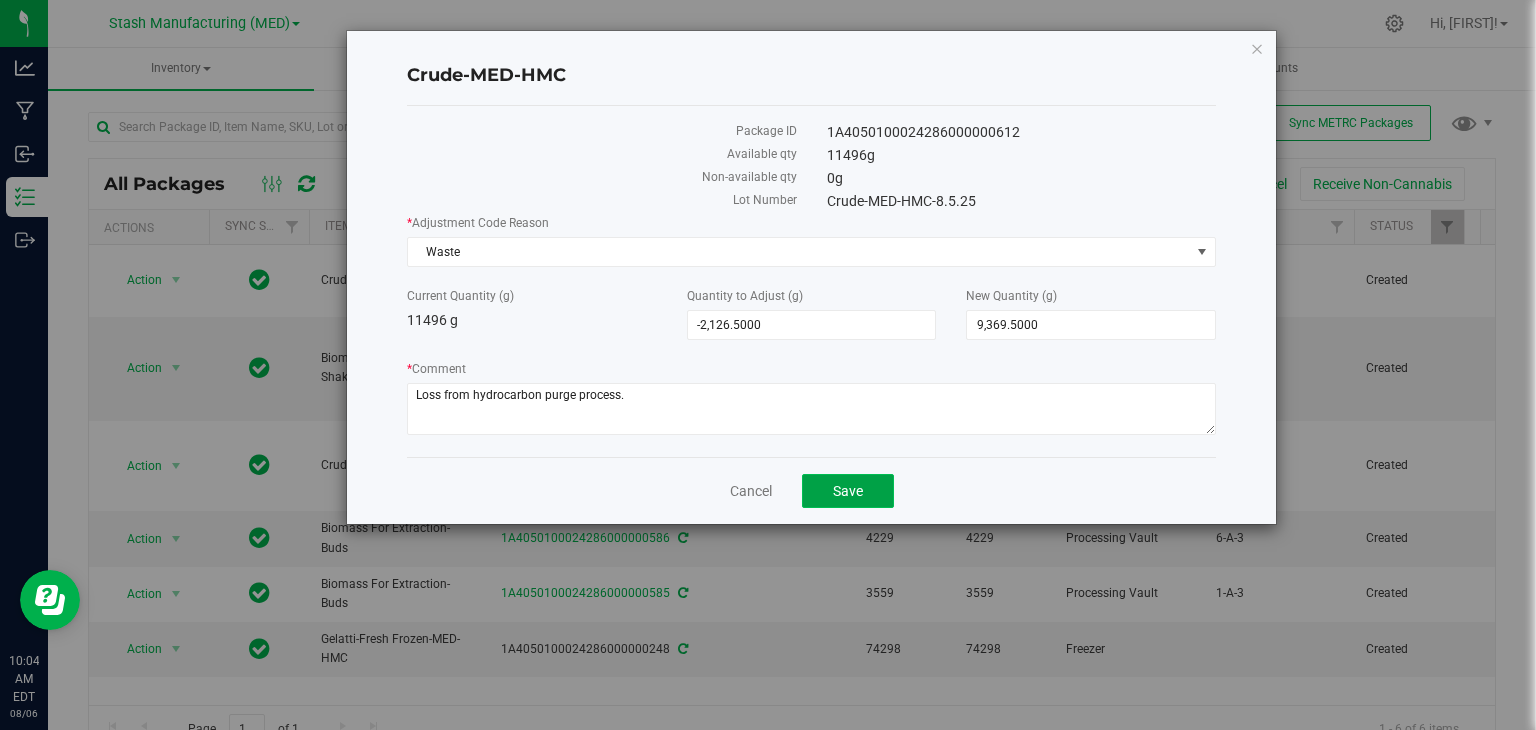 click on "Save" 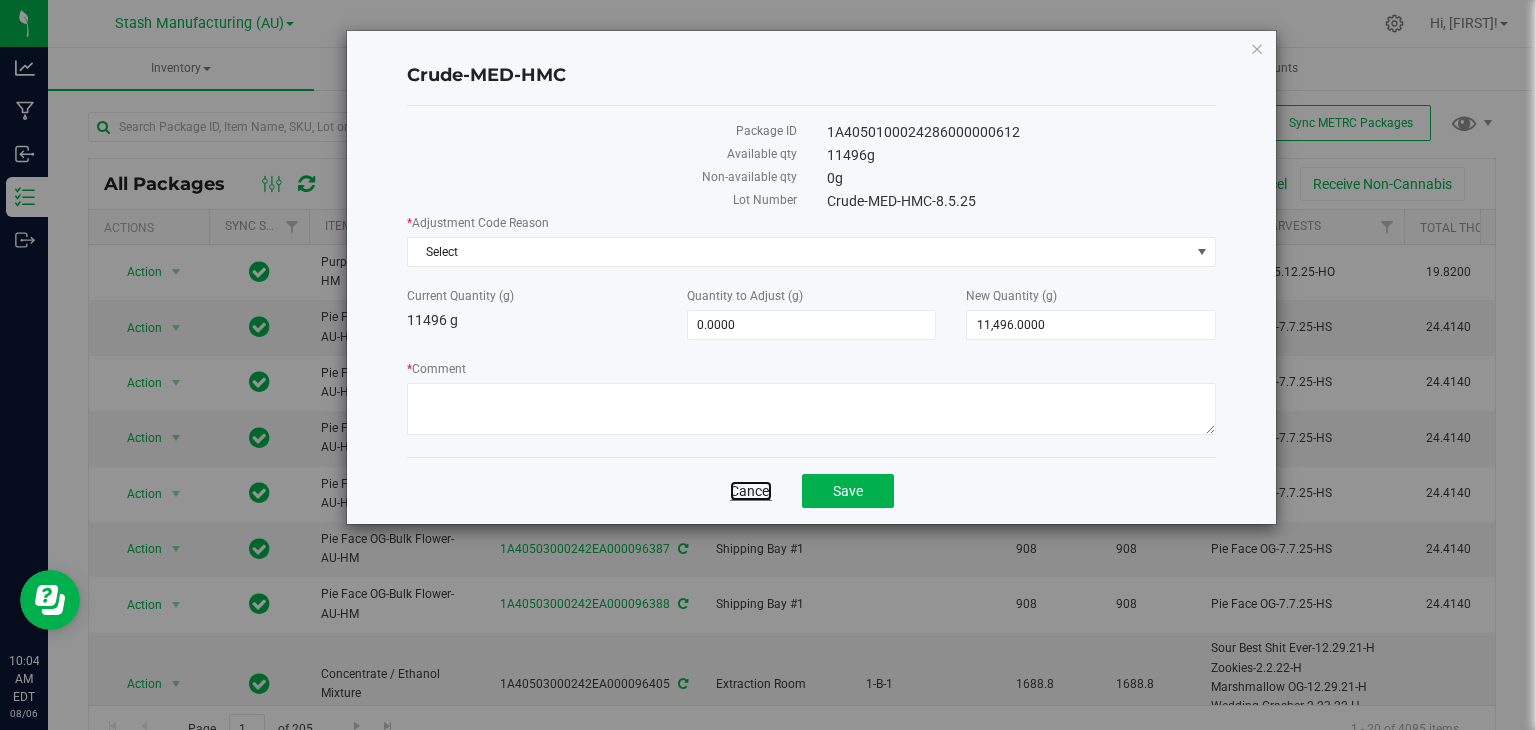 click on "Cancel" at bounding box center [751, 491] 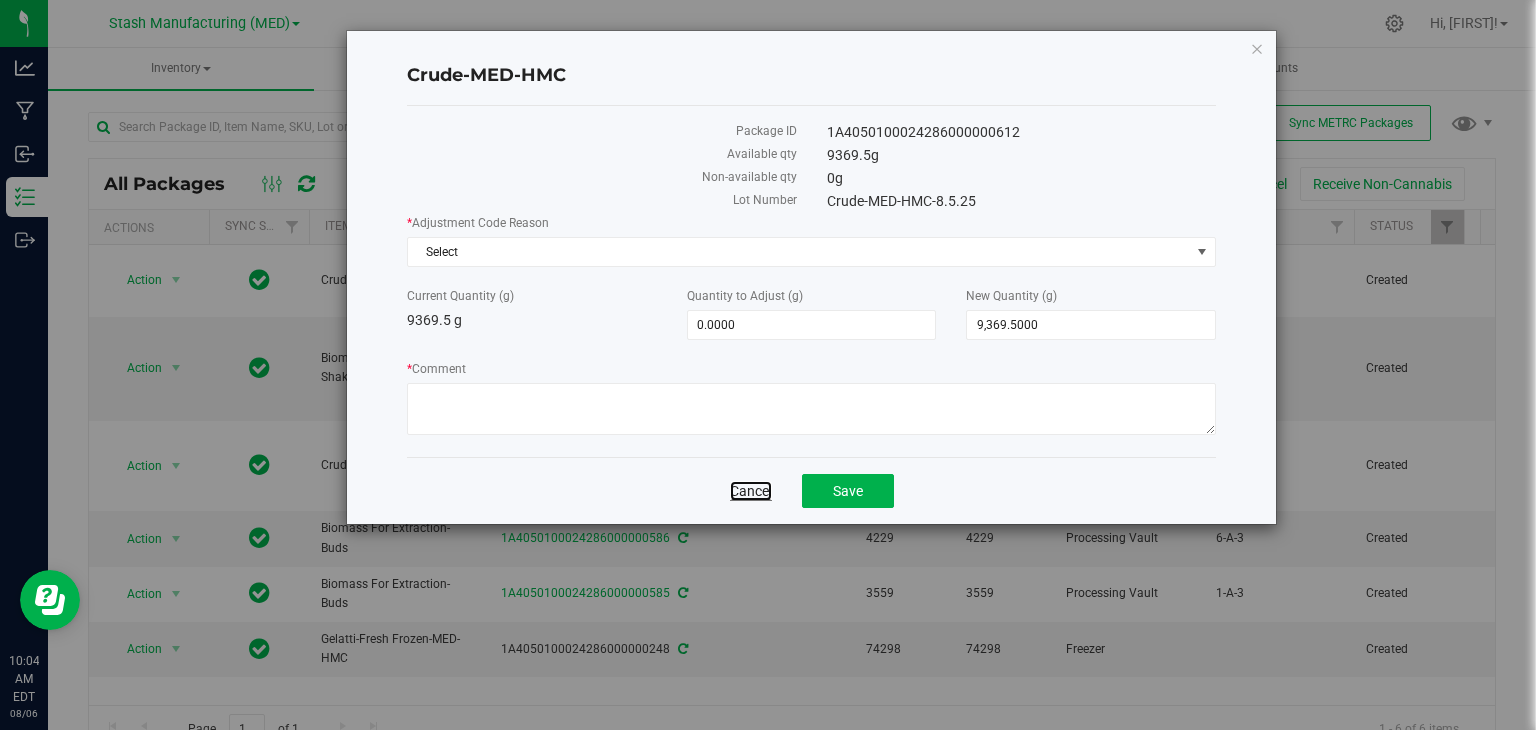 click on "Cancel" at bounding box center [751, 491] 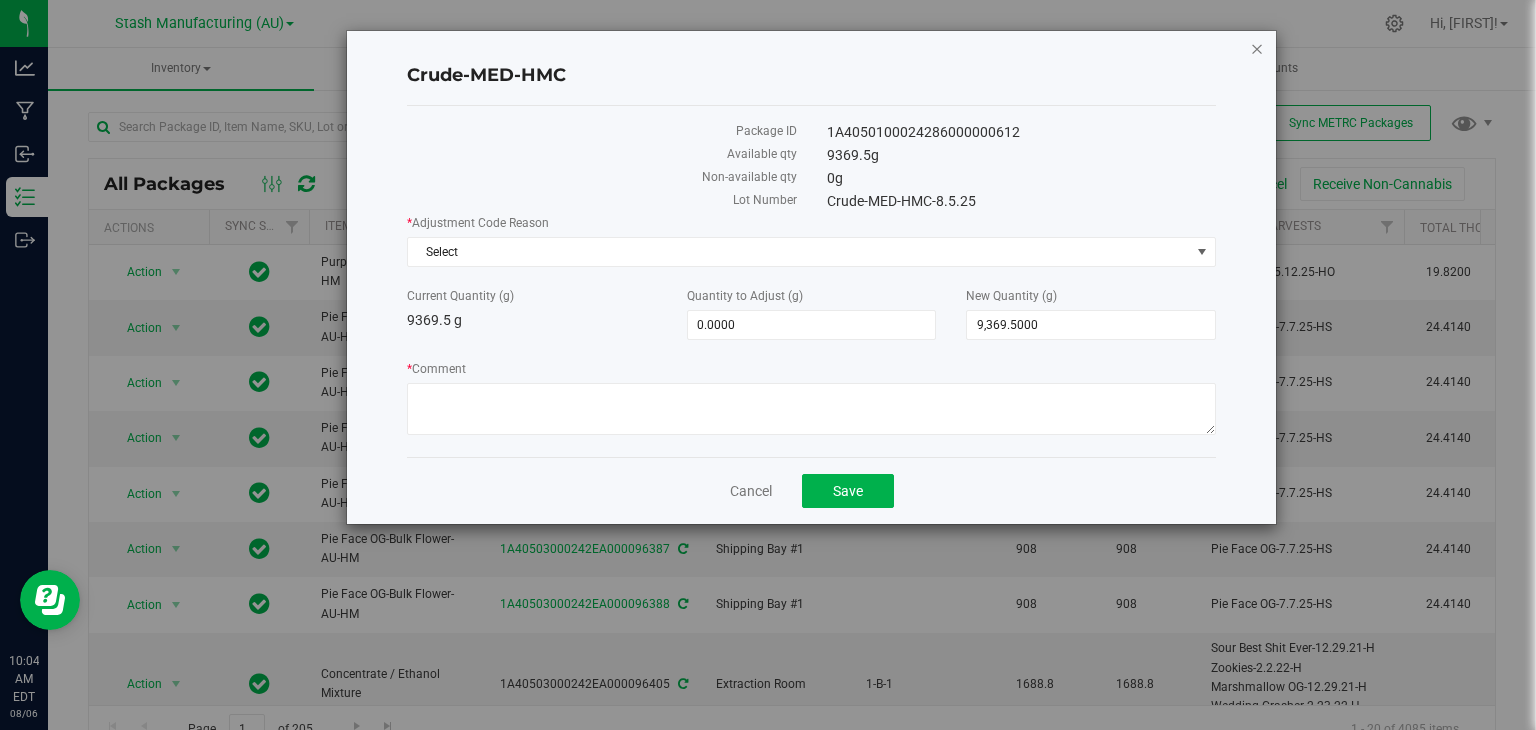 click at bounding box center [1257, 48] 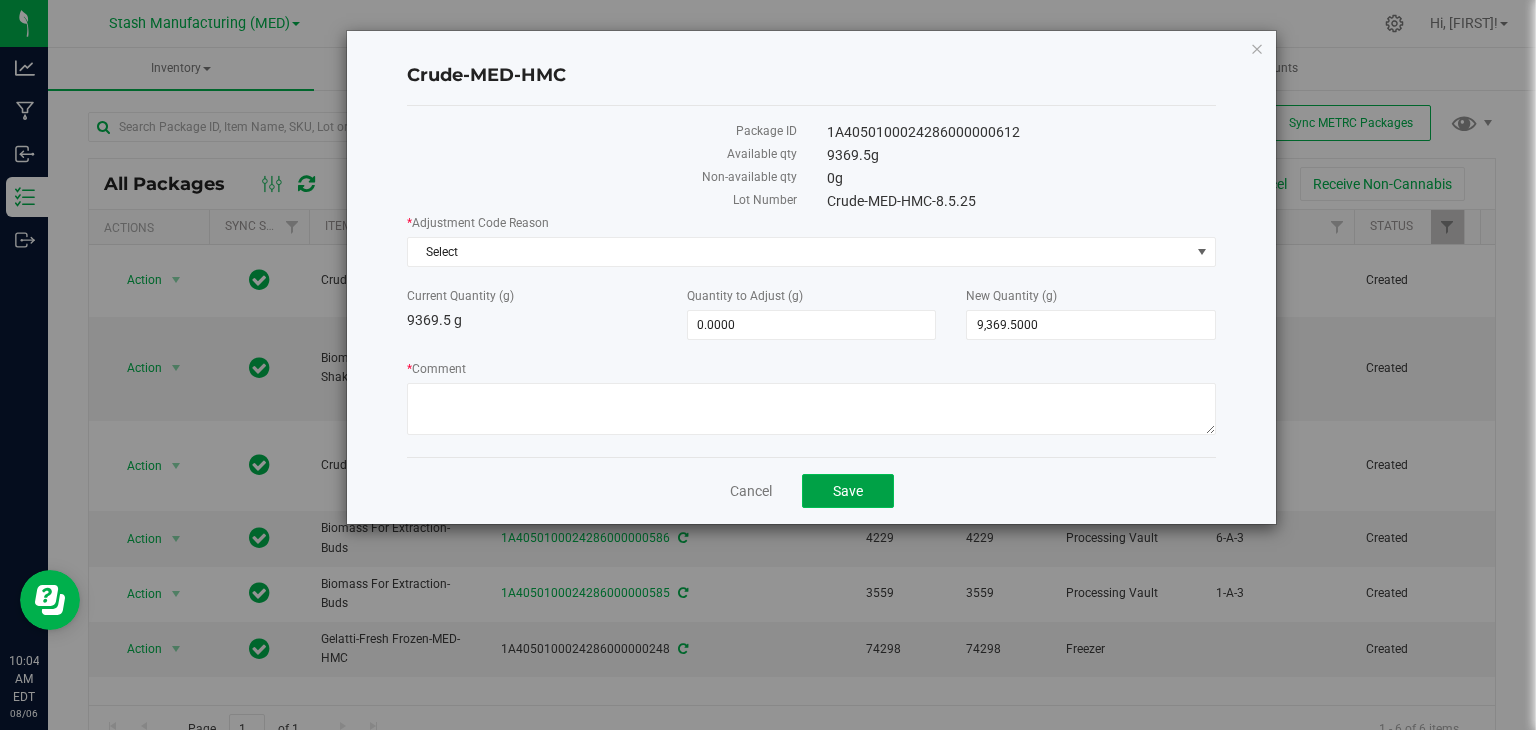 click on "Save" 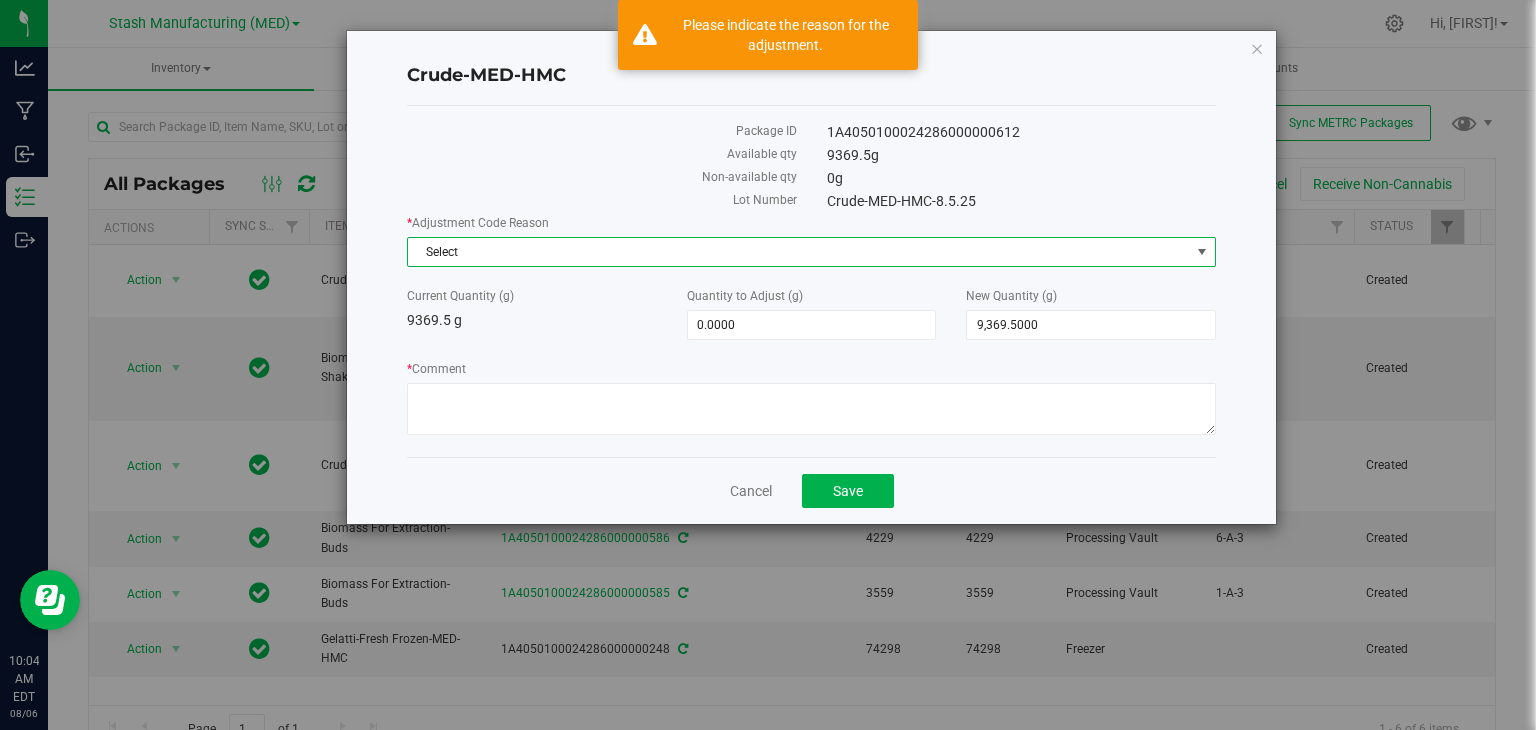 click on "Select" at bounding box center (799, 252) 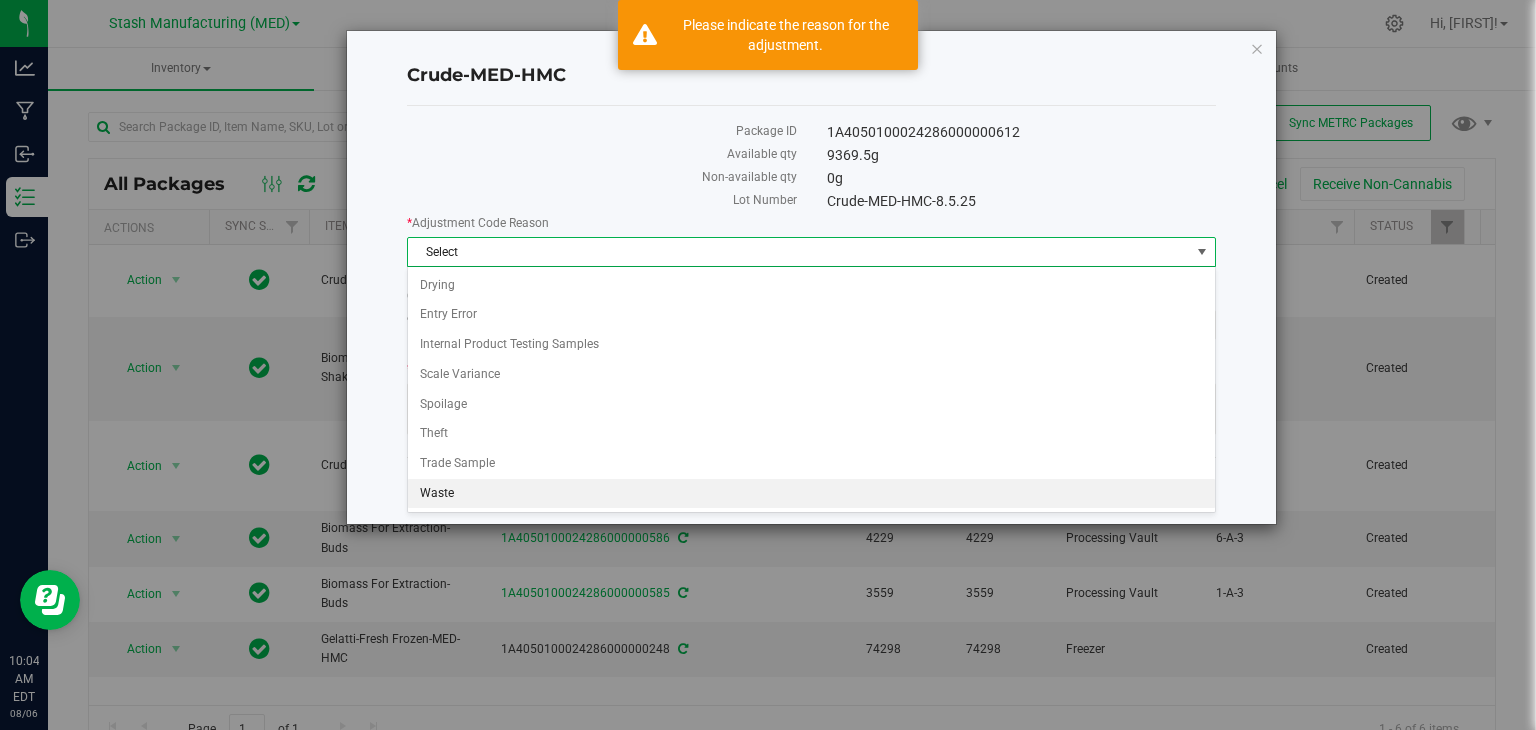 click on "Waste" at bounding box center [811, 494] 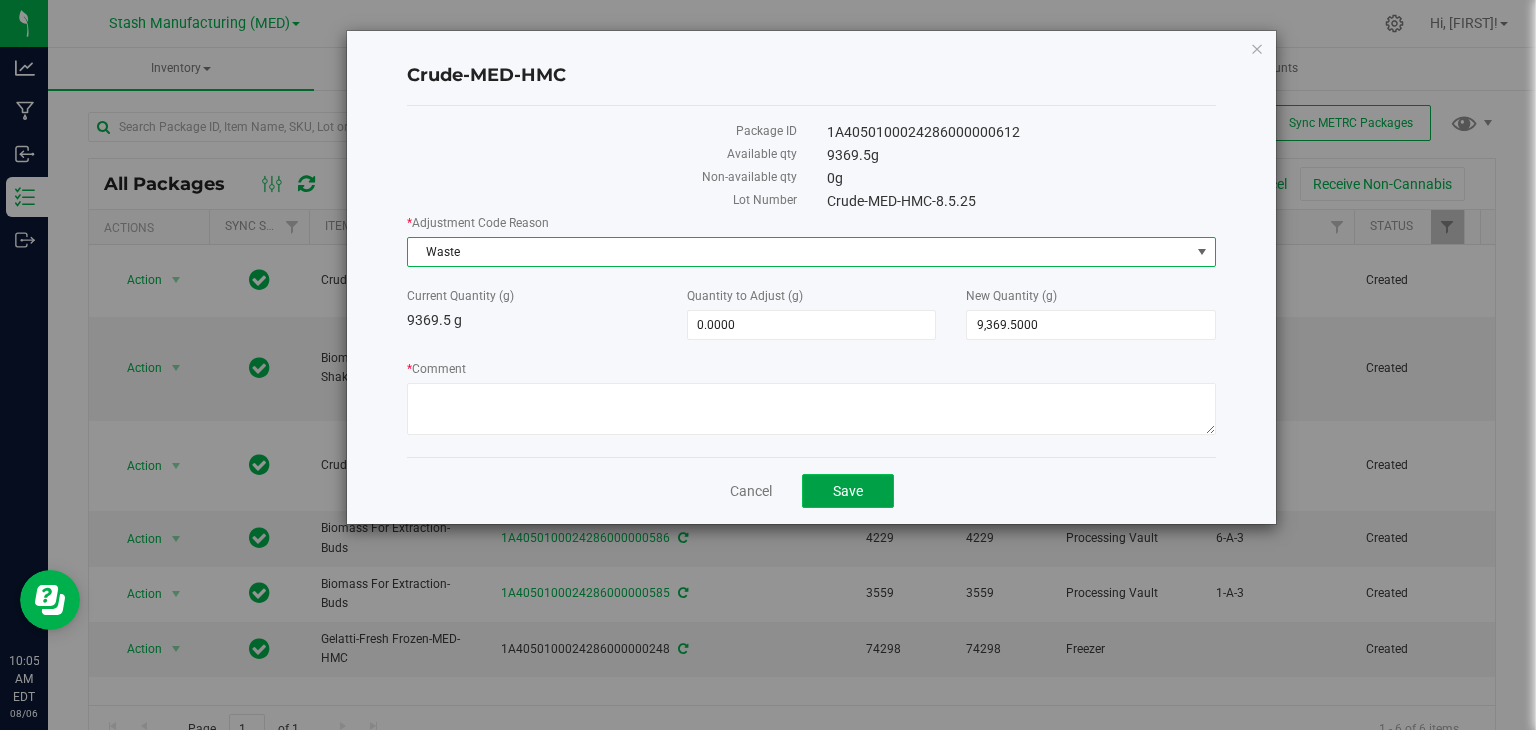 click on "Save" 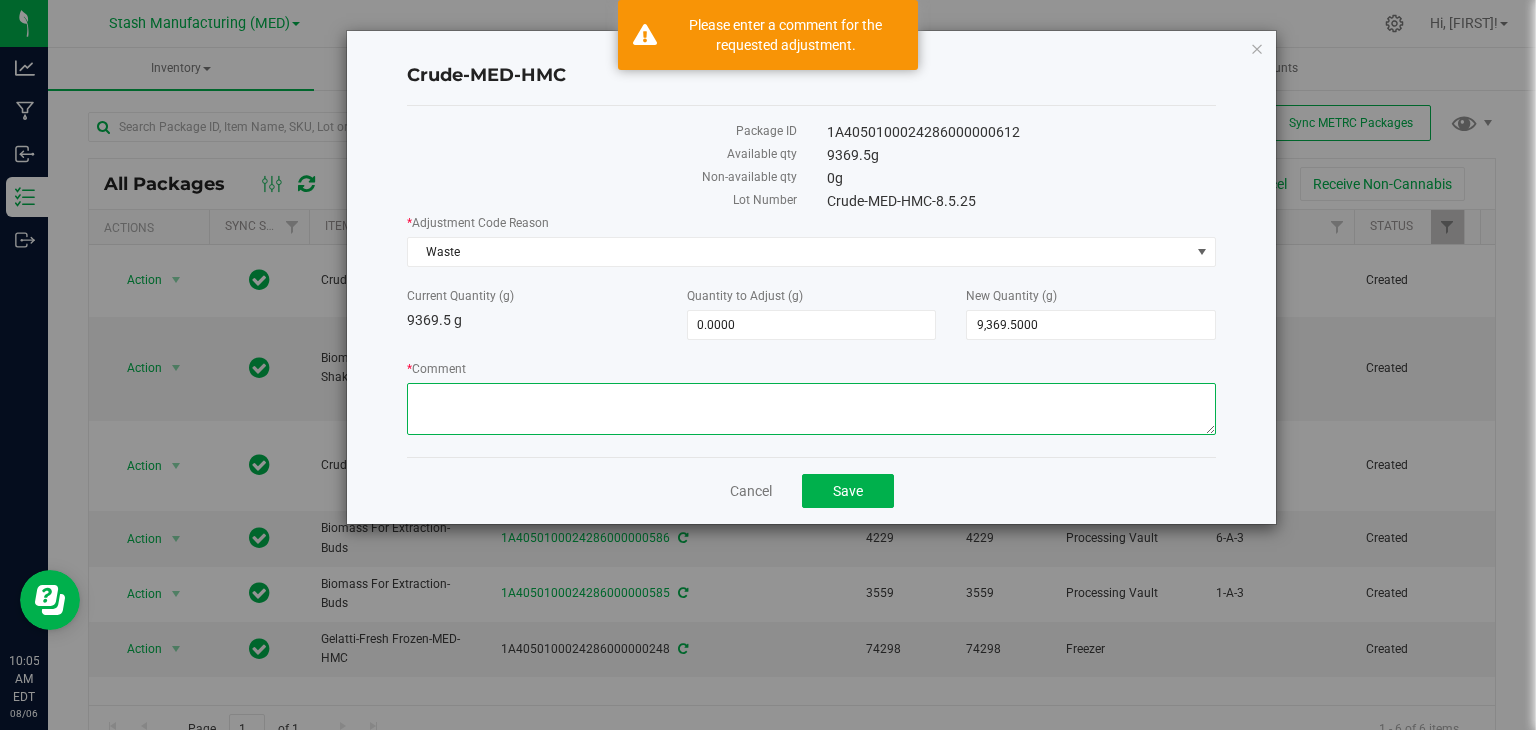 click on "*
Comment" at bounding box center (811, 409) 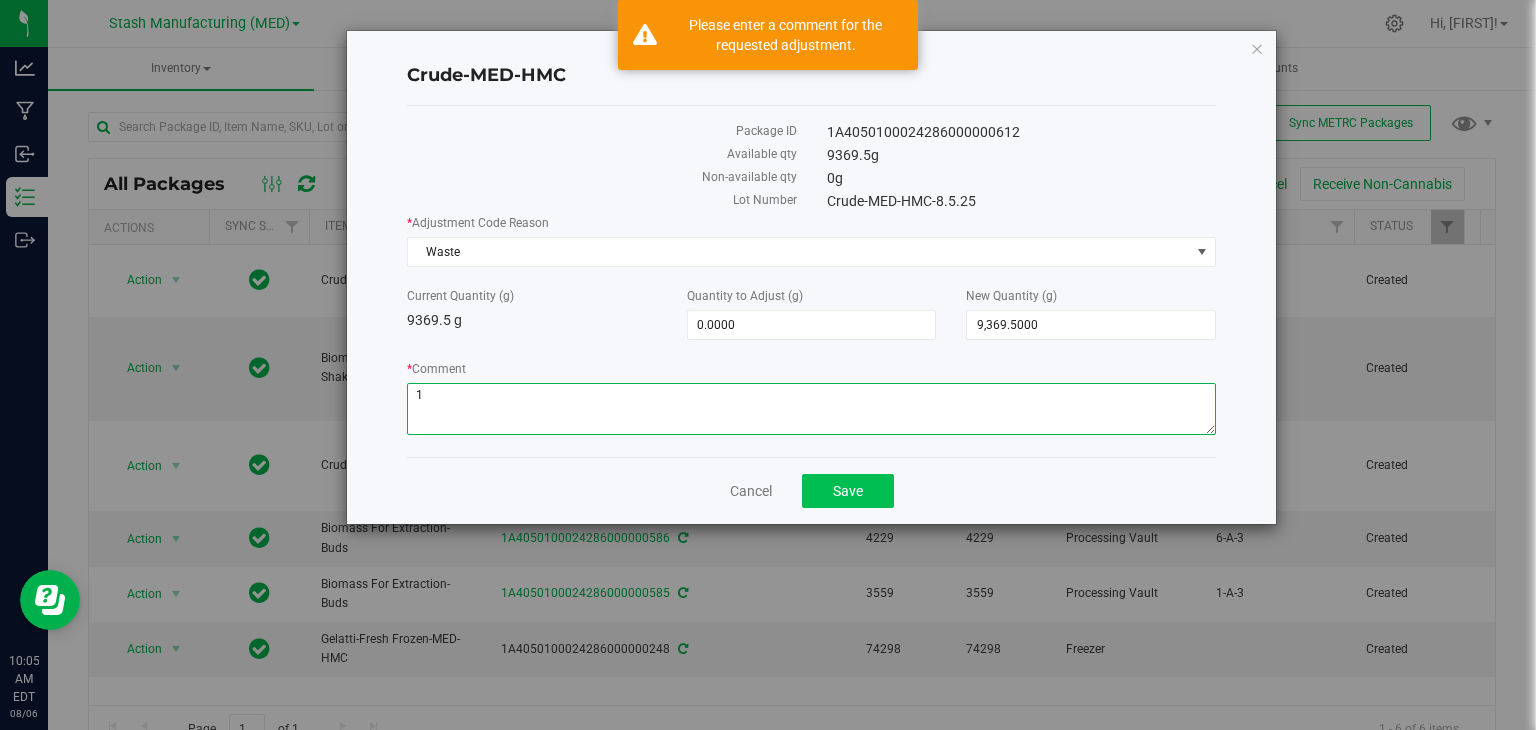 type on "1" 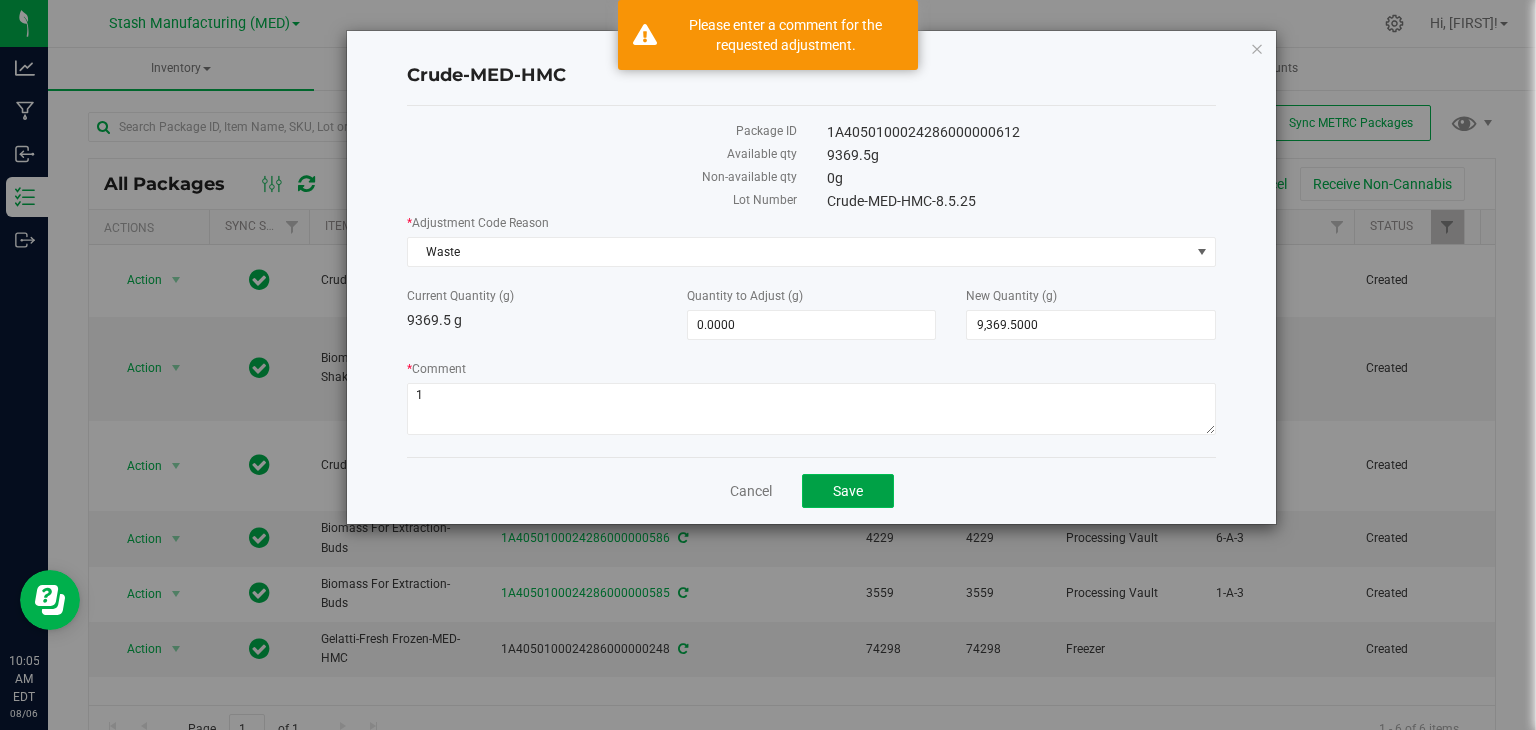 click on "Save" 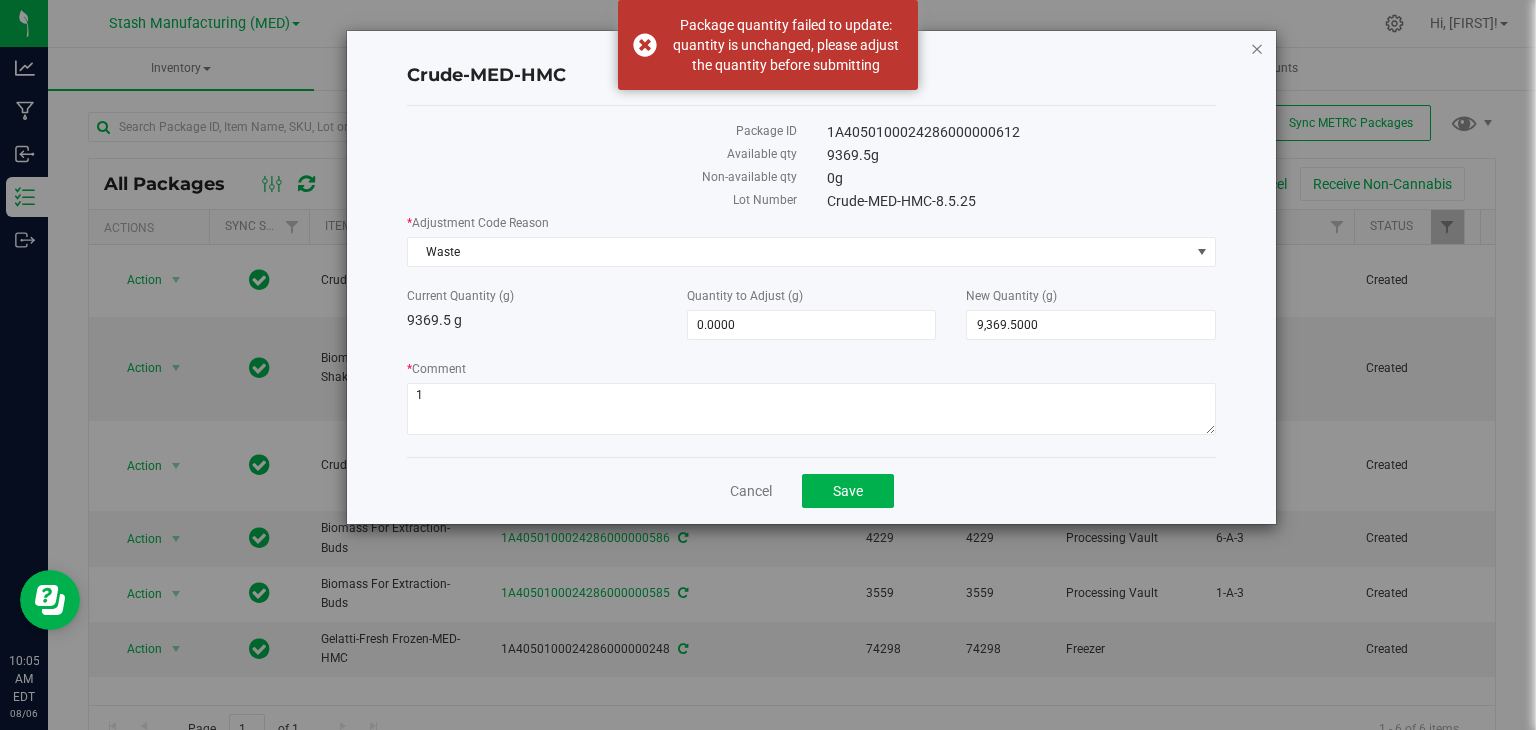 click at bounding box center (1257, 48) 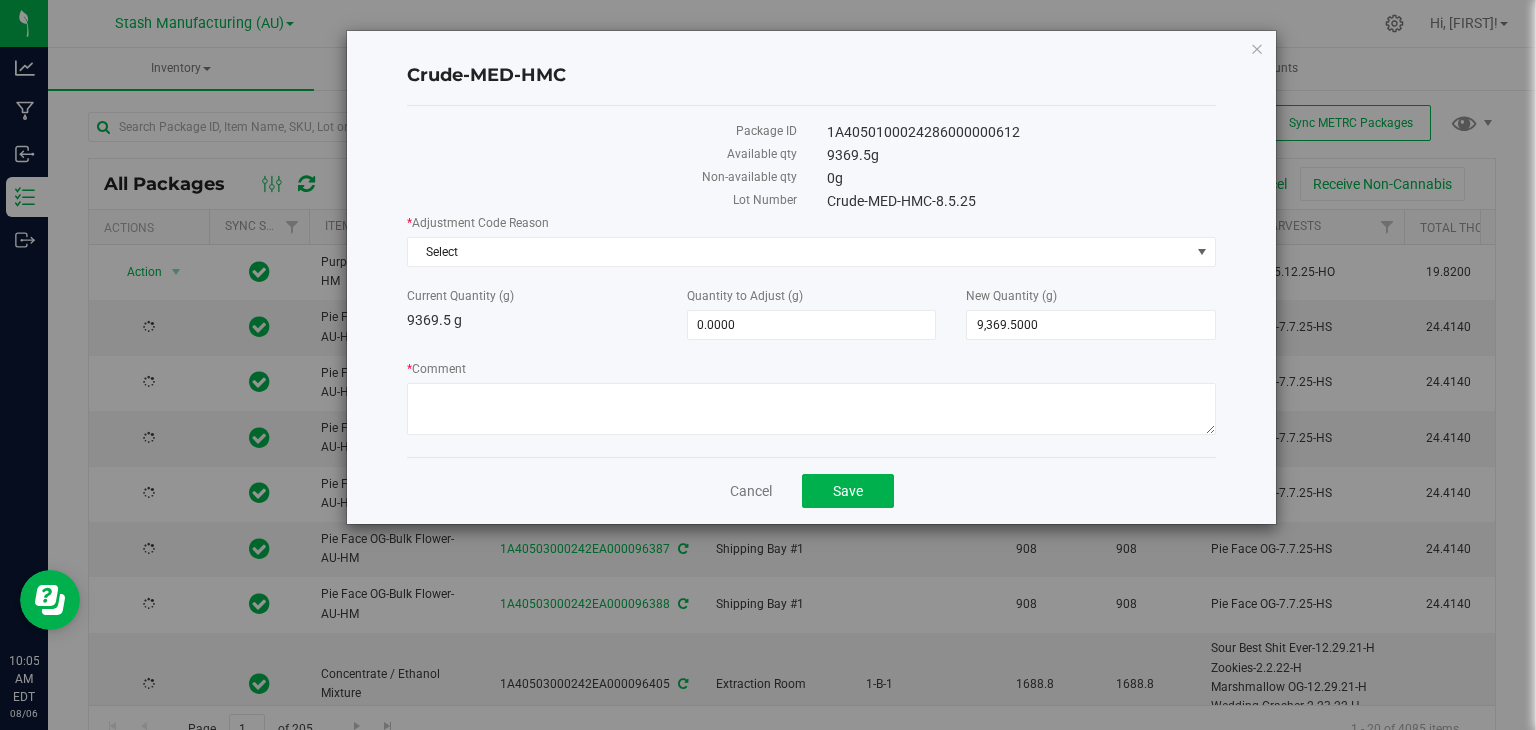 type on "2026-08-06" 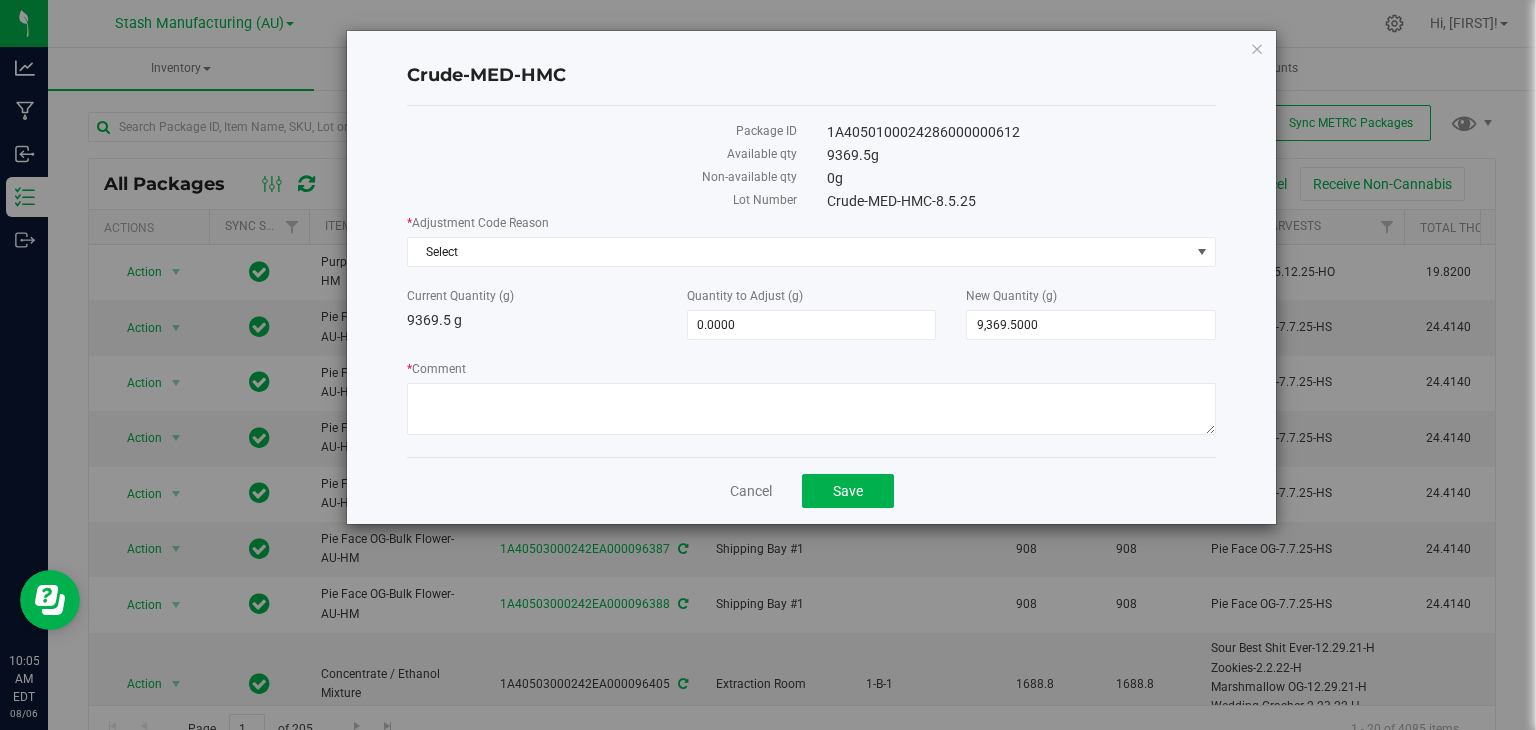 click on "Crude-MED-HMC
Package ID
1A4050100024286000000612
Available qty
9369.5
g
Non-available qty
0
g
Lot Number
Crude-MED-HMC-8.5.25
*
Adjustment Code Reason
Select Select Drying Entry Error Internal Product Testing Samples Scale Variance Spoilage Theft Trade Sample Waste
Current Quantity (g)
9369.5 g
0.0000" at bounding box center (775, 365) 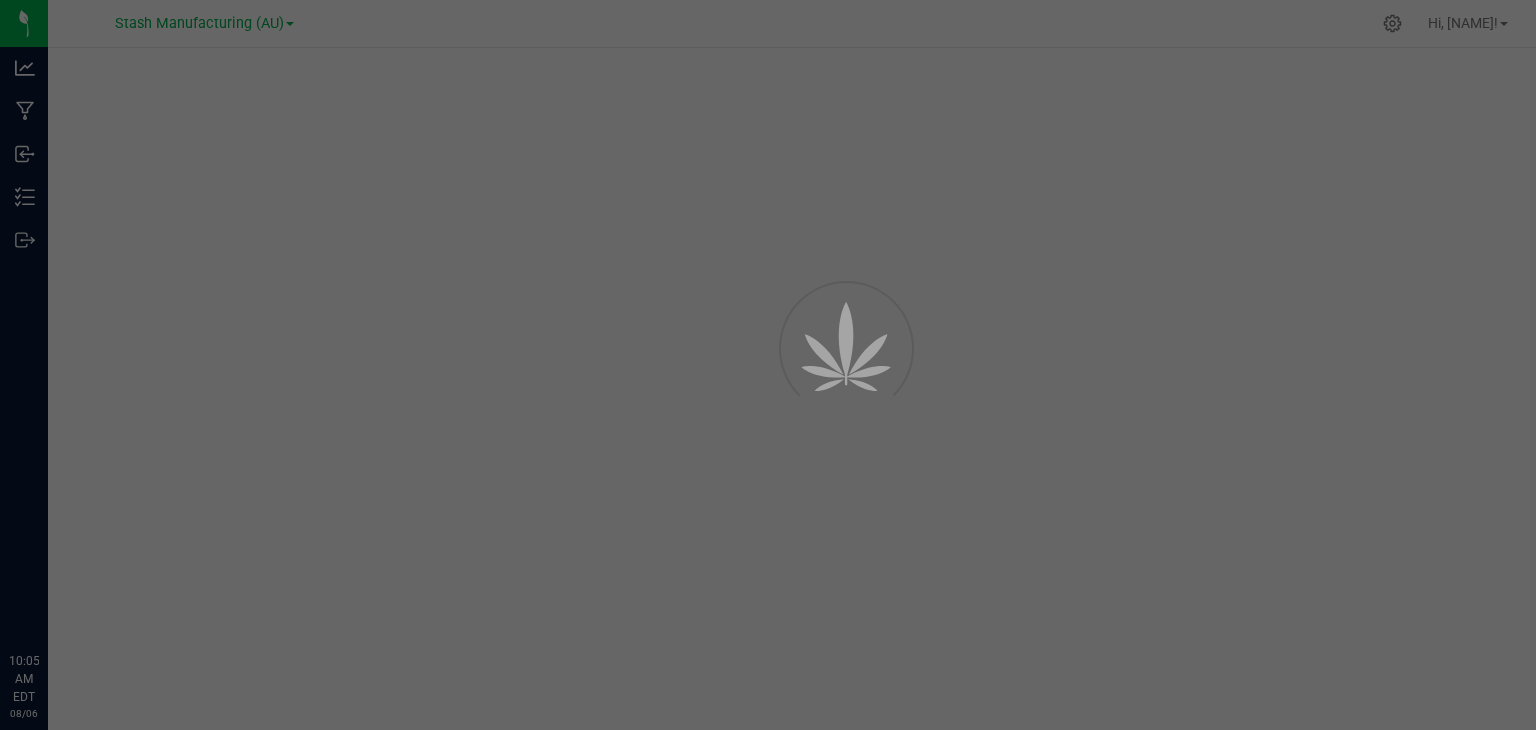 scroll, scrollTop: 0, scrollLeft: 0, axis: both 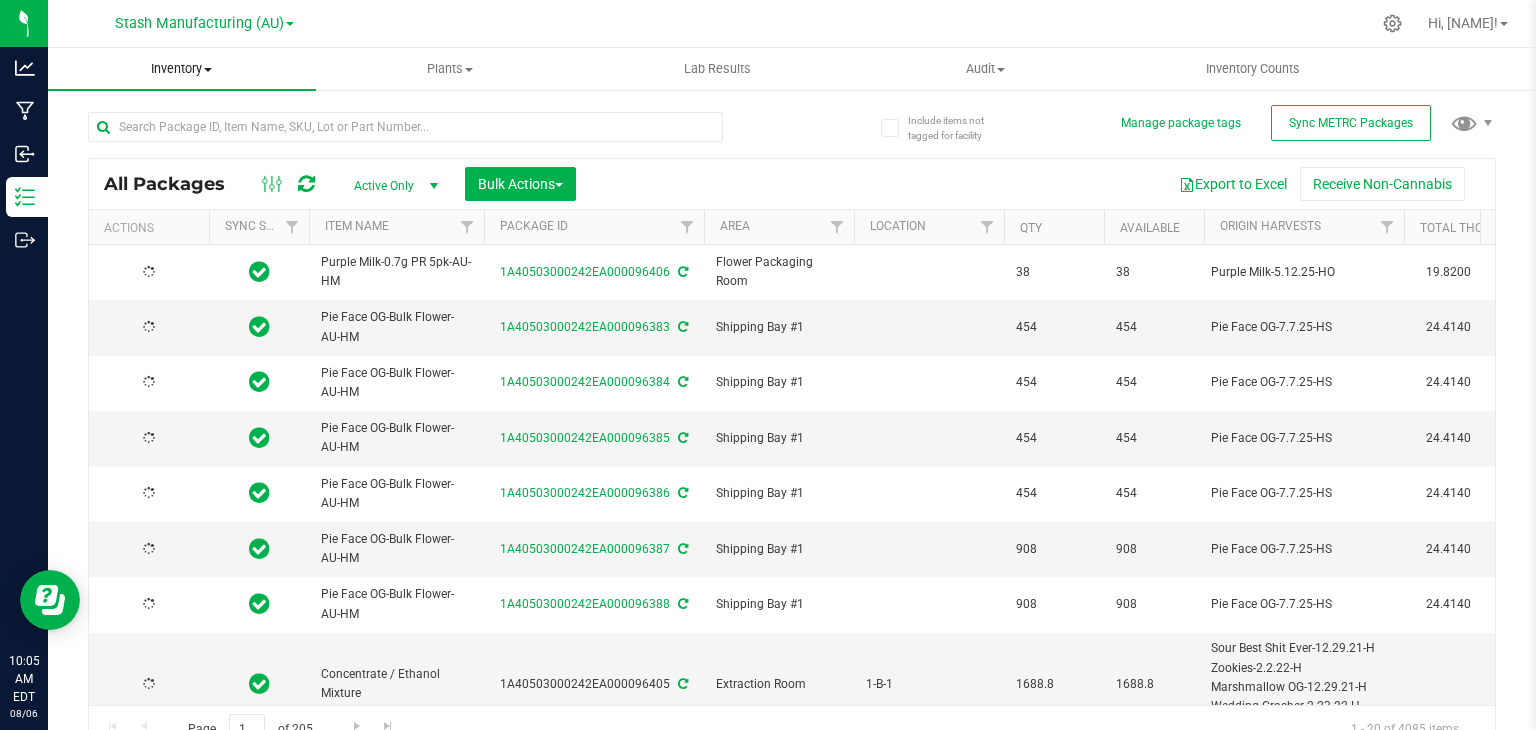 type on "2026-08-06" 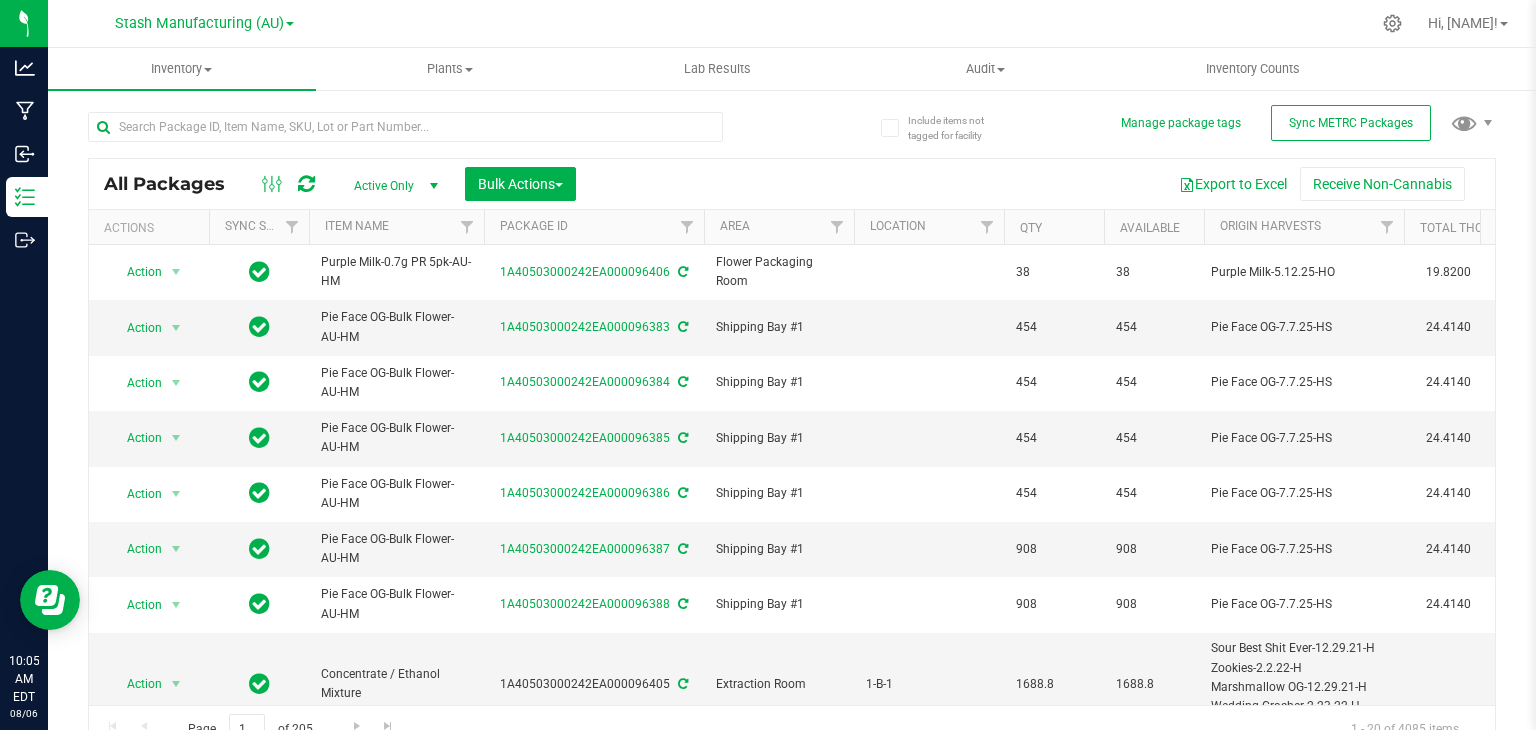 click at bounding box center [290, 24] 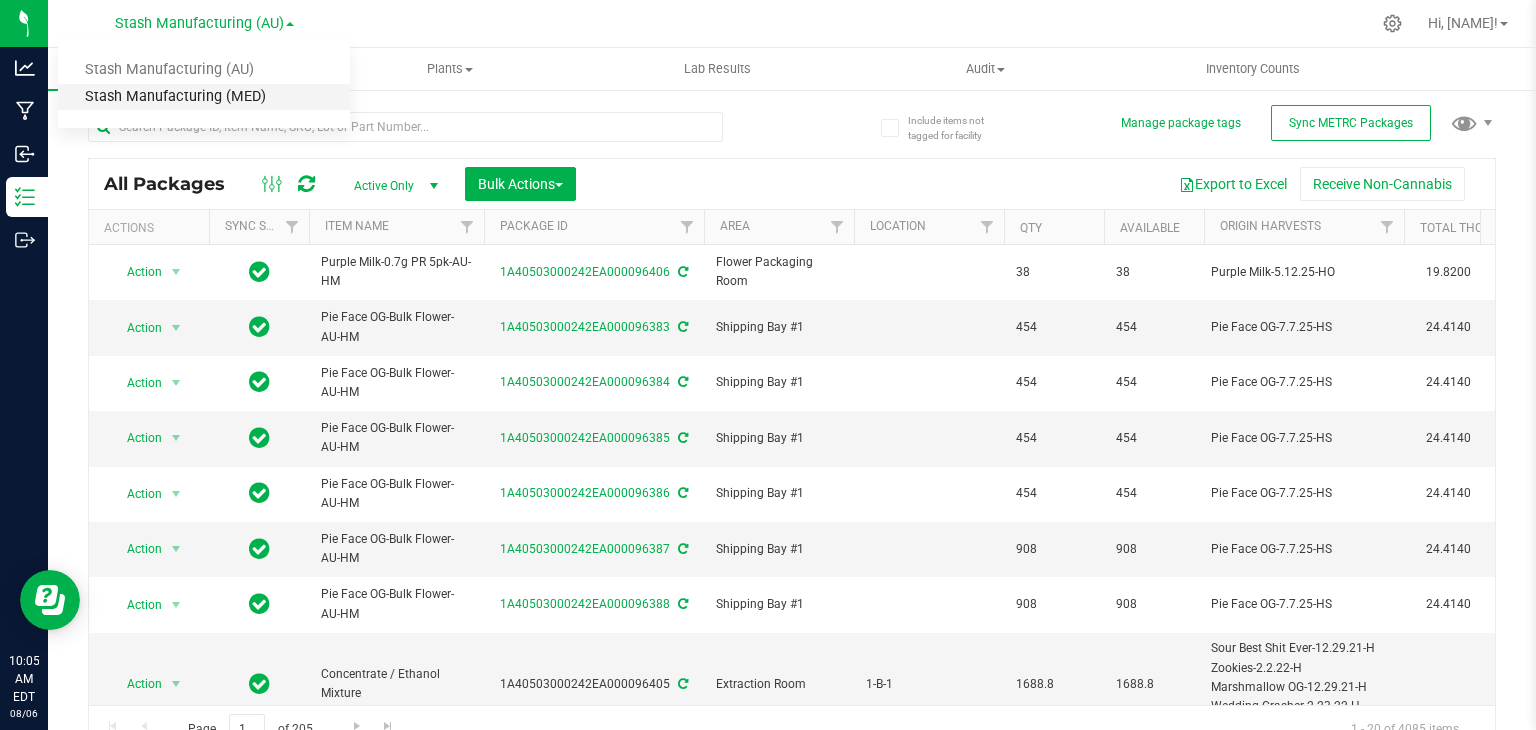 click on "Stash Manufacturing (MED)" at bounding box center (204, 97) 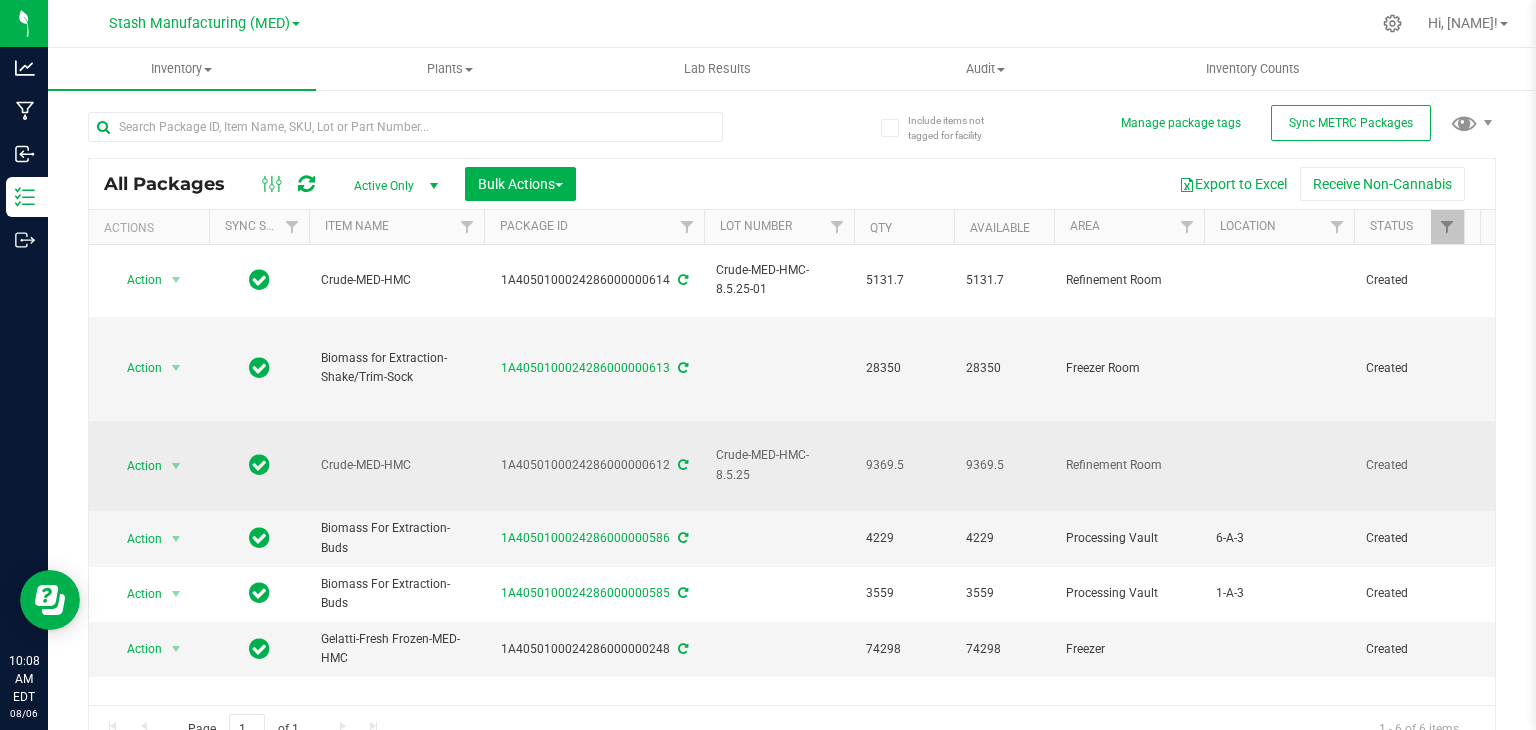 click on "9369.5" at bounding box center (904, 466) 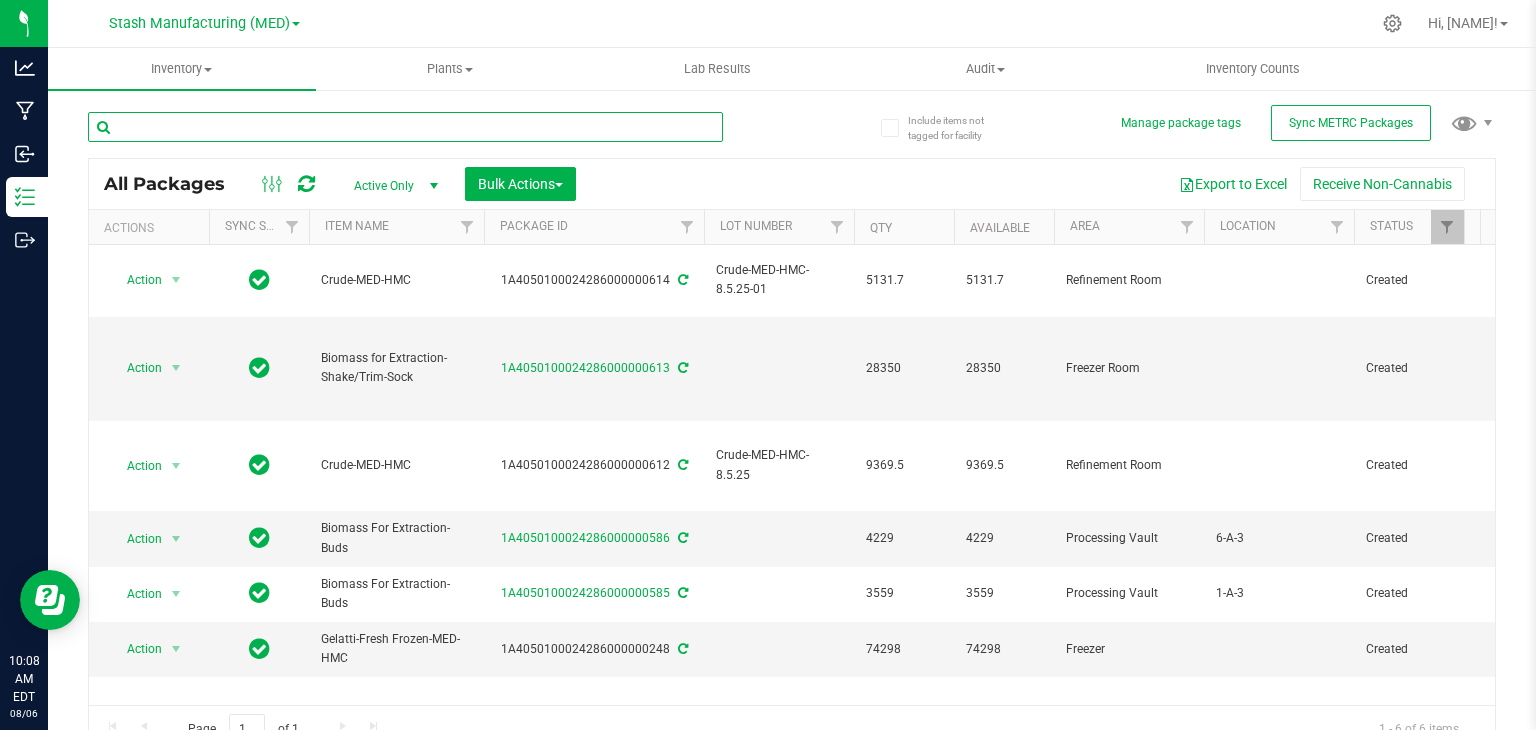 click at bounding box center (405, 127) 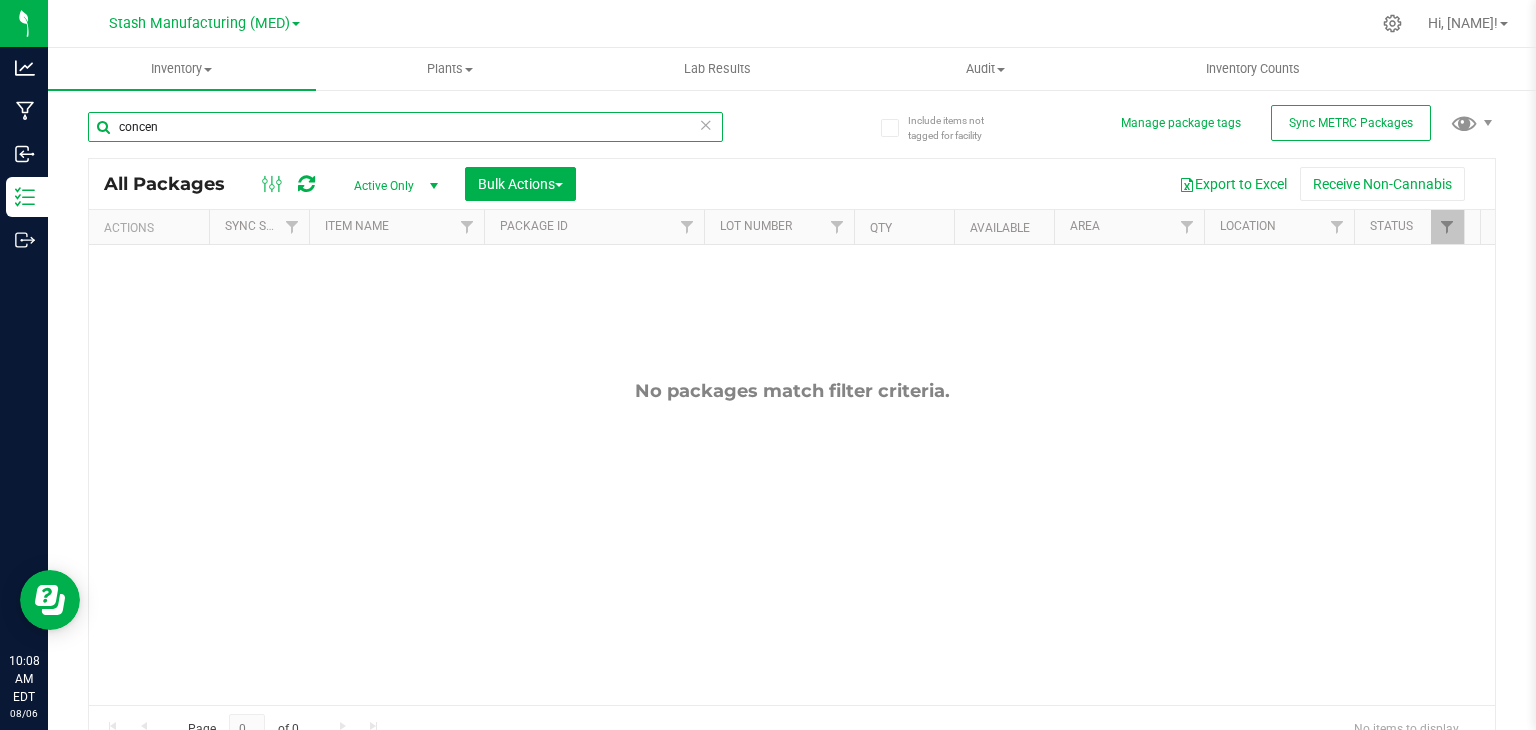 type on "concen" 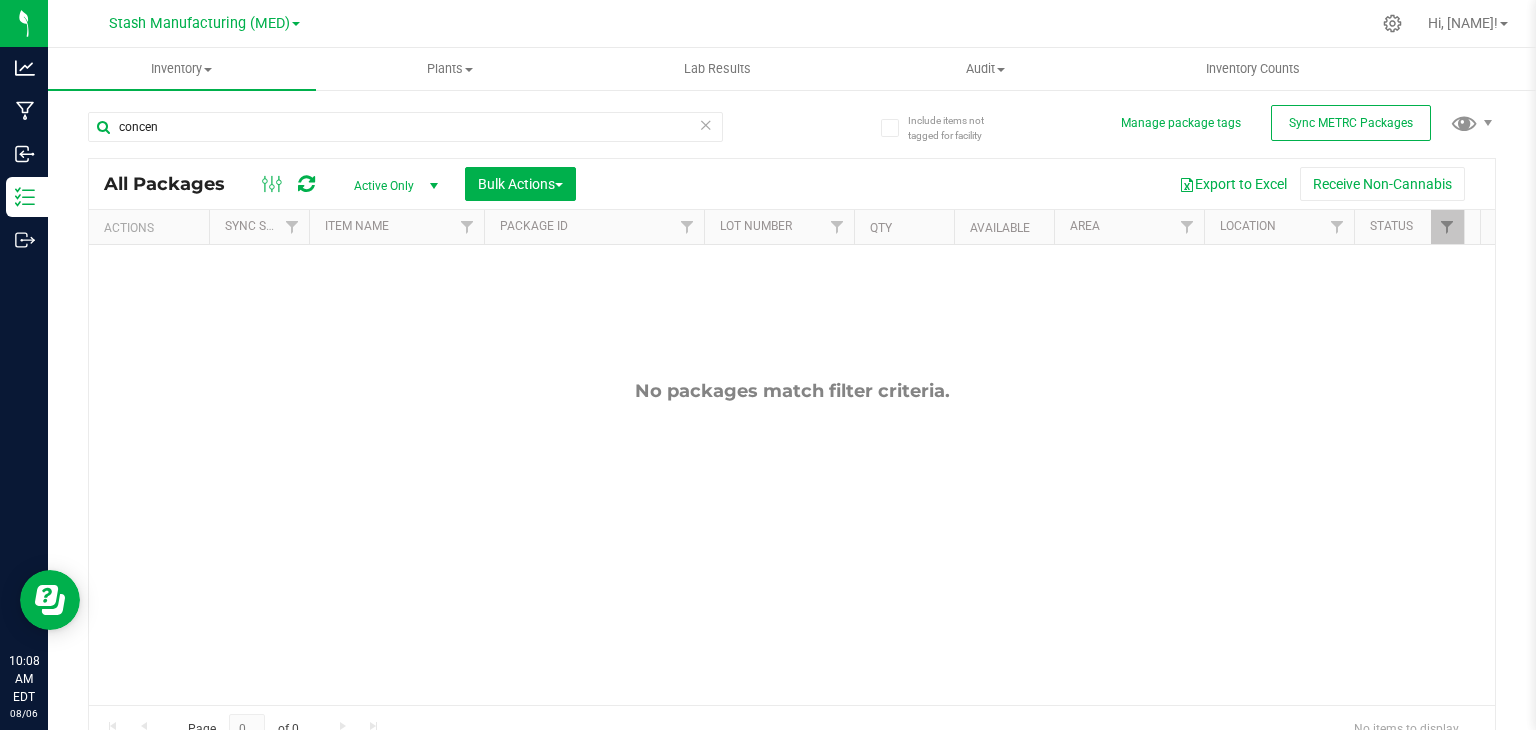 click on "Stash Manufacturing (MED)" at bounding box center (204, 22) 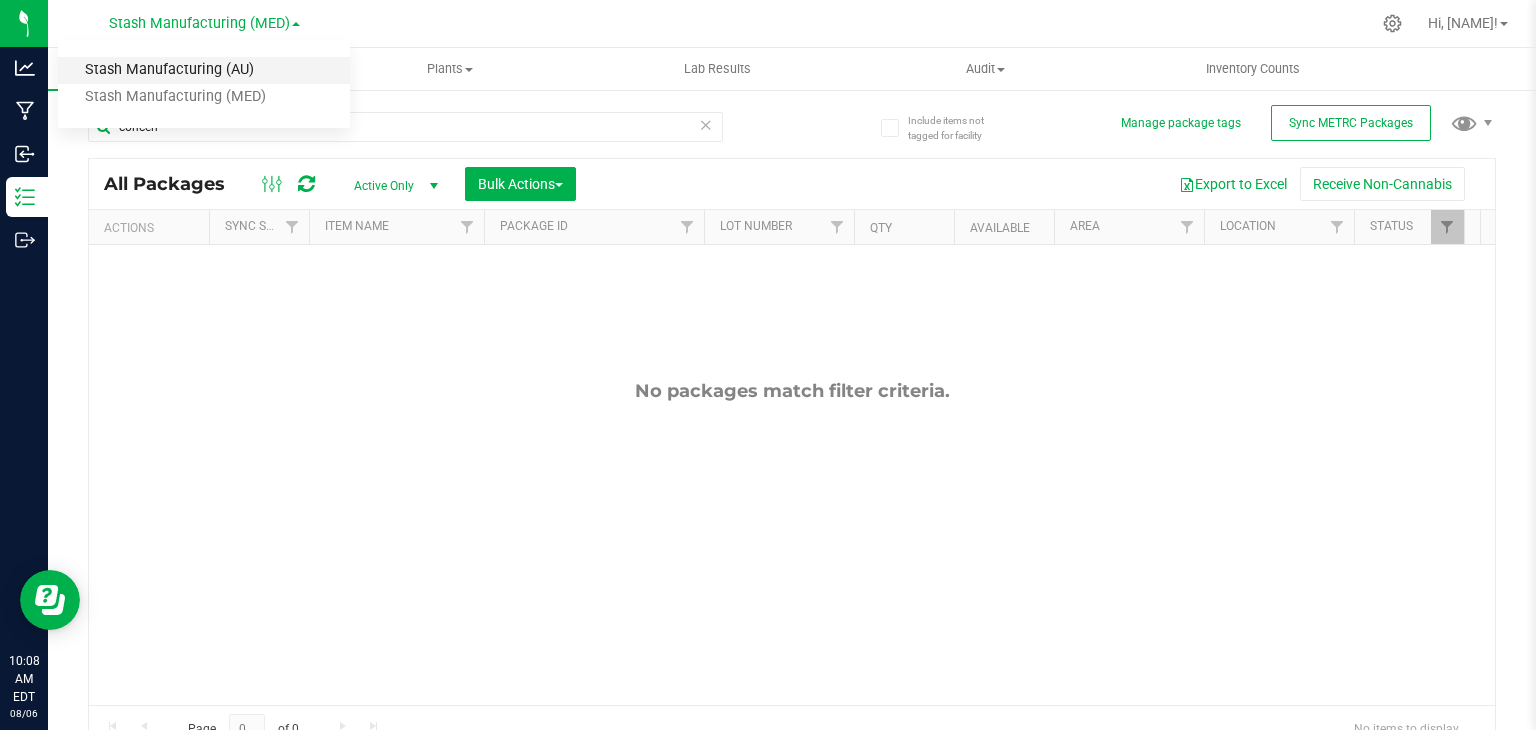 click on "Stash Manufacturing (AU)" at bounding box center (204, 70) 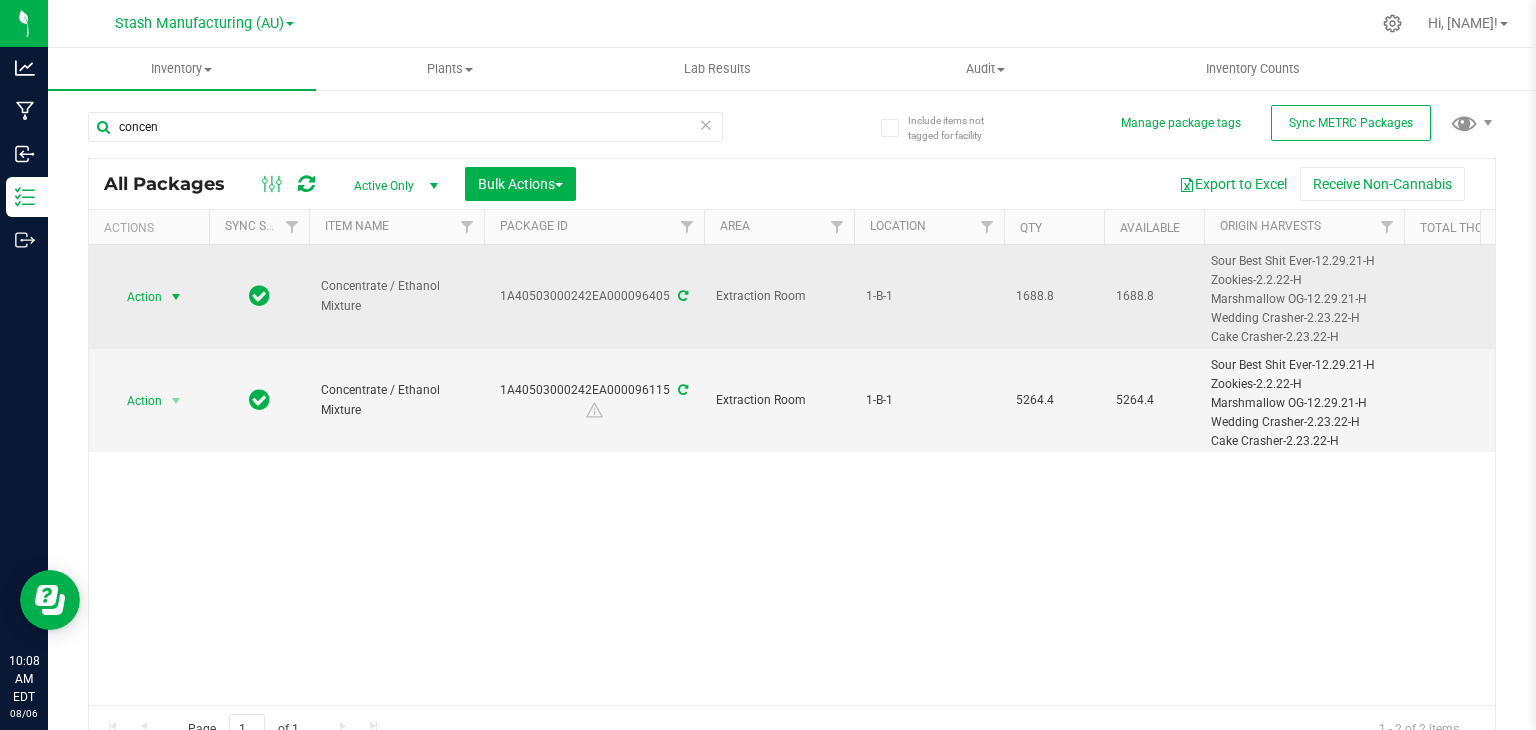 click at bounding box center [176, 297] 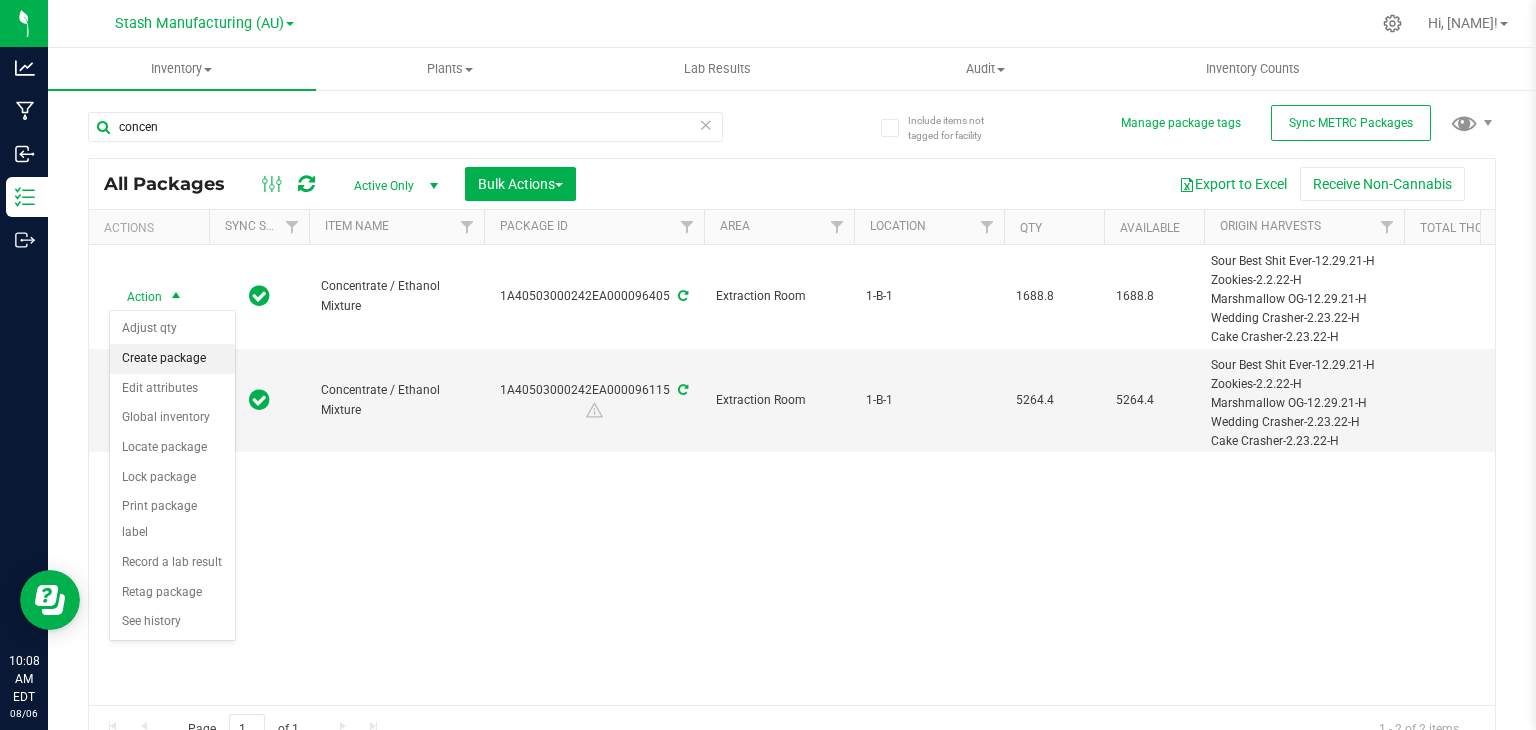 click on "Create package" at bounding box center (172, 359) 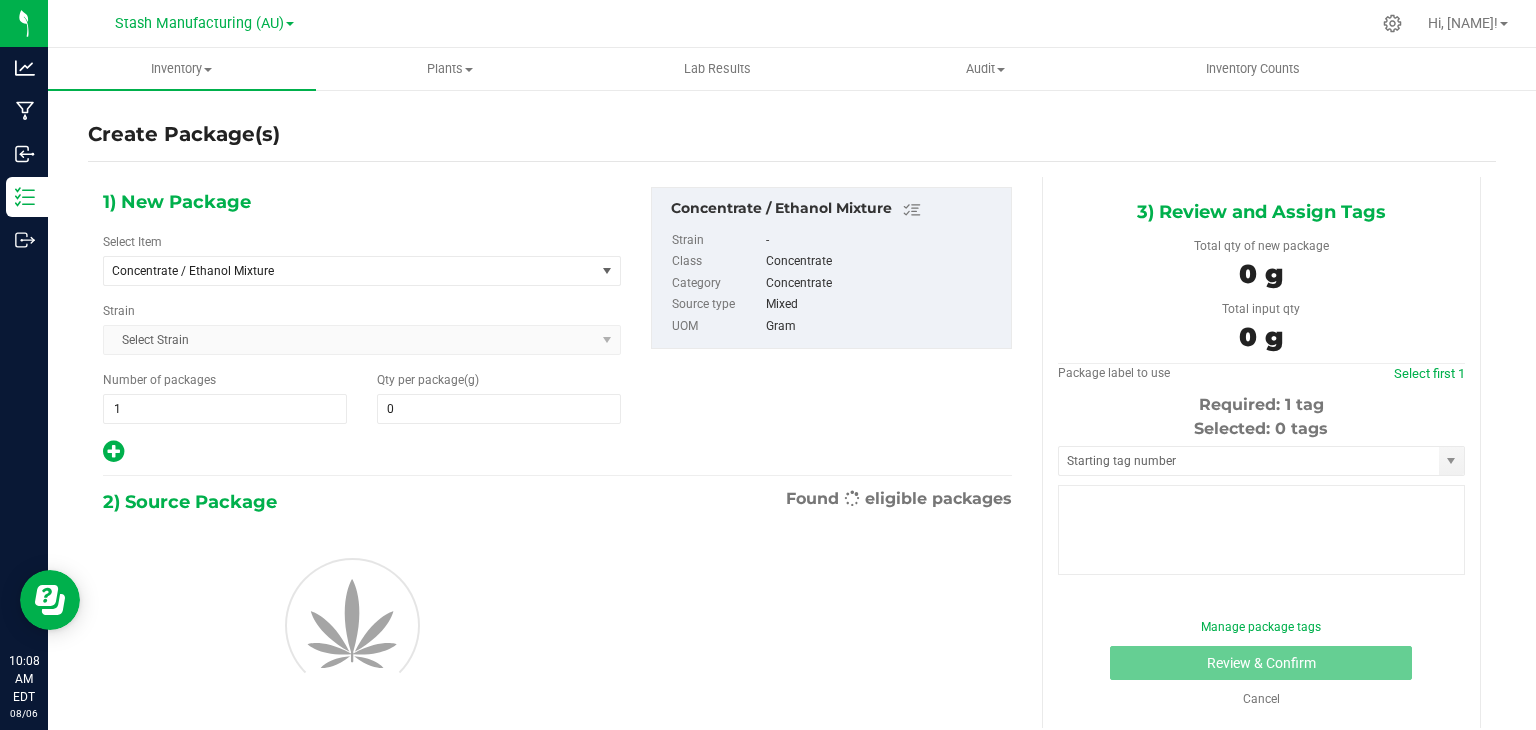 type on "0.0000" 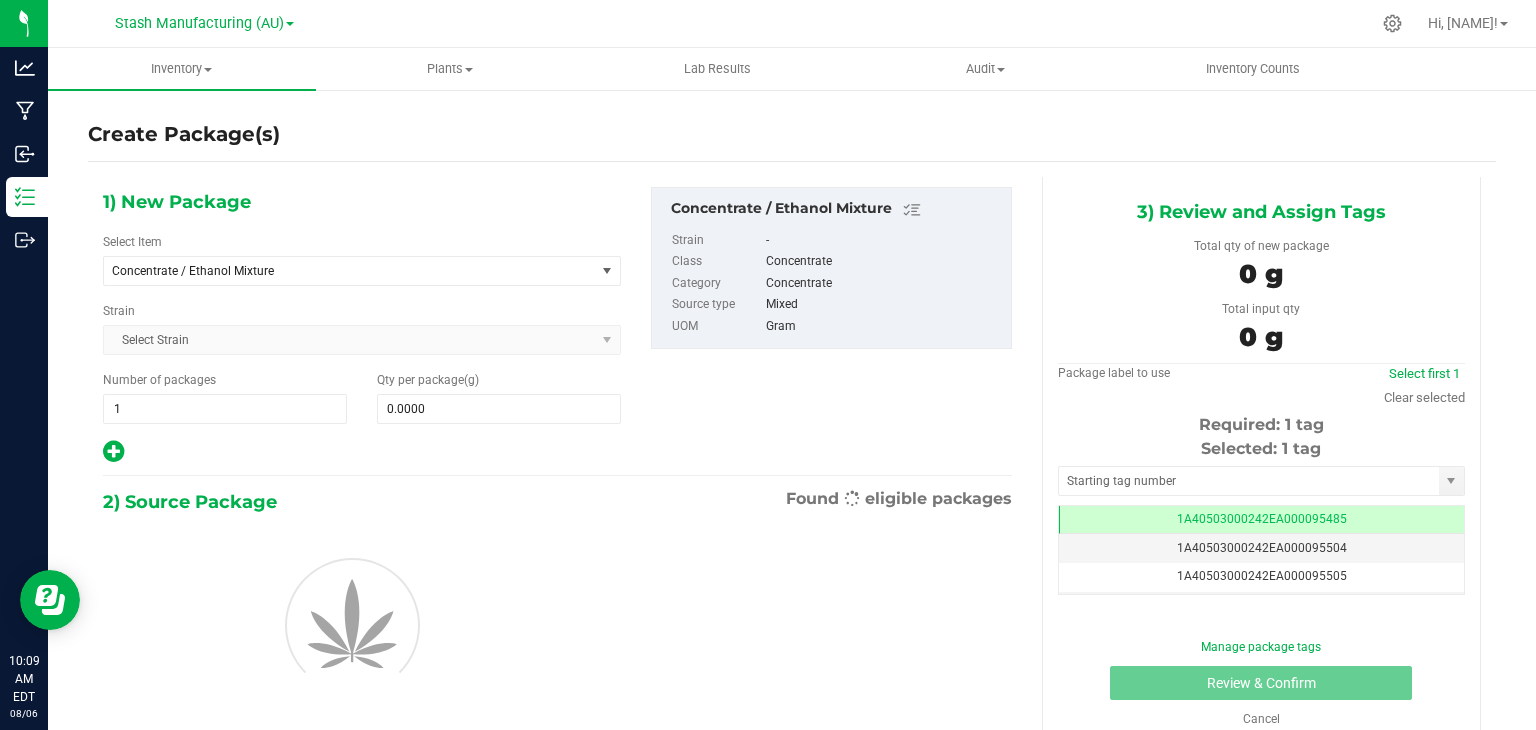 scroll, scrollTop: 0, scrollLeft: 0, axis: both 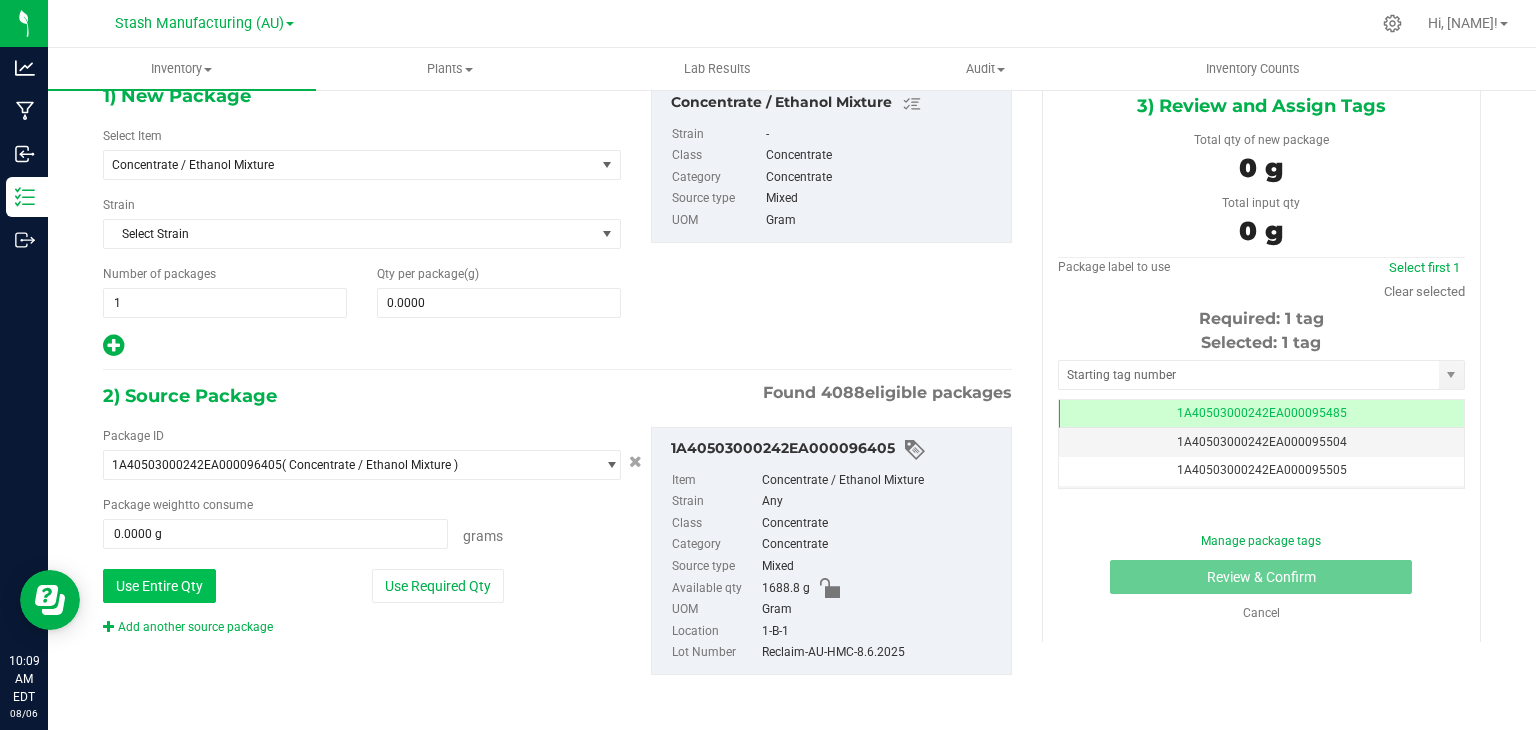 click on "Use Entire Qty" at bounding box center (159, 586) 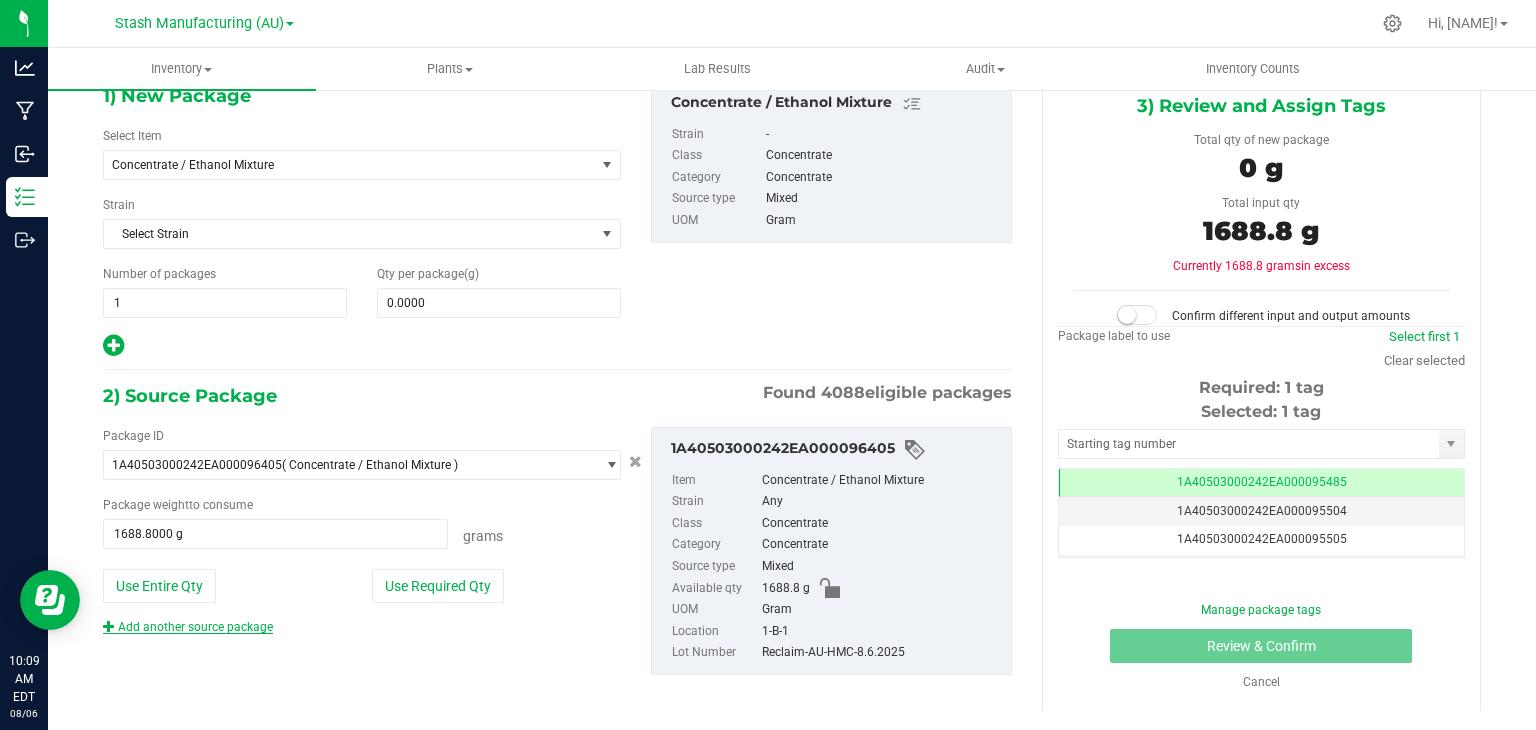 click on "Add another source package" at bounding box center [188, 627] 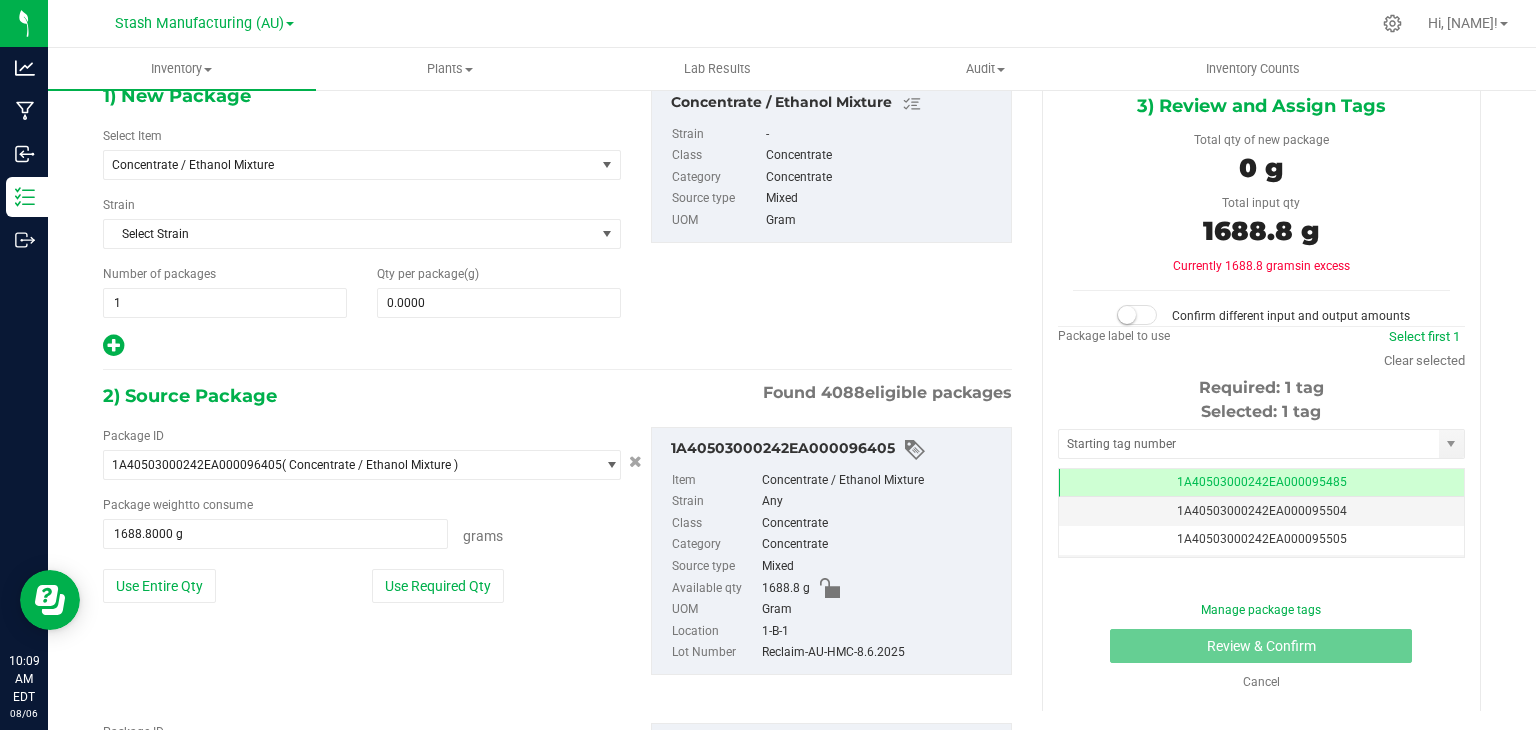 scroll, scrollTop: 256, scrollLeft: 0, axis: vertical 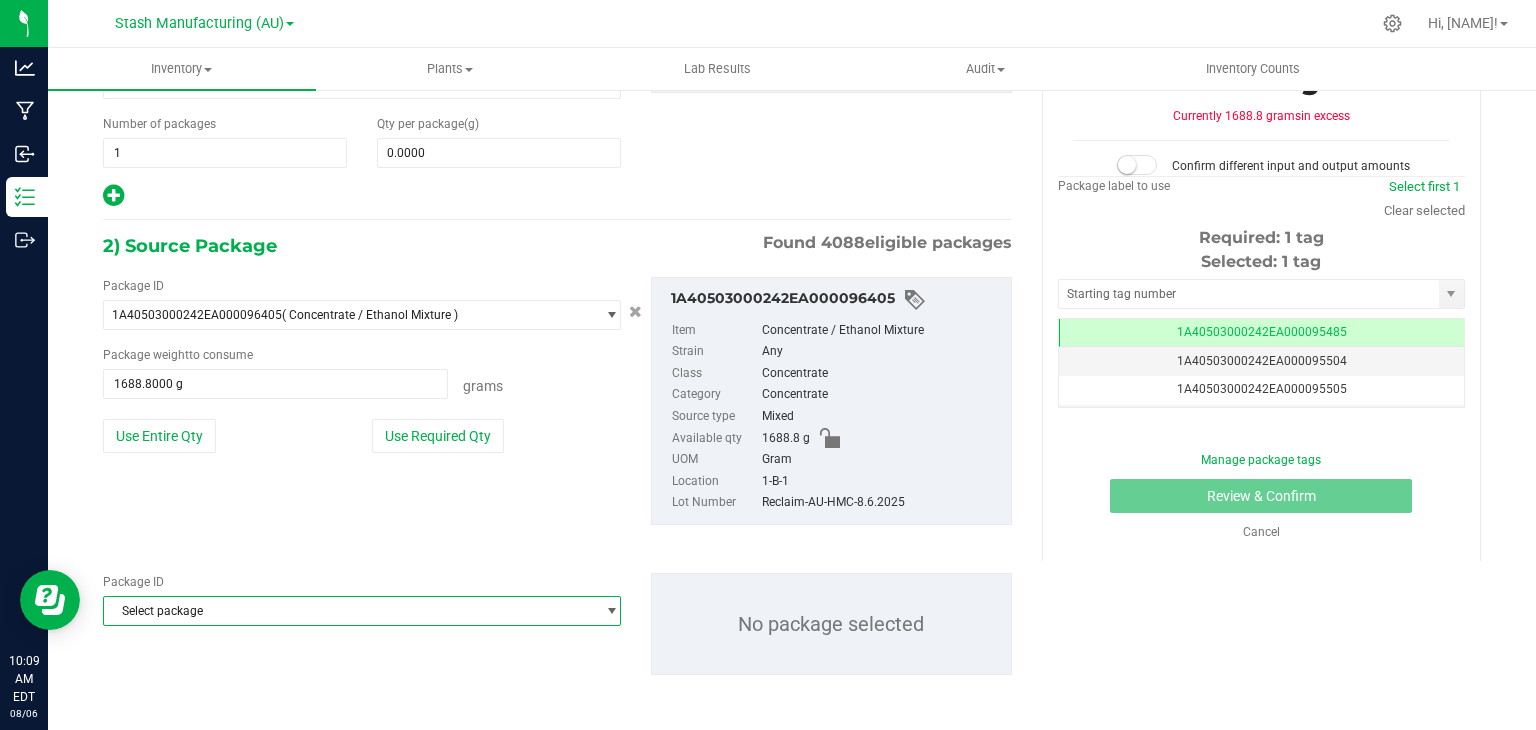 click on "Select package" at bounding box center (349, 611) 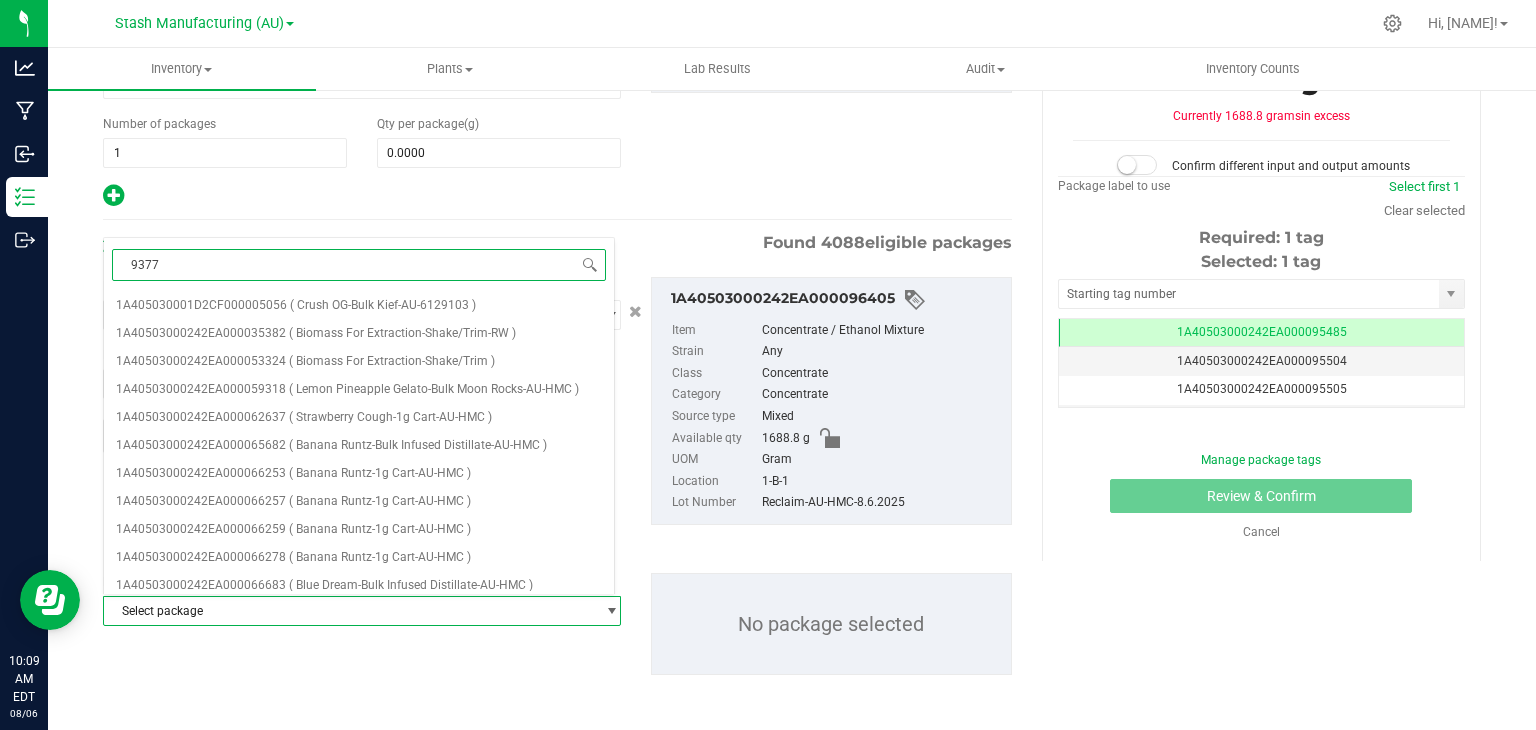 type on "93774" 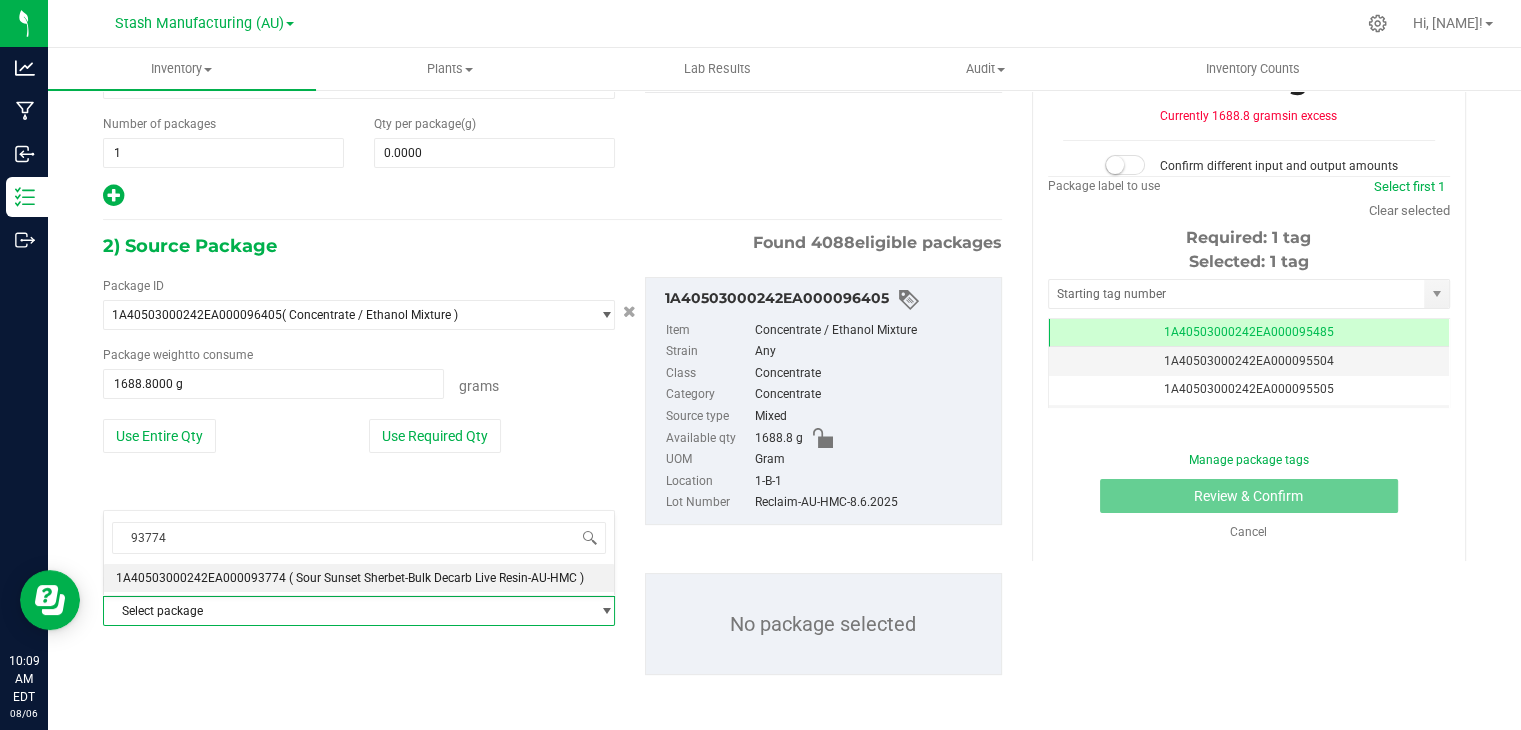 type 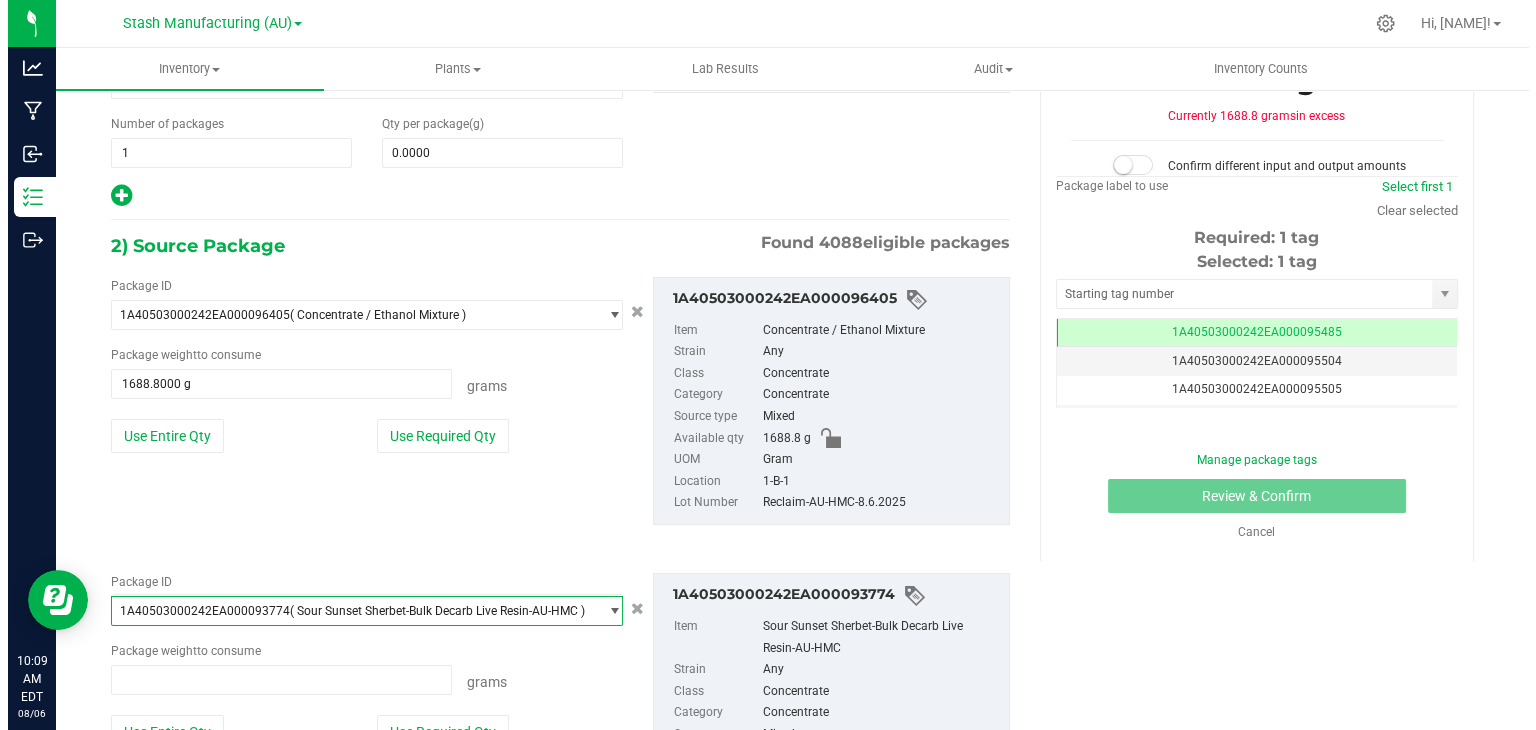 scroll, scrollTop: 63000, scrollLeft: 0, axis: vertical 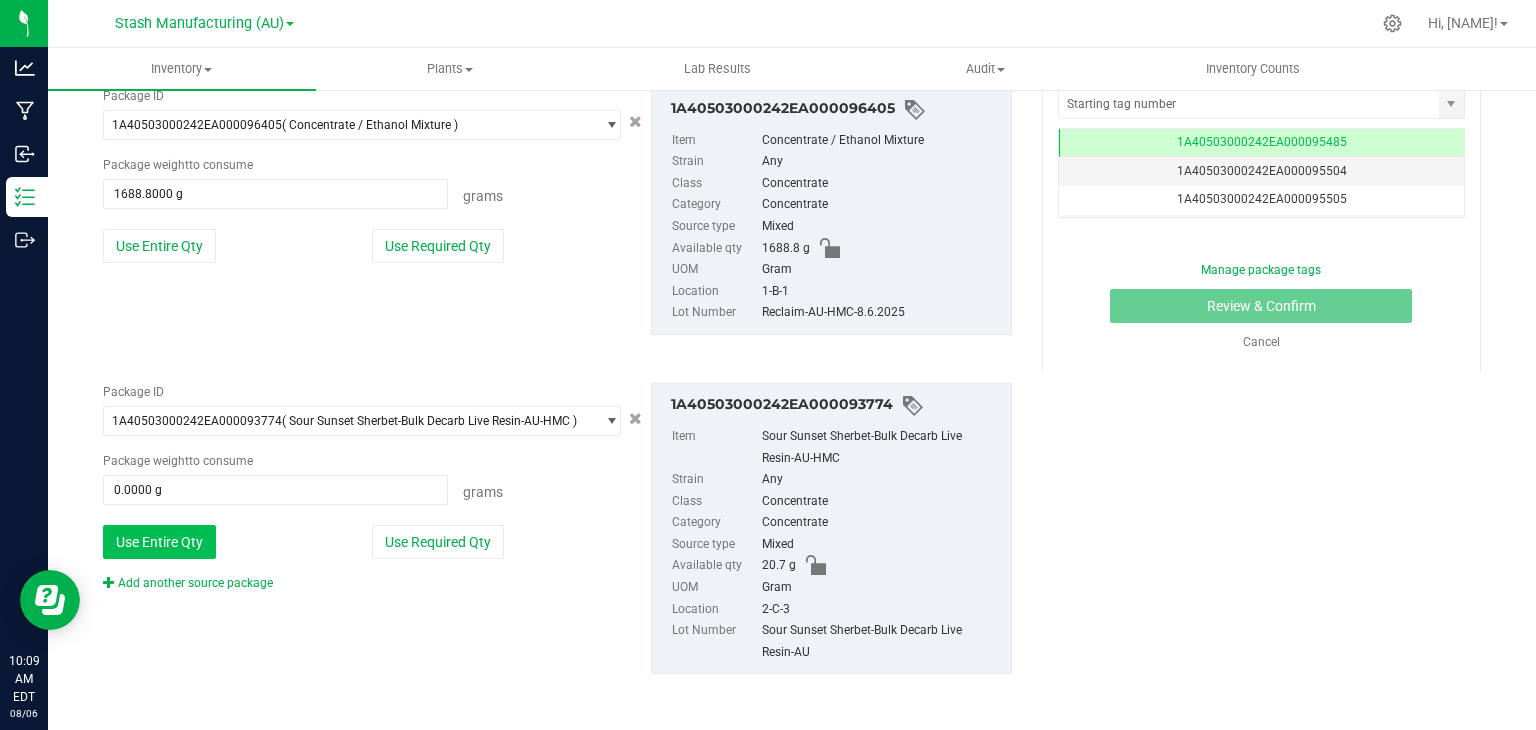 click on "Use Entire Qty" at bounding box center (159, 542) 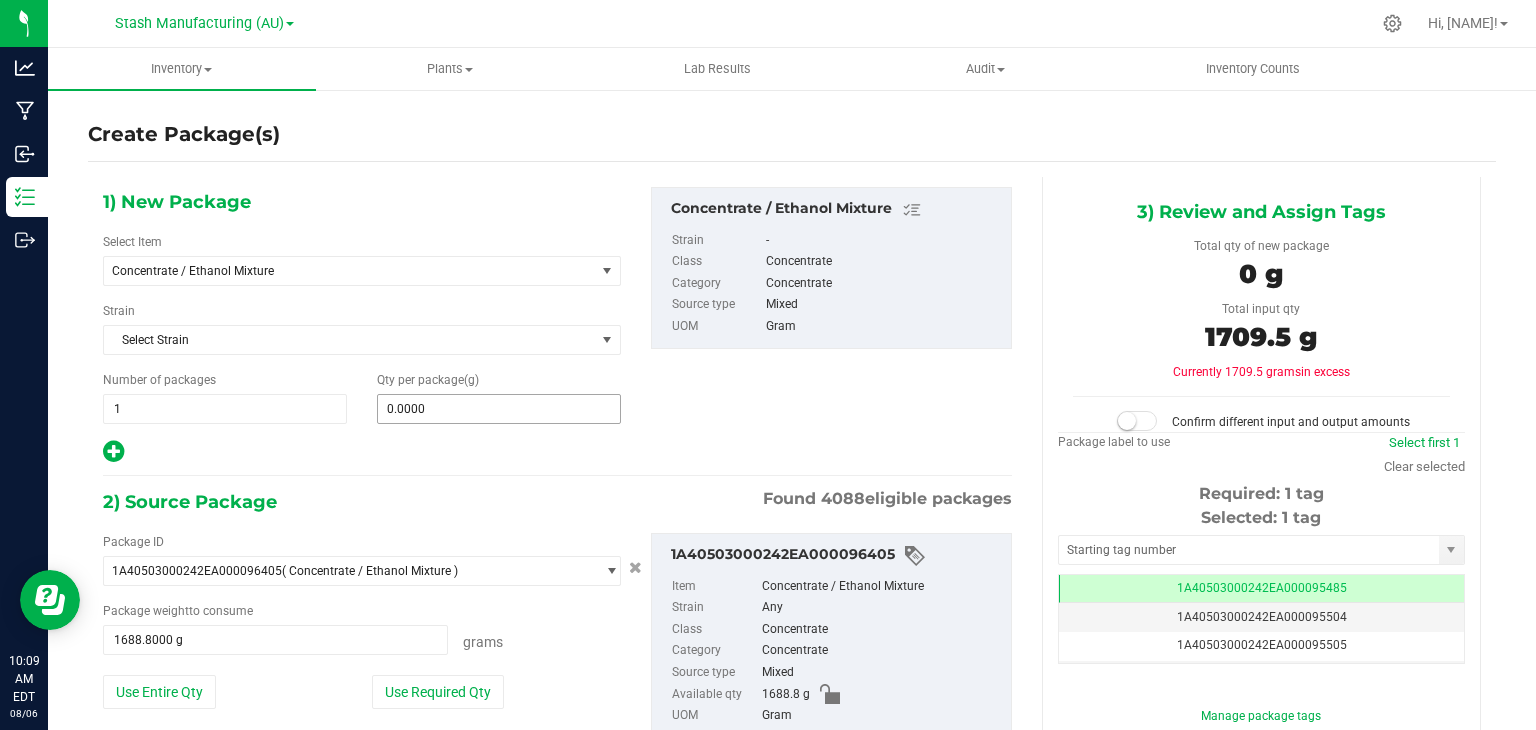 type 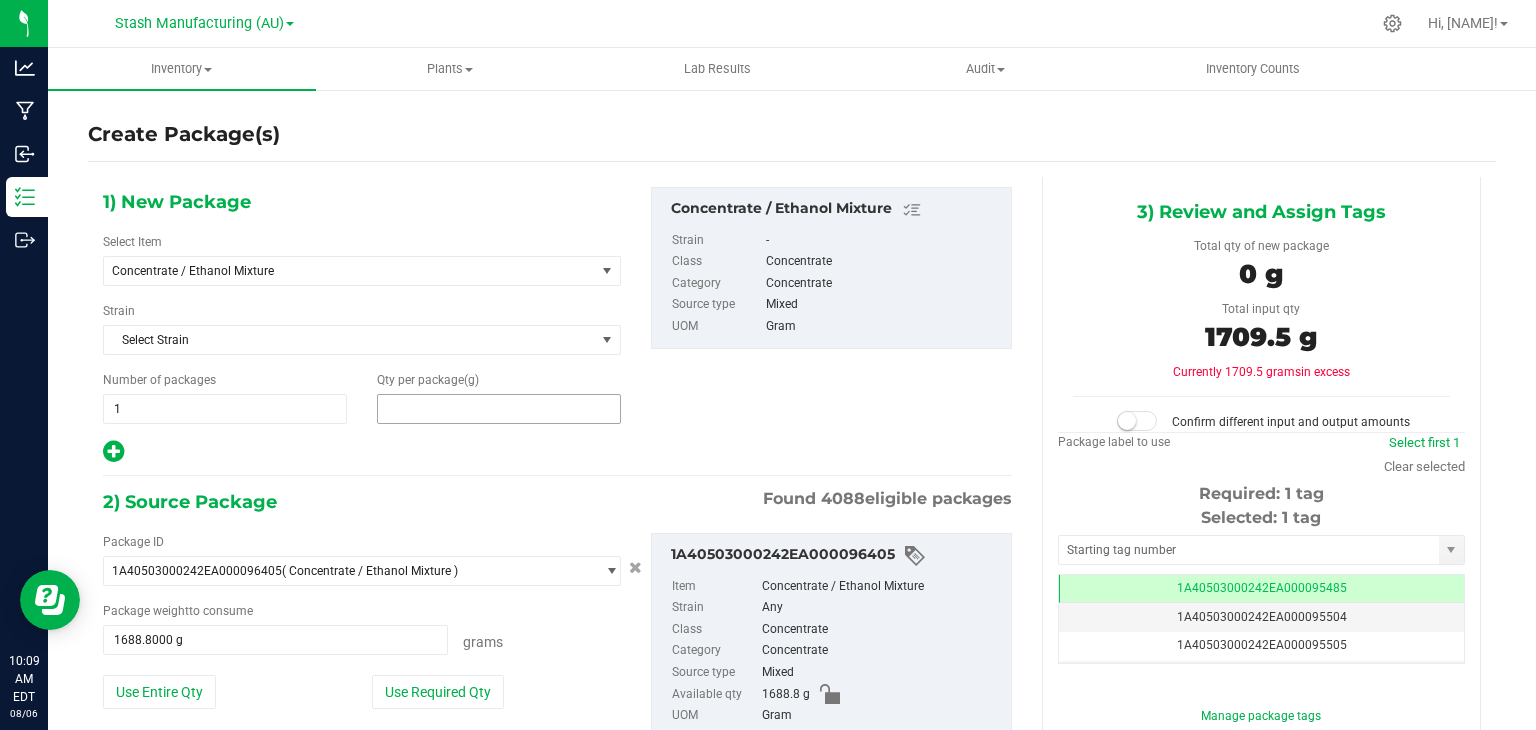 click at bounding box center (499, 409) 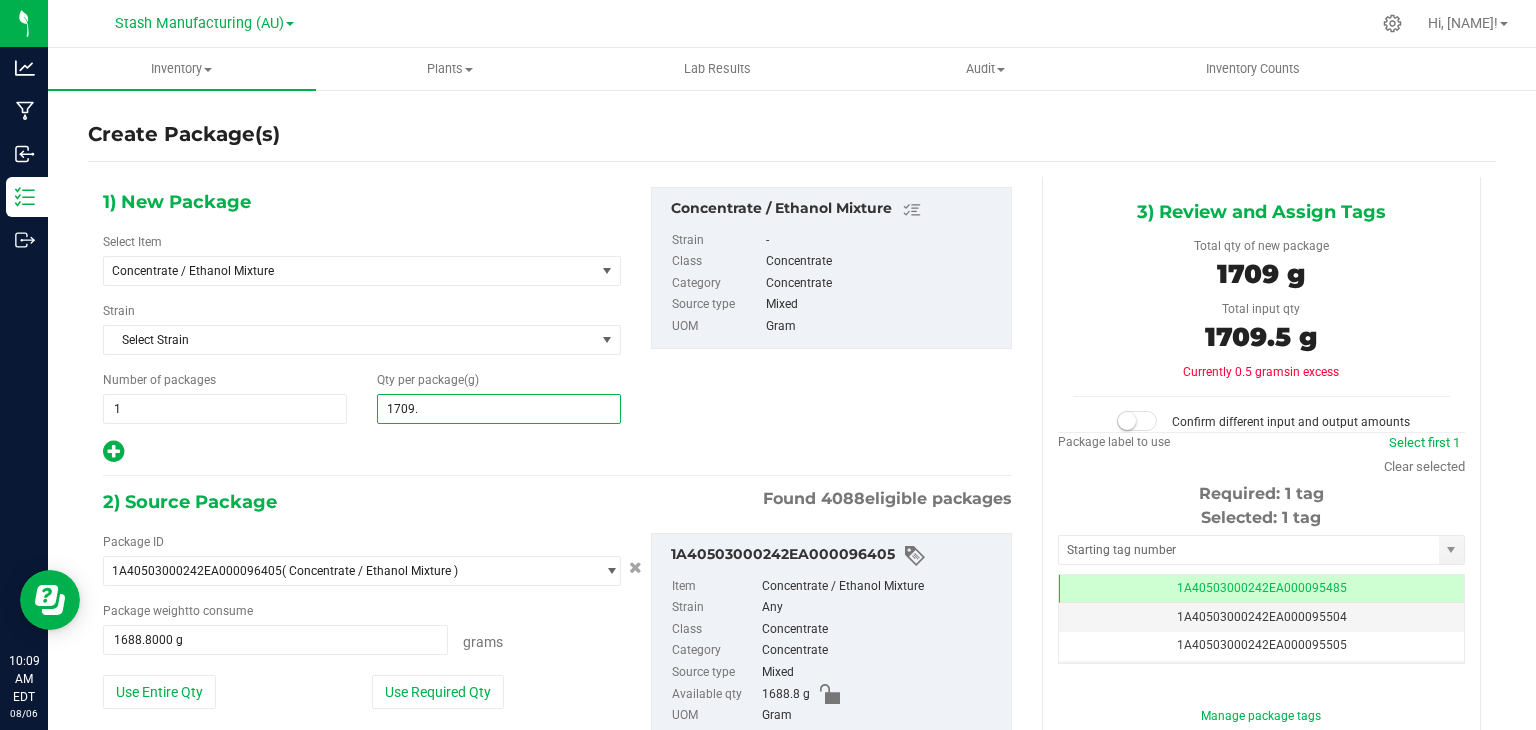 type on "1709.5" 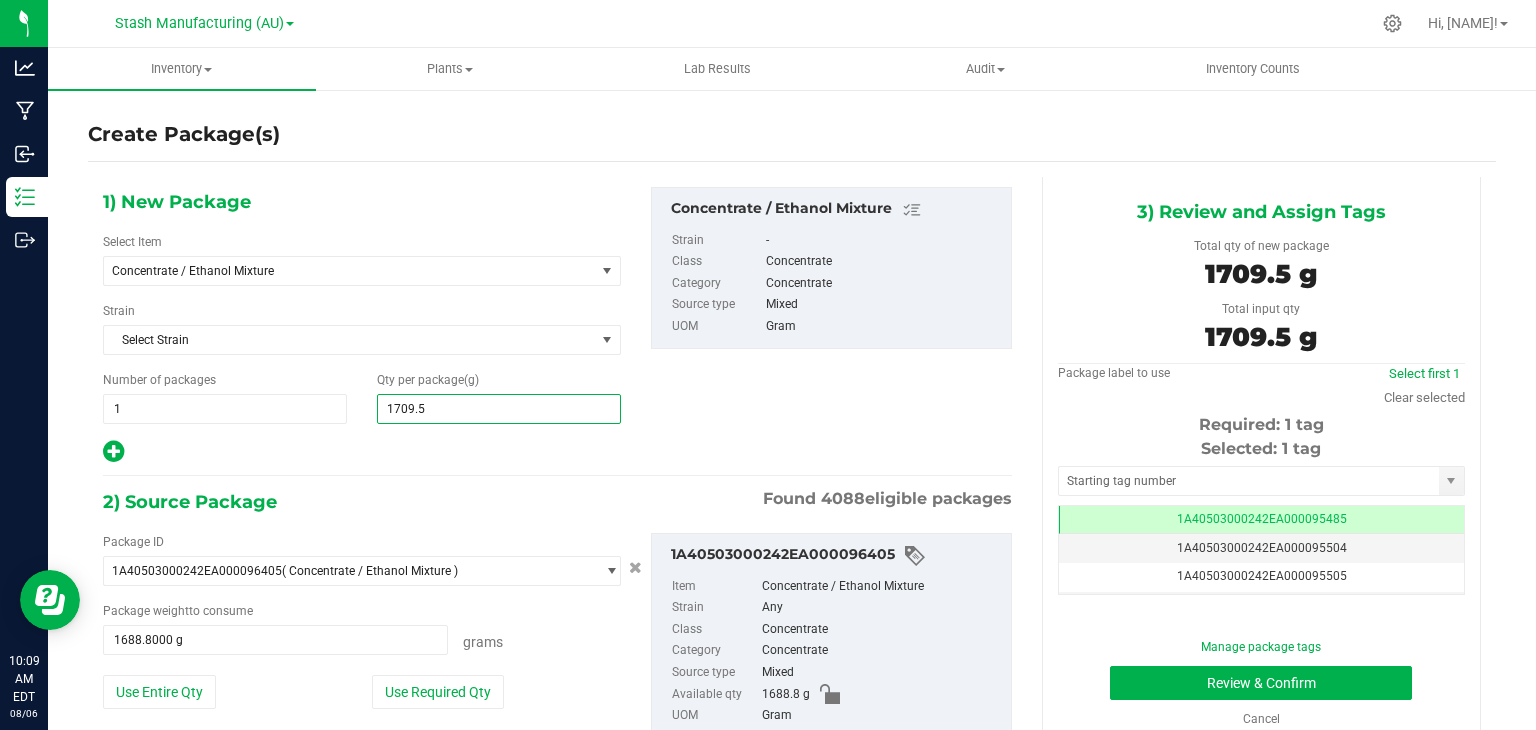 type on "1,709.5000" 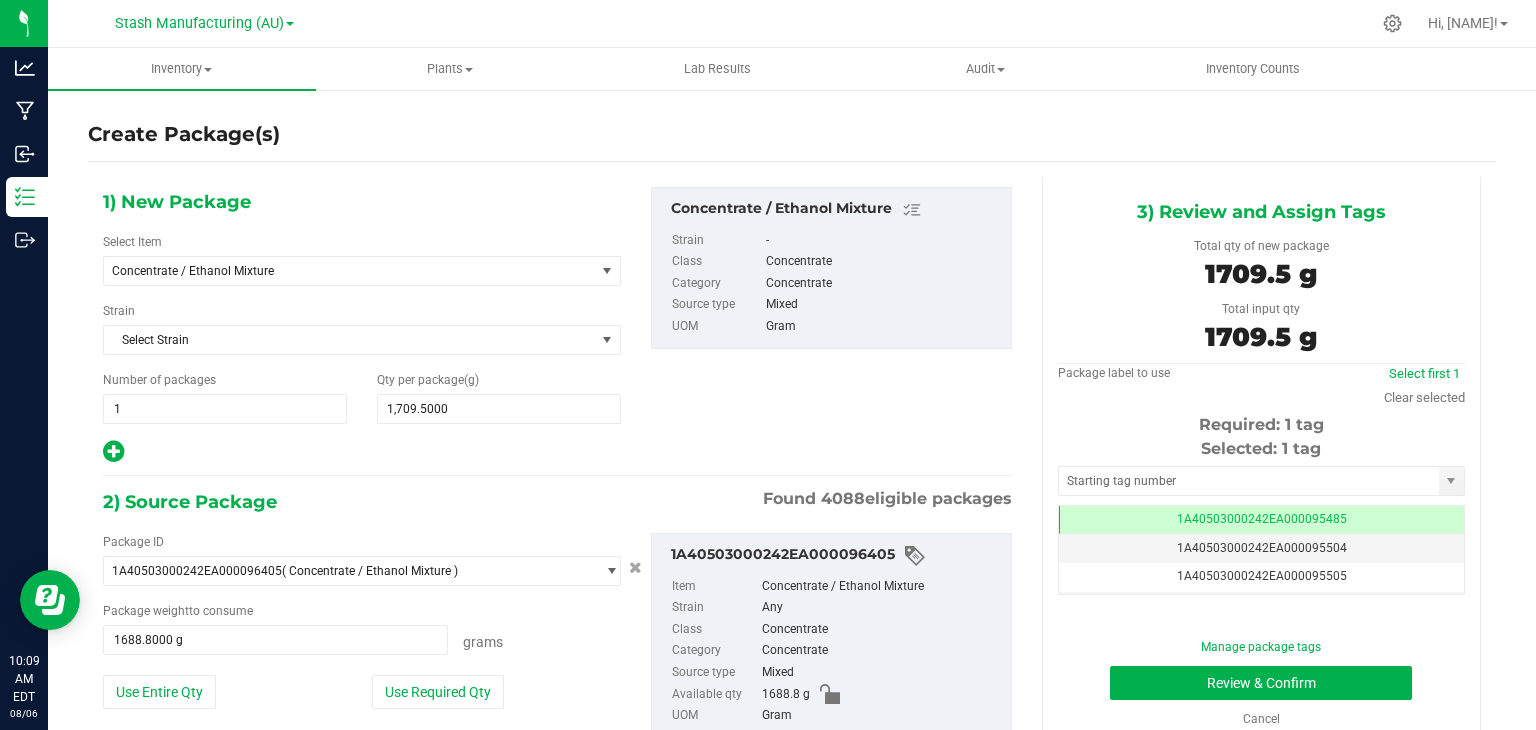 click on "1) New Package
Select Item
Concentrate / Ethanol Mixture
38 Special-28g Popcorn-AU-HM 38 Special-28g Trim-AU-HM 38 Special-28g-AU-HM 38 Special-Bulk Flower-AU-HM 38 Special-Bulk Popcorn-AU-HM 38 Special-Bulk Trim-AU-HM A.I.R-0.7g PR-AU-HM A.I.R-10x20mg LR Gummies-AU-HMC A.I.R-1g Live Resin-AU-HMC A.I.R-1g LR Cart-AU-HMC A.I.R-28g Trim-AU-HM A.I.R-28g-AU-HM A.I.R-3.5g Live Resin-AU-HMC A.I.R-3.5g-AU-HM A.I.R-Bulk 1g LR Cart-AU-HMC A.I.R-Bulk 20mg LR Gummies-AU-HMC A.I.R-Bulk Decarb Live Resin-AU-HMC A.I.R-Bulk Flower-AU-HM A.I.R-Bulk Live Resin-AU-HMC A.I.R-Bulk Popcorn-AU-HM A.I.R-Bulk Trim-AU-HM A.I.R-Fresh Frozen-AU-HMC AF Gooey-0.7g PR 5pk-AU-HM AF Gooey-28g-AU-HM" at bounding box center (557, 326) 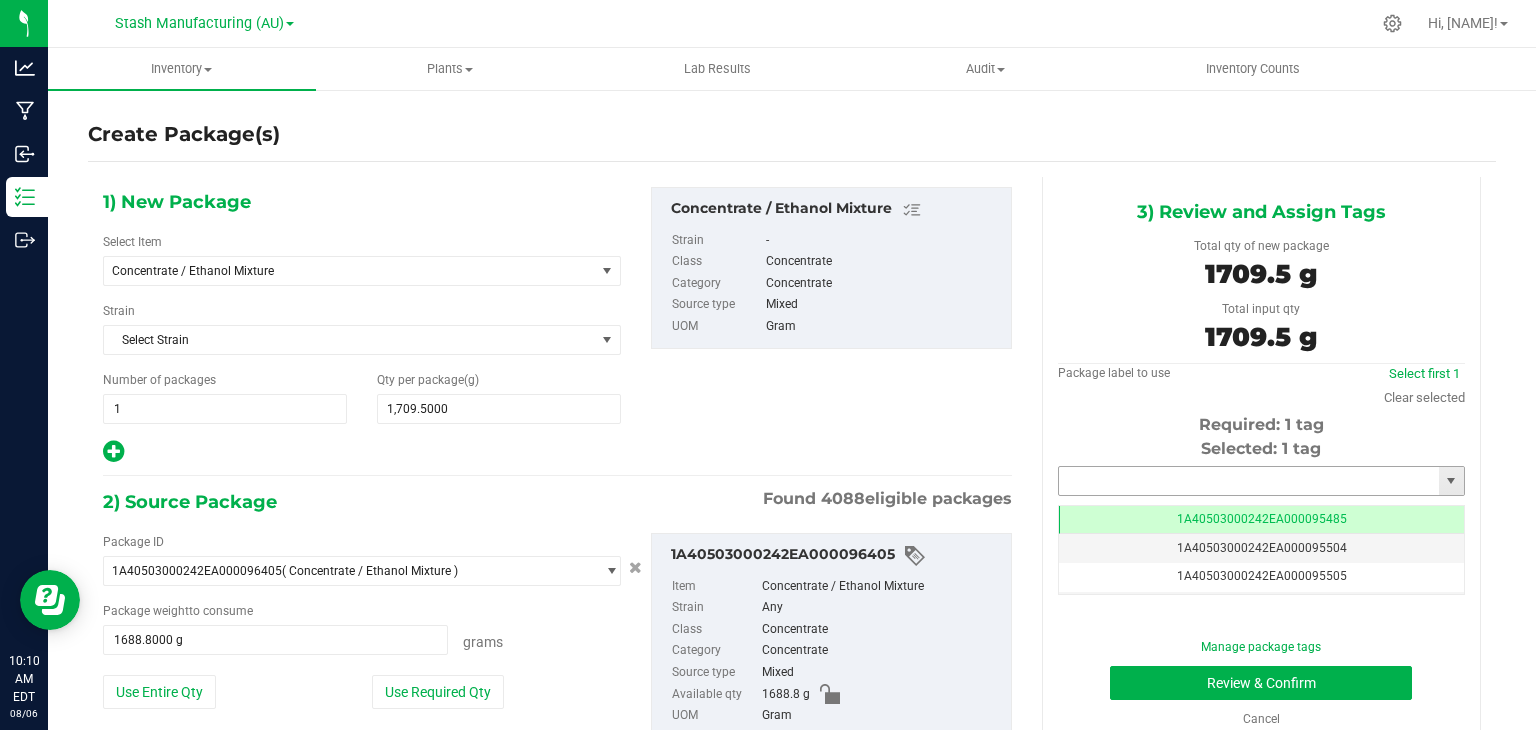 click at bounding box center (1249, 481) 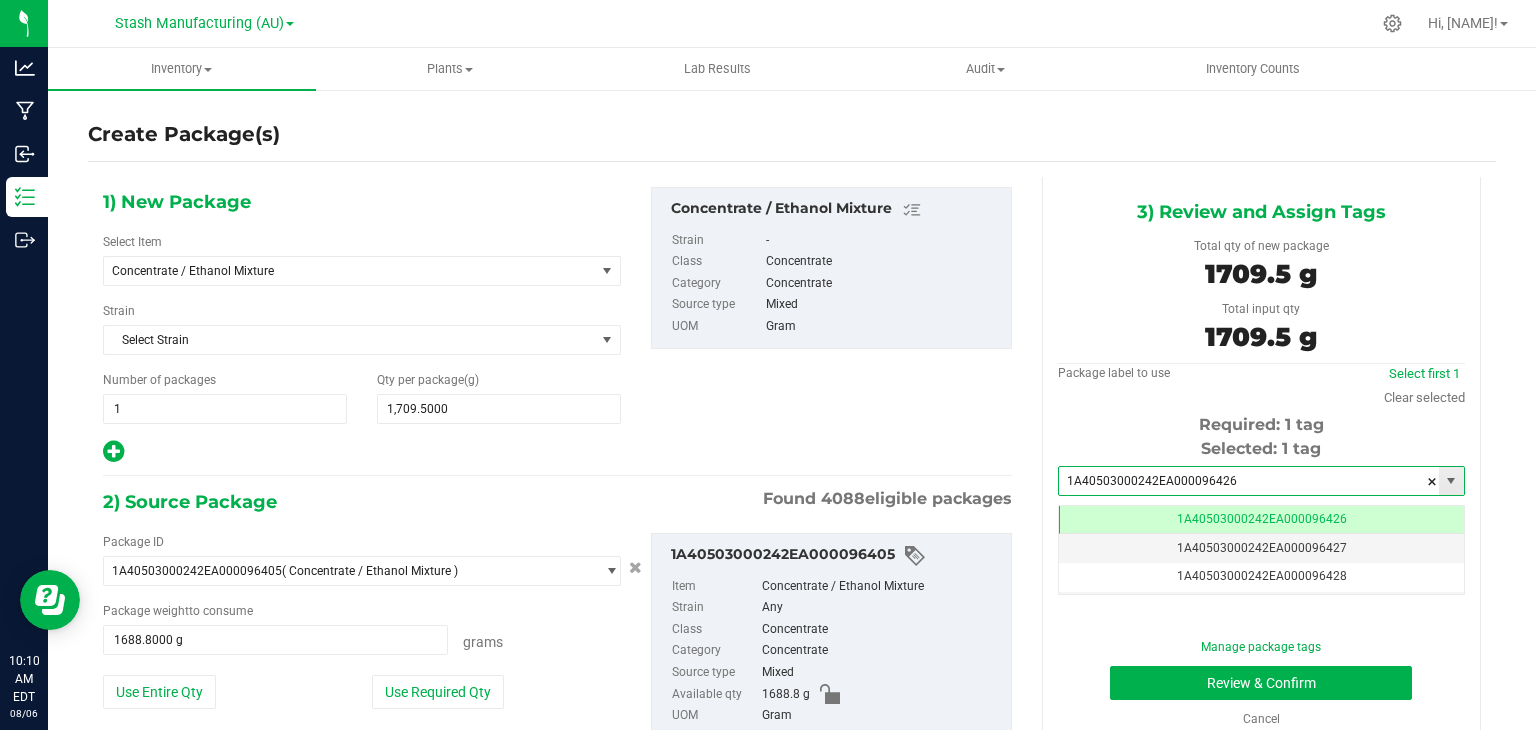 scroll, scrollTop: 0, scrollLeft: 0, axis: both 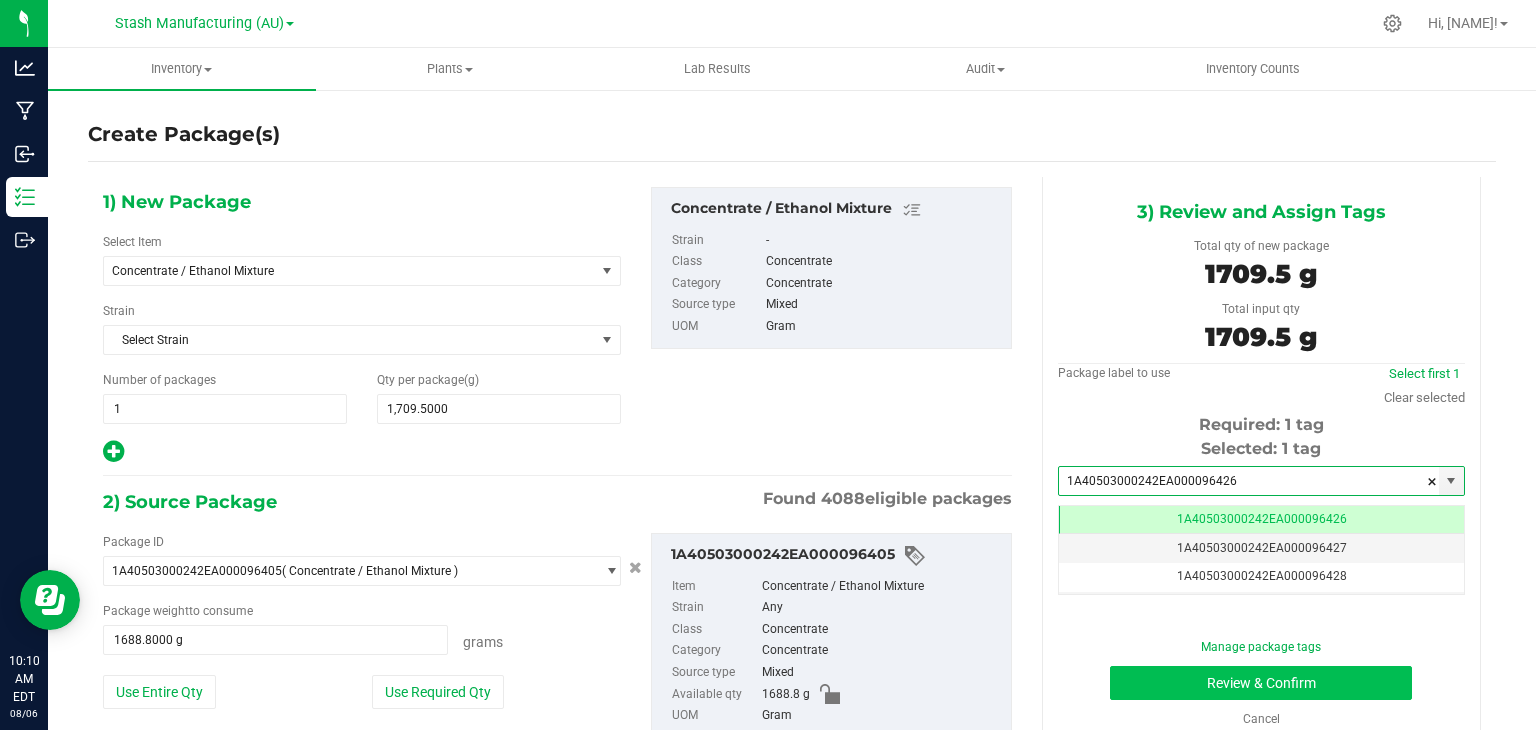 type on "1A40503000242EA000096426" 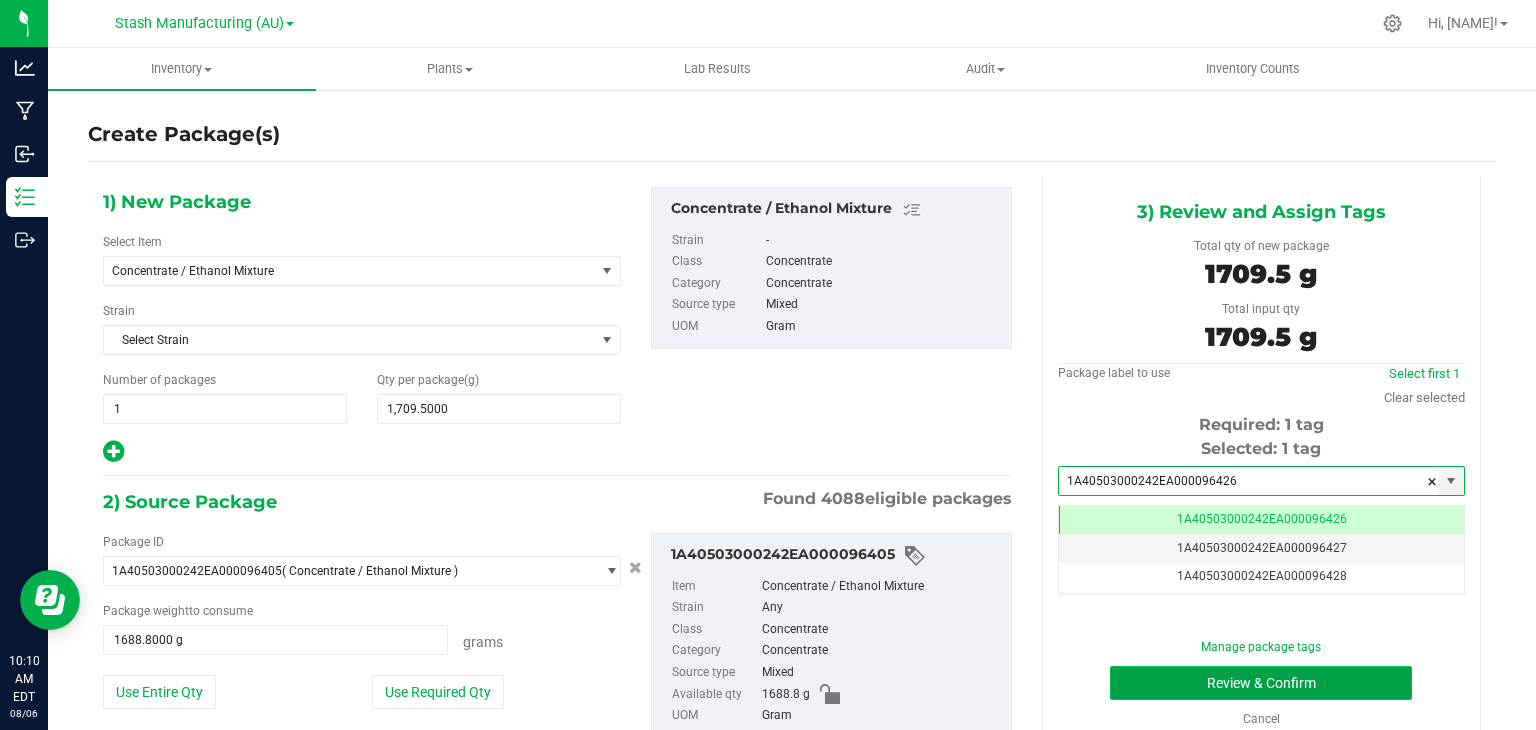 click on "Review & Confirm" at bounding box center [1261, 683] 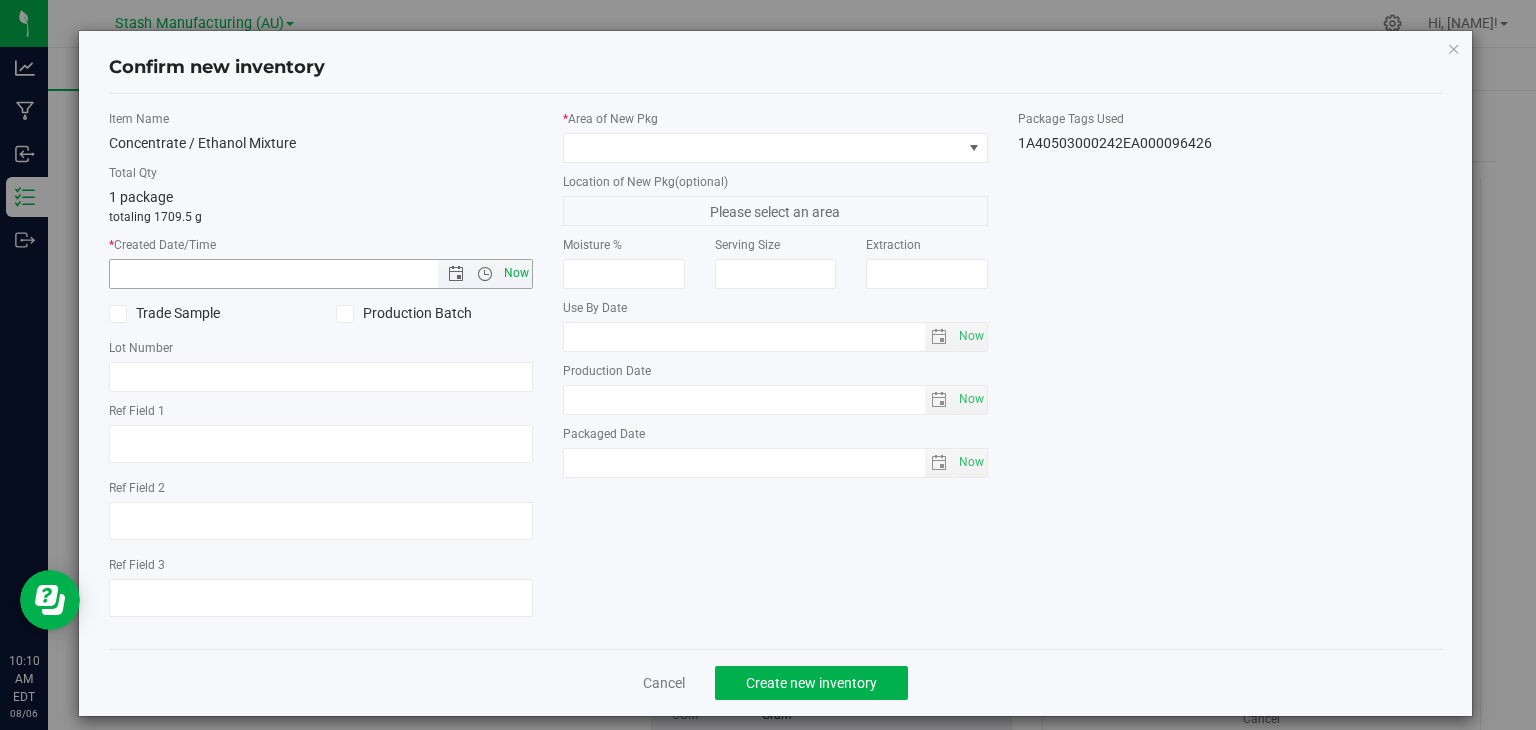 click on "Now" at bounding box center [517, 273] 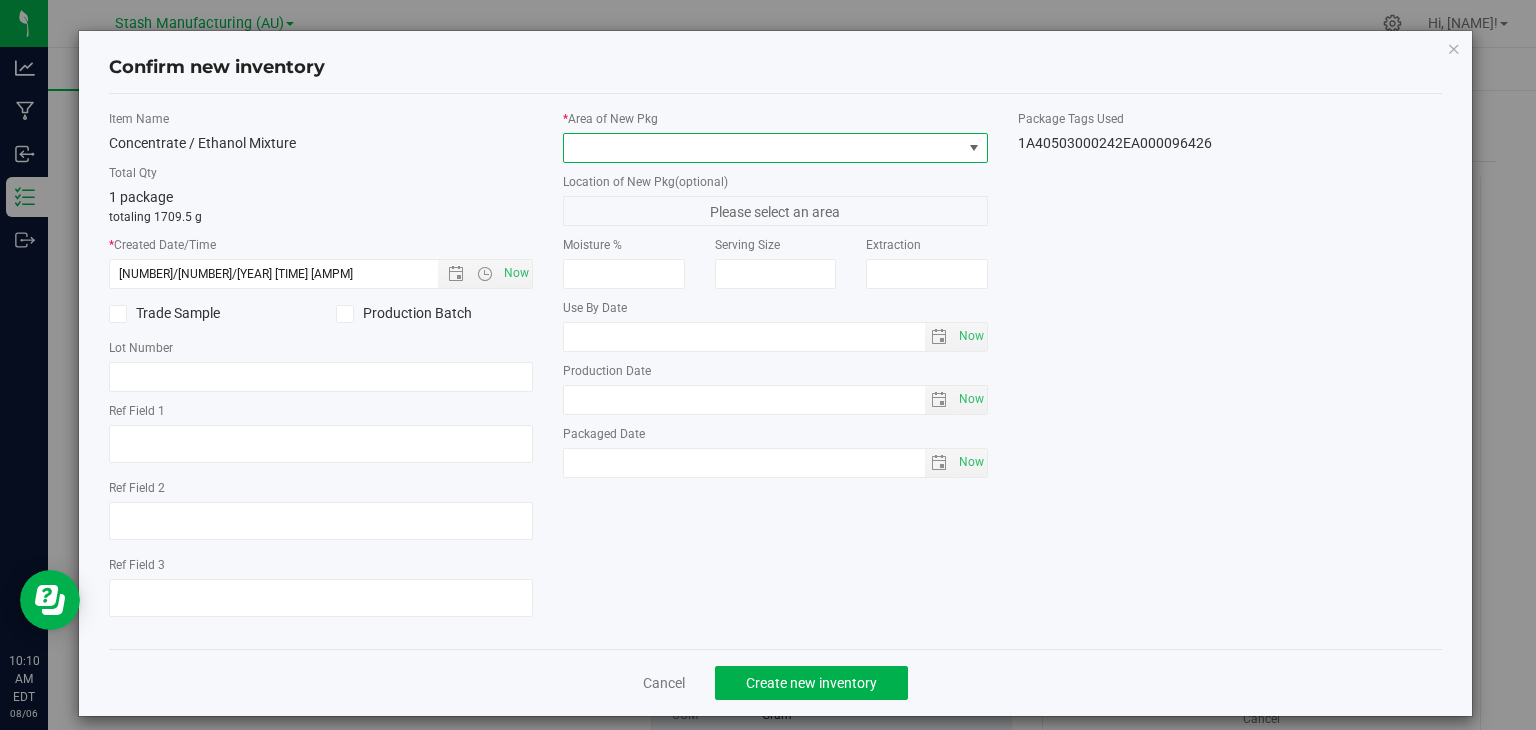 click at bounding box center (763, 148) 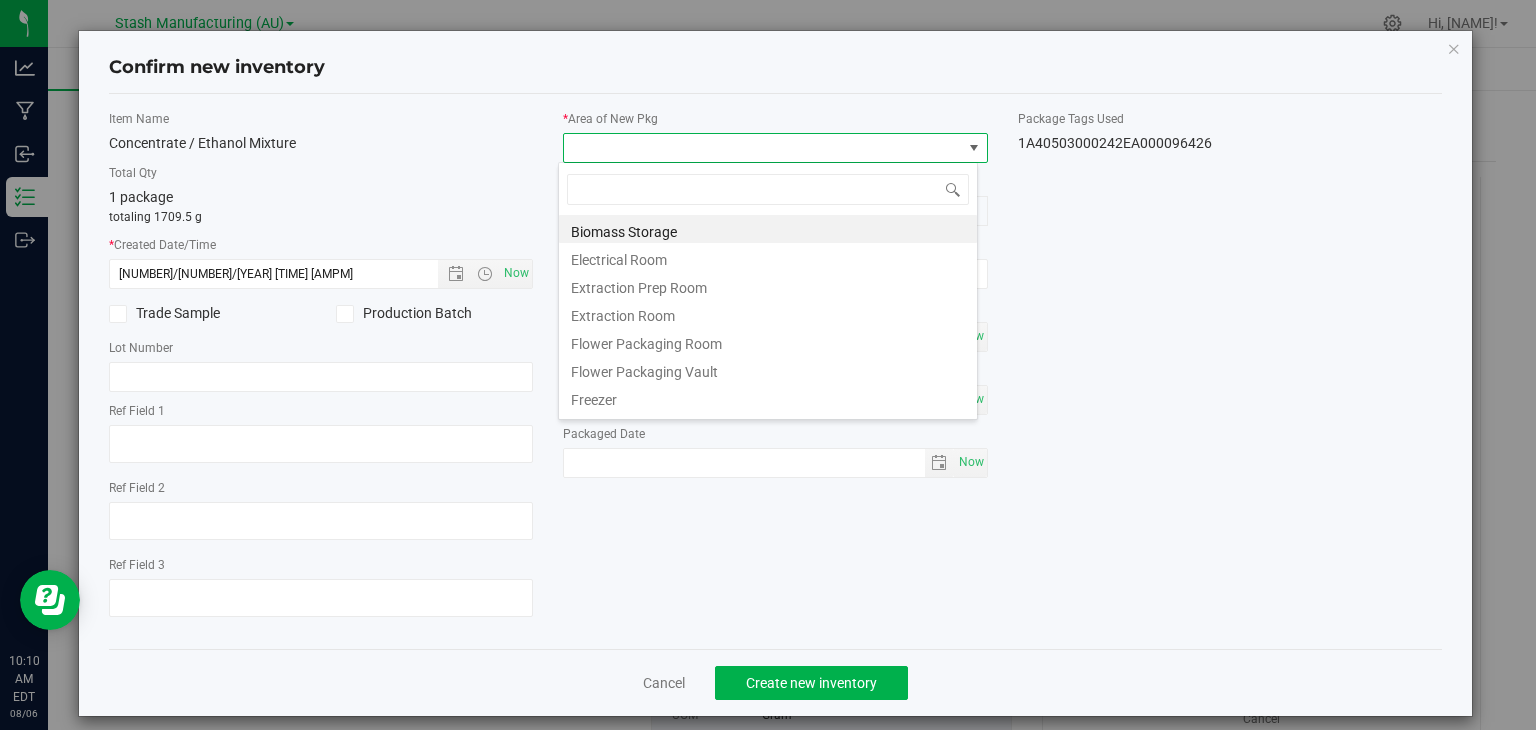scroll, scrollTop: 99970, scrollLeft: 99580, axis: both 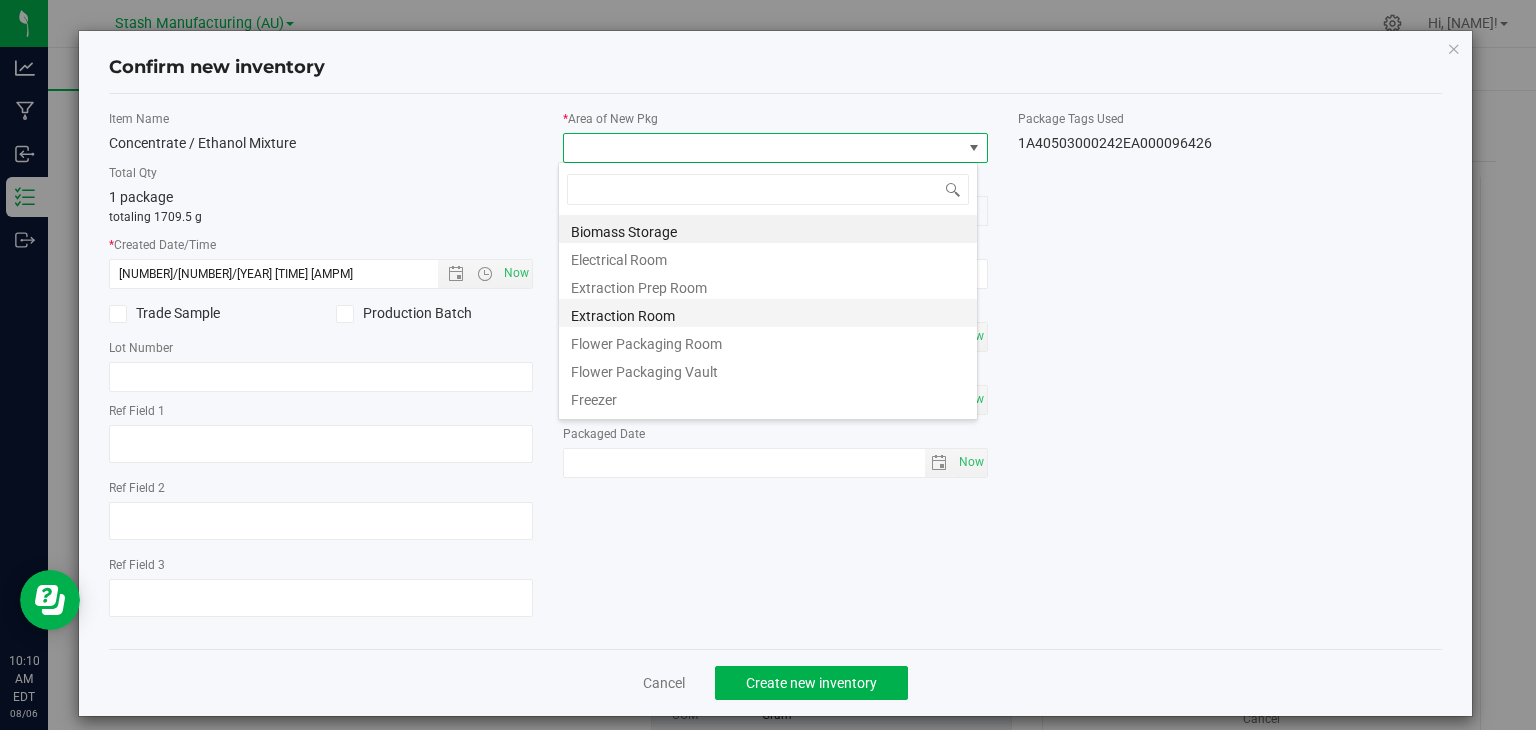 click on "Extraction Room" at bounding box center (768, 313) 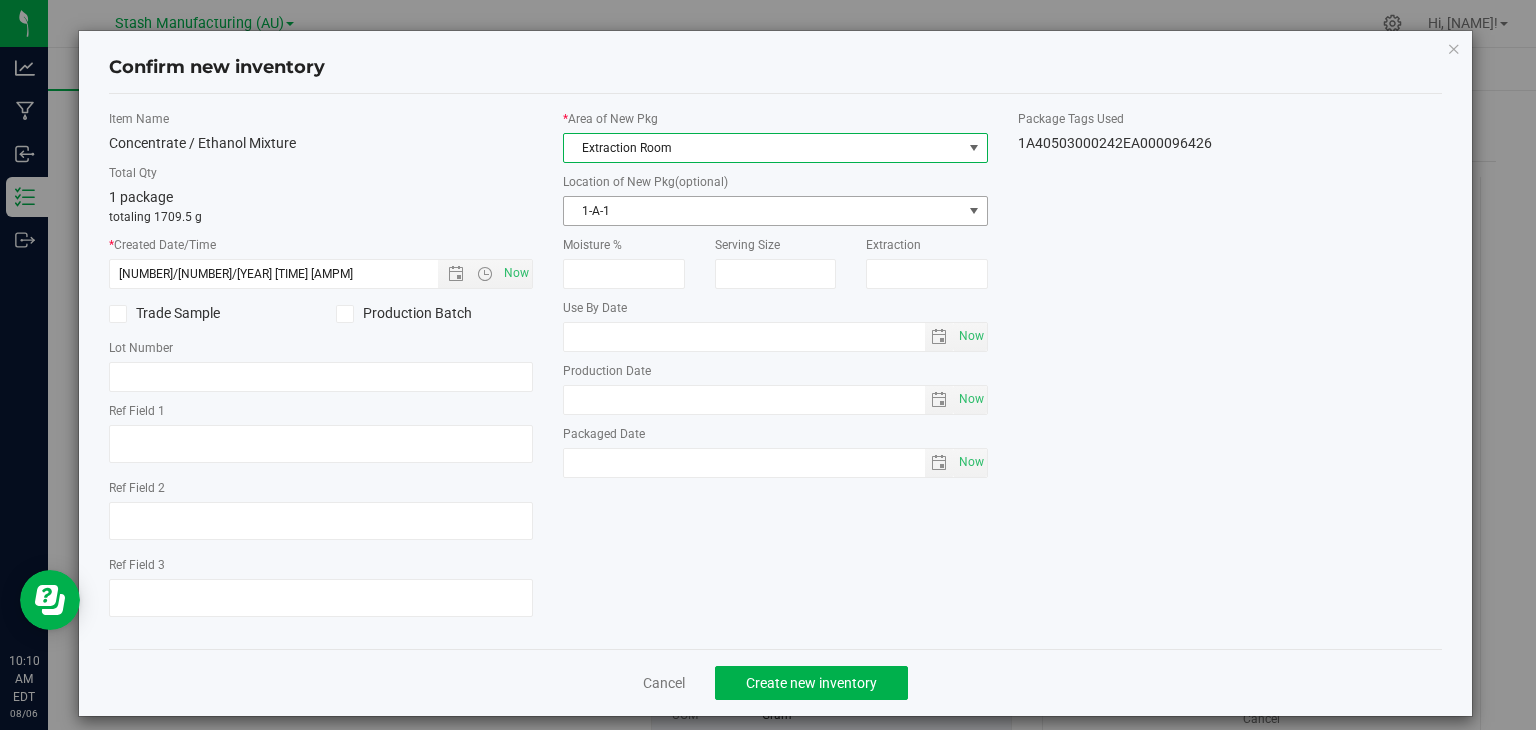 click on "1-A-1" at bounding box center [763, 211] 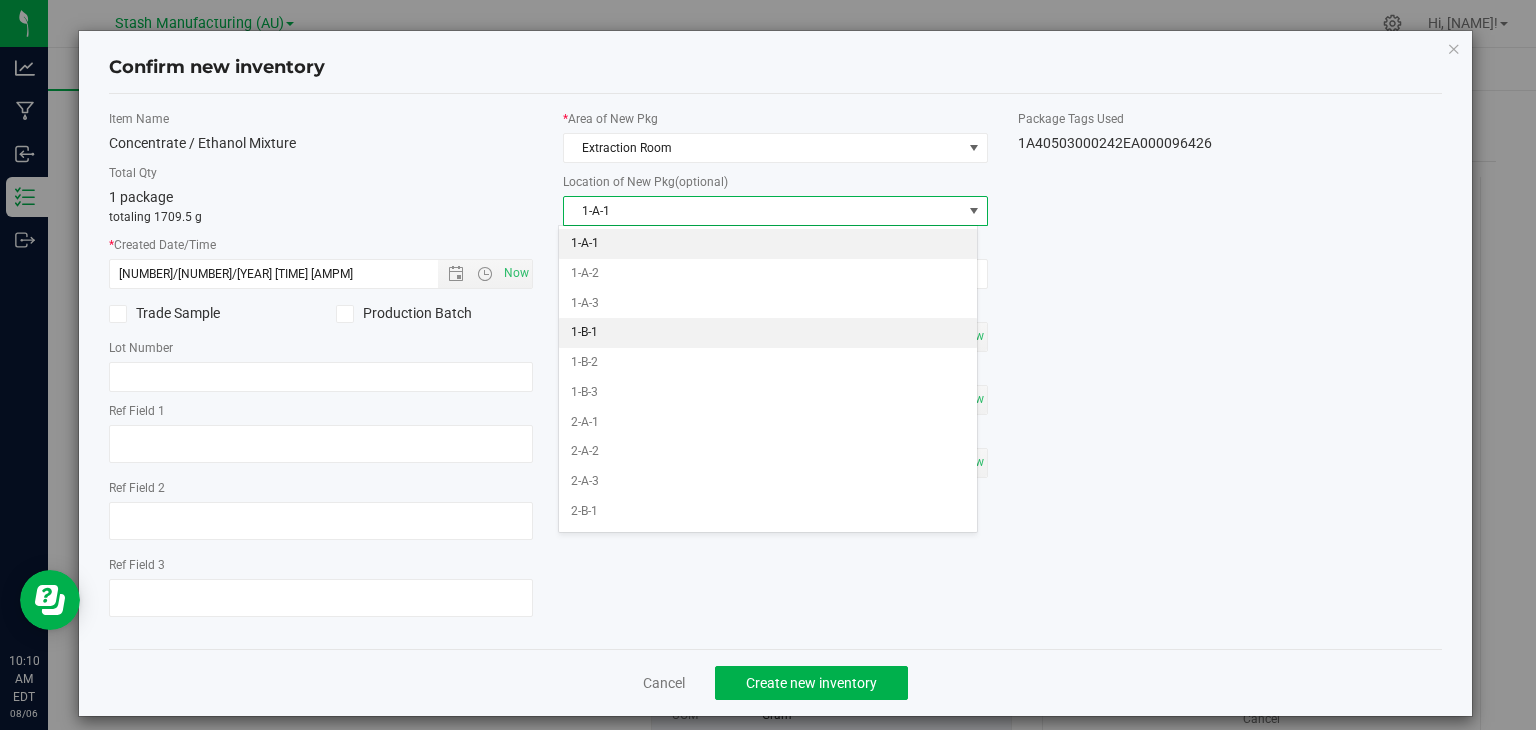 click on "1-B-1" at bounding box center (768, 333) 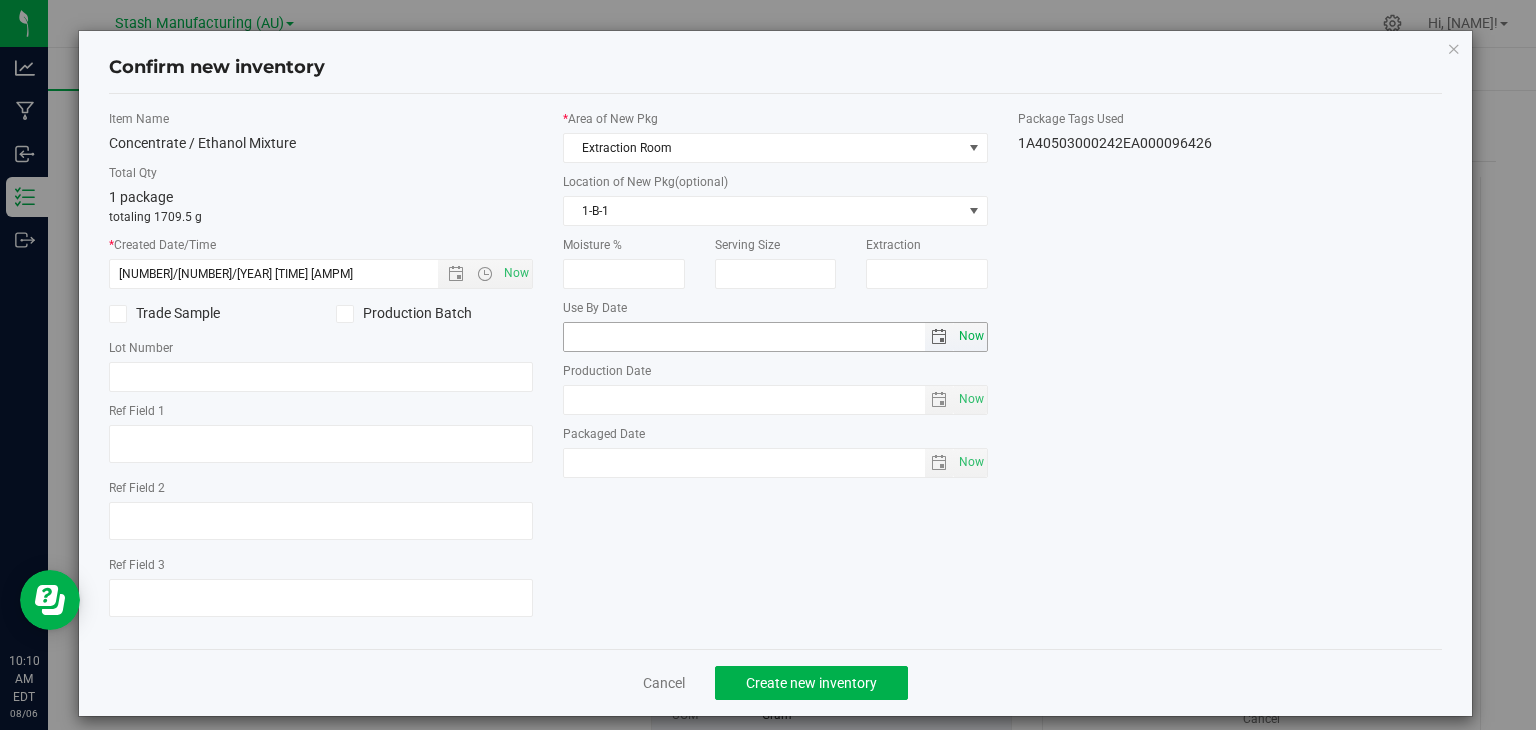 click on "Now" at bounding box center [971, 336] 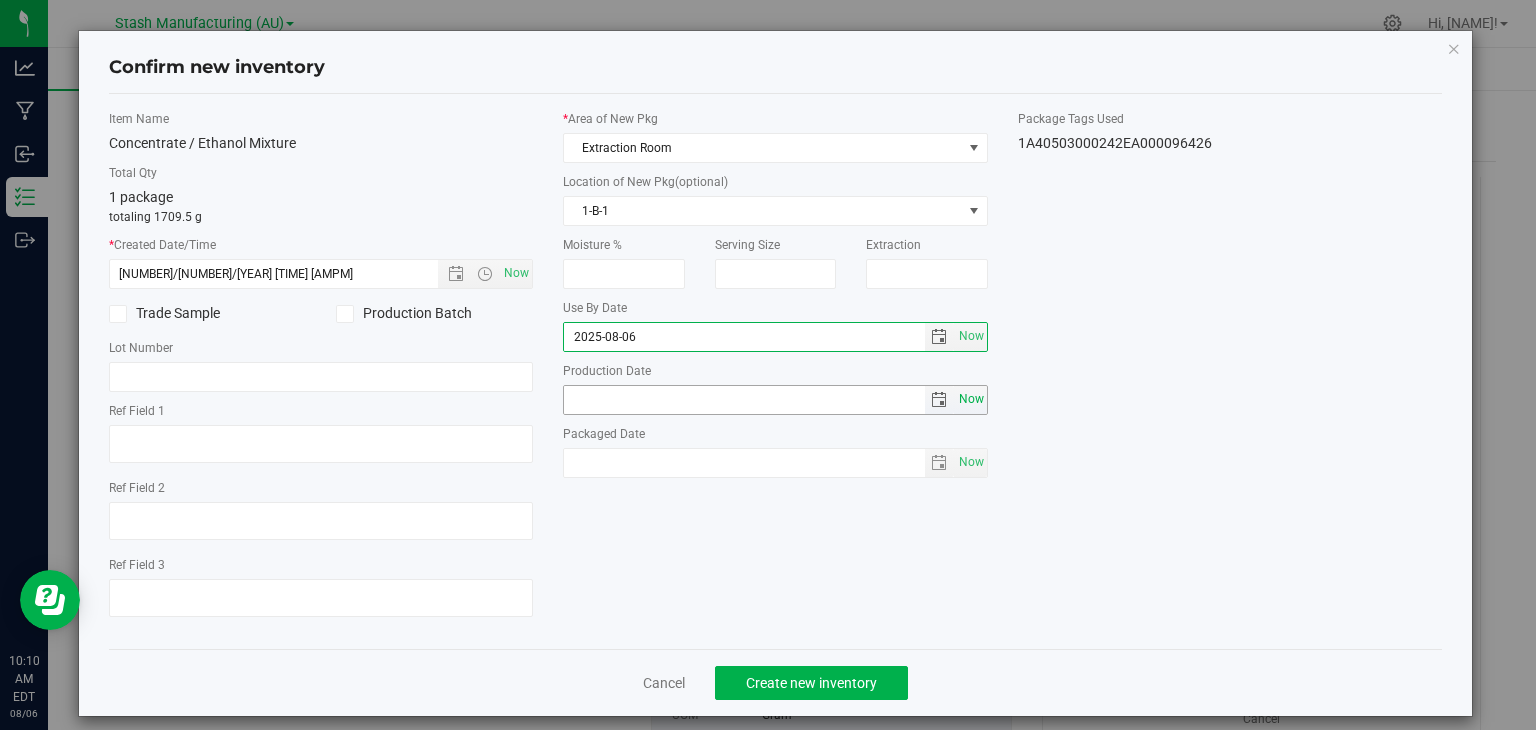 click on "Now" at bounding box center [971, 399] 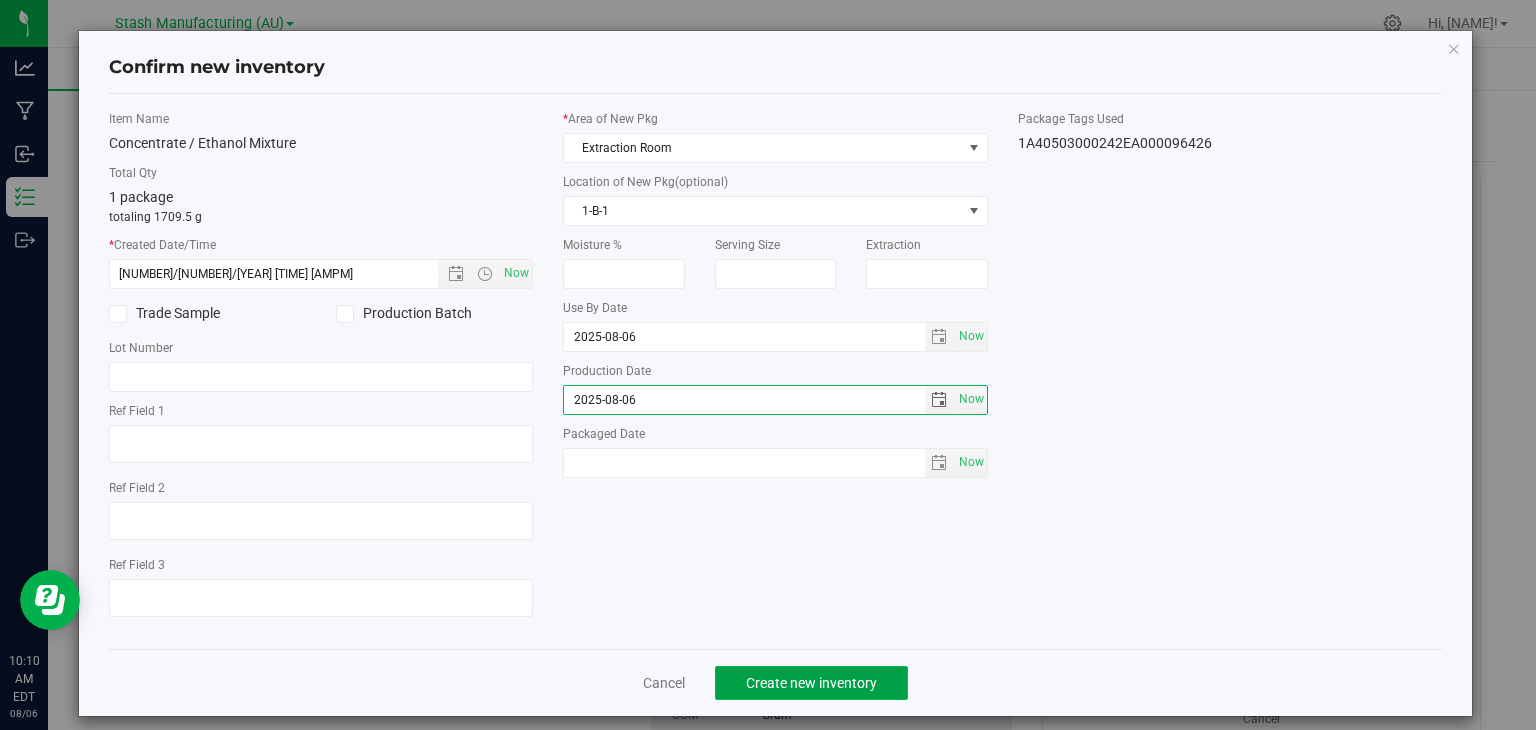 click on "Create new inventory" 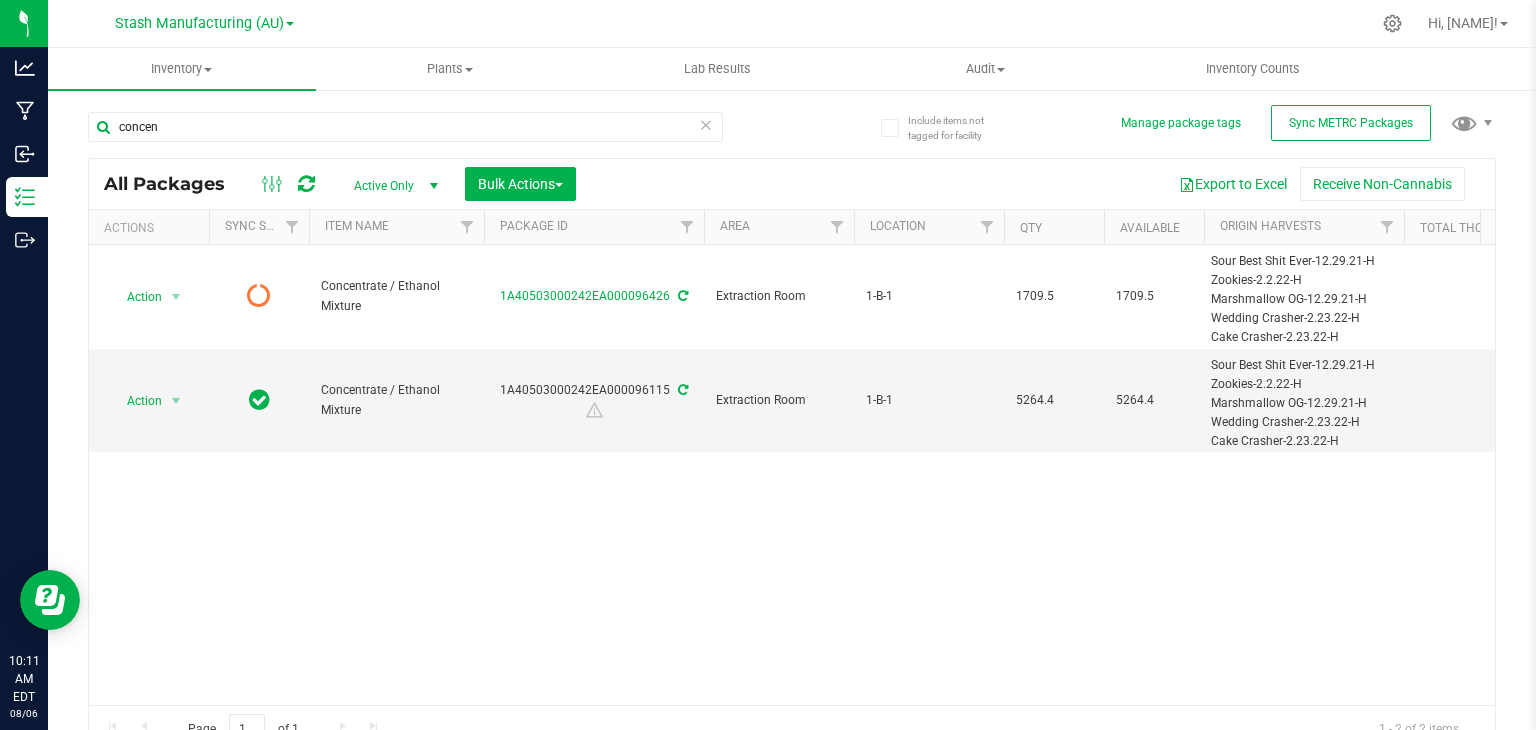 click at bounding box center [706, 124] 